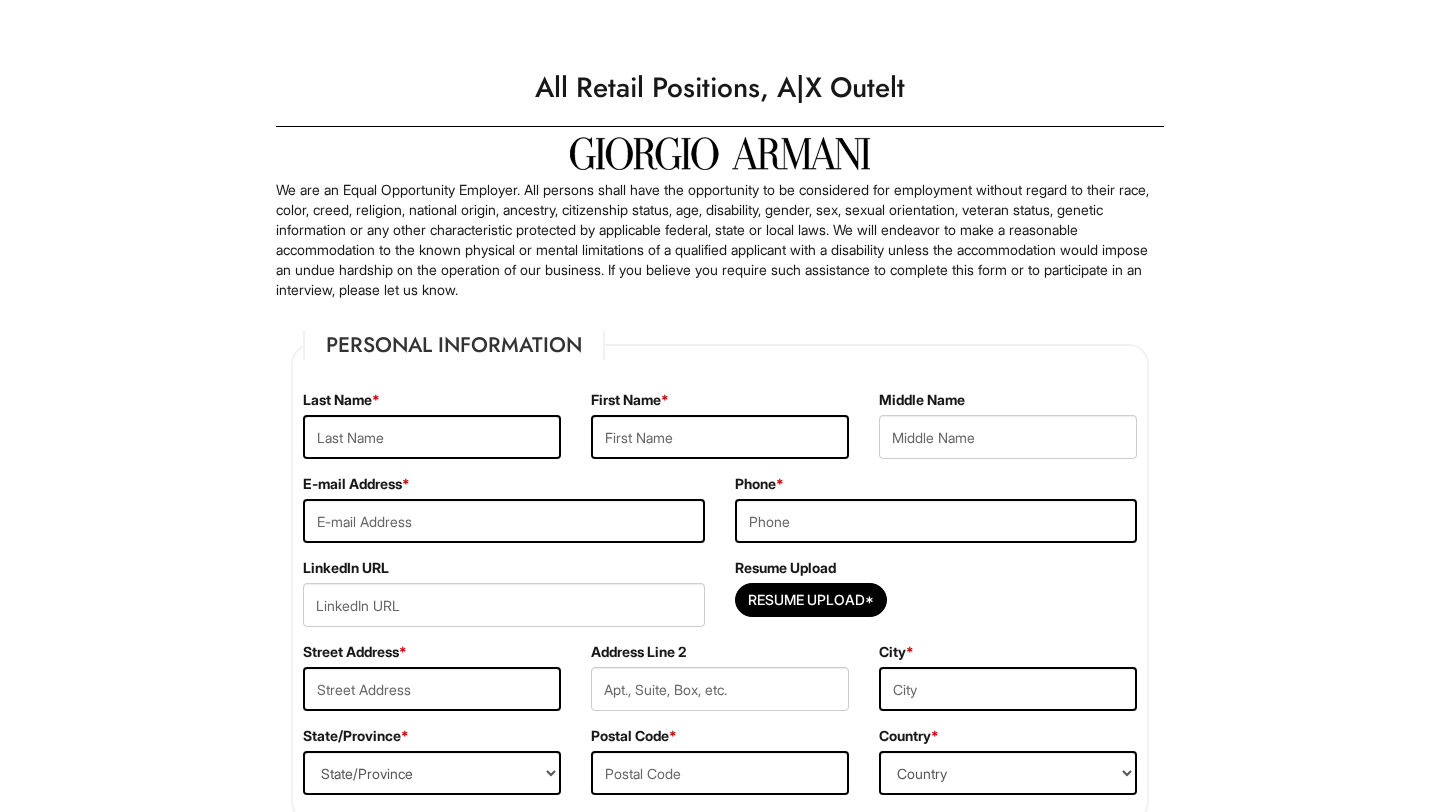 scroll, scrollTop: 0, scrollLeft: 0, axis: both 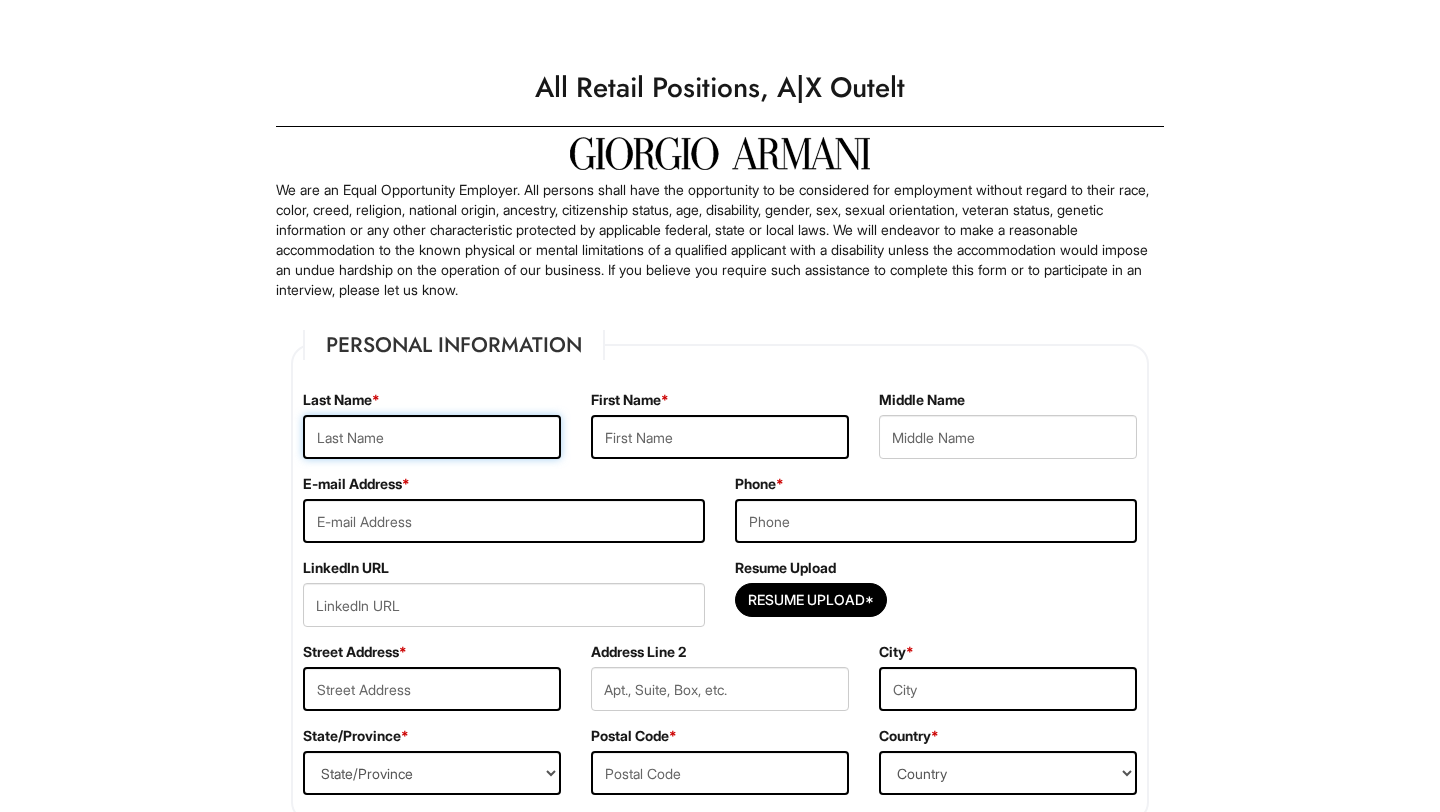 click at bounding box center (432, 437) 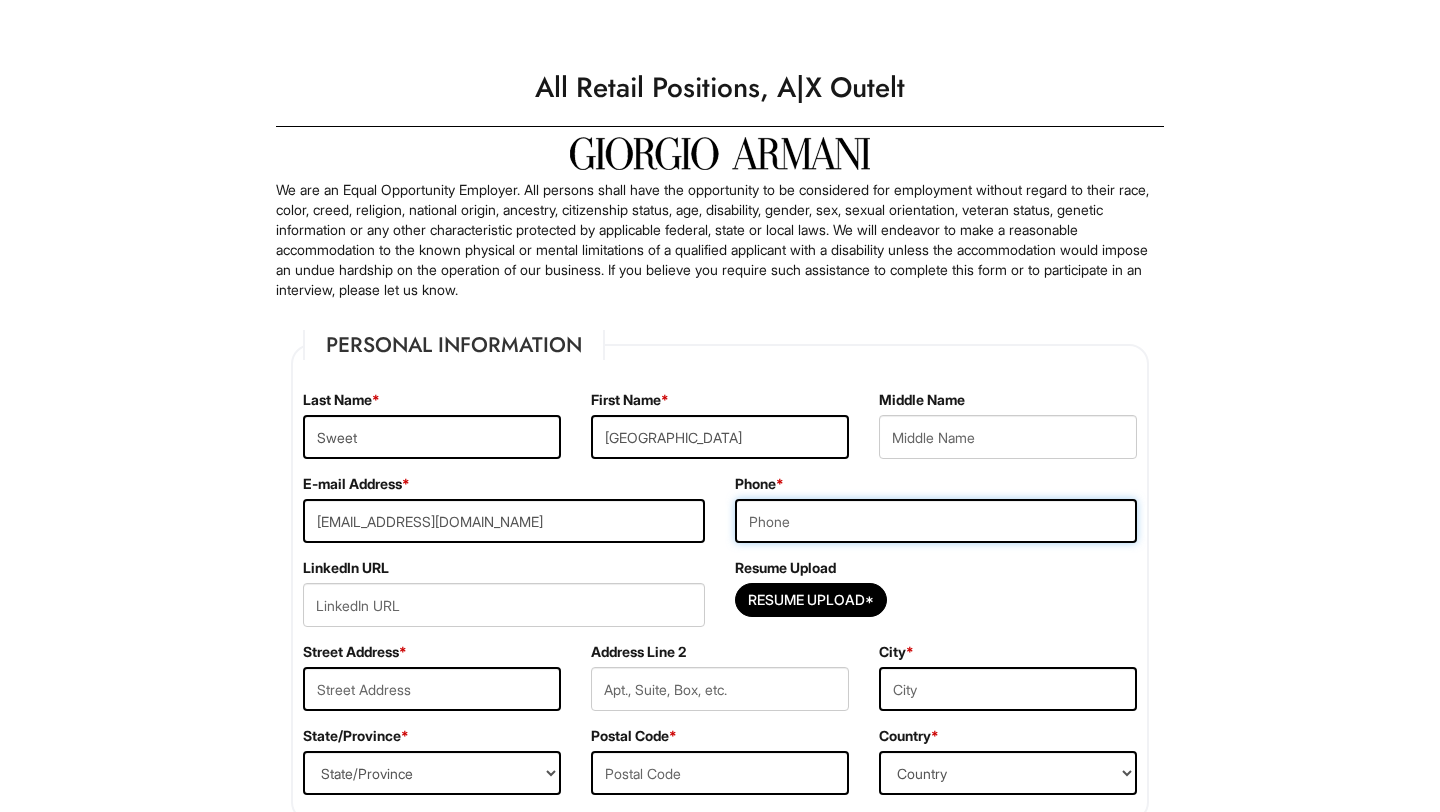 type on "3033043372" 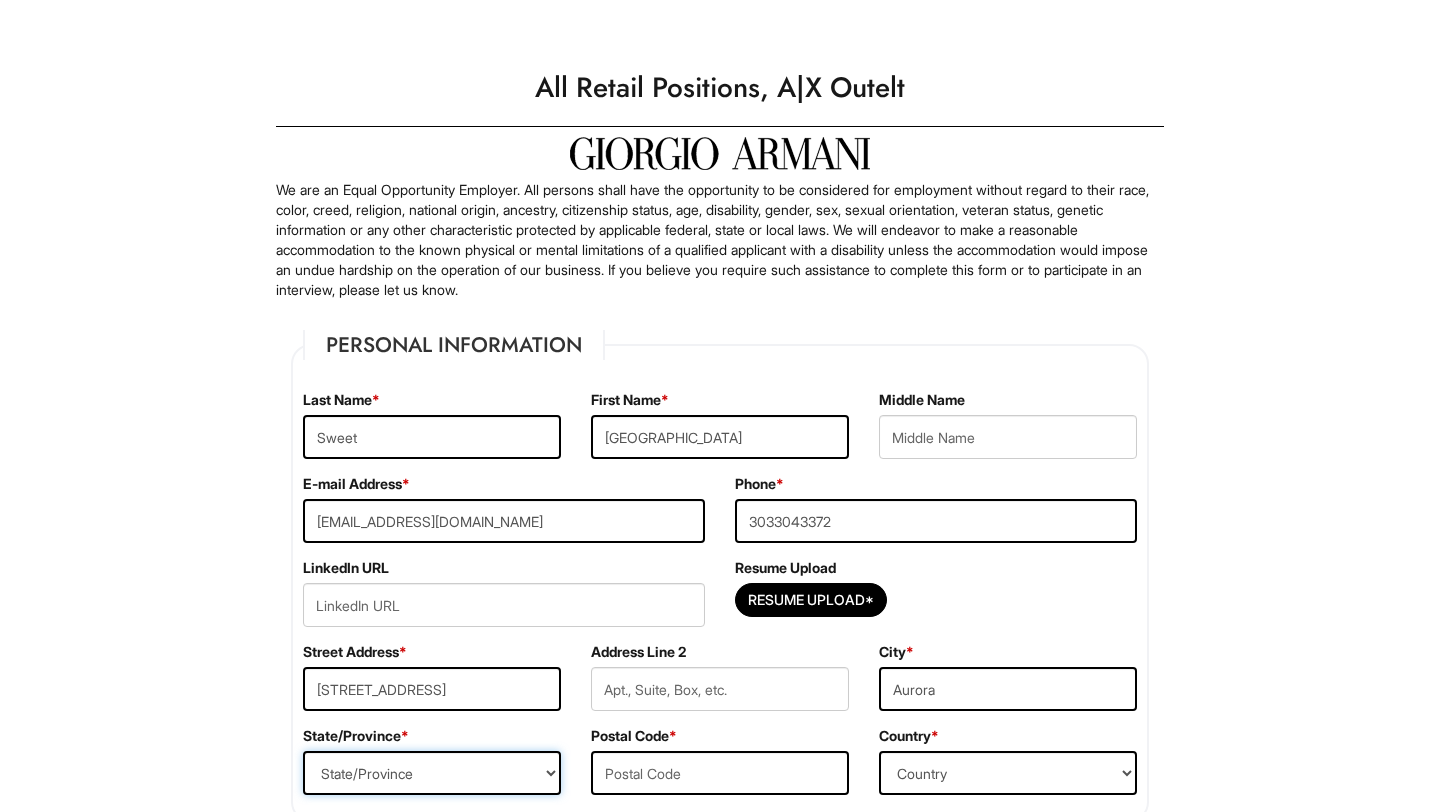 select on "CO" 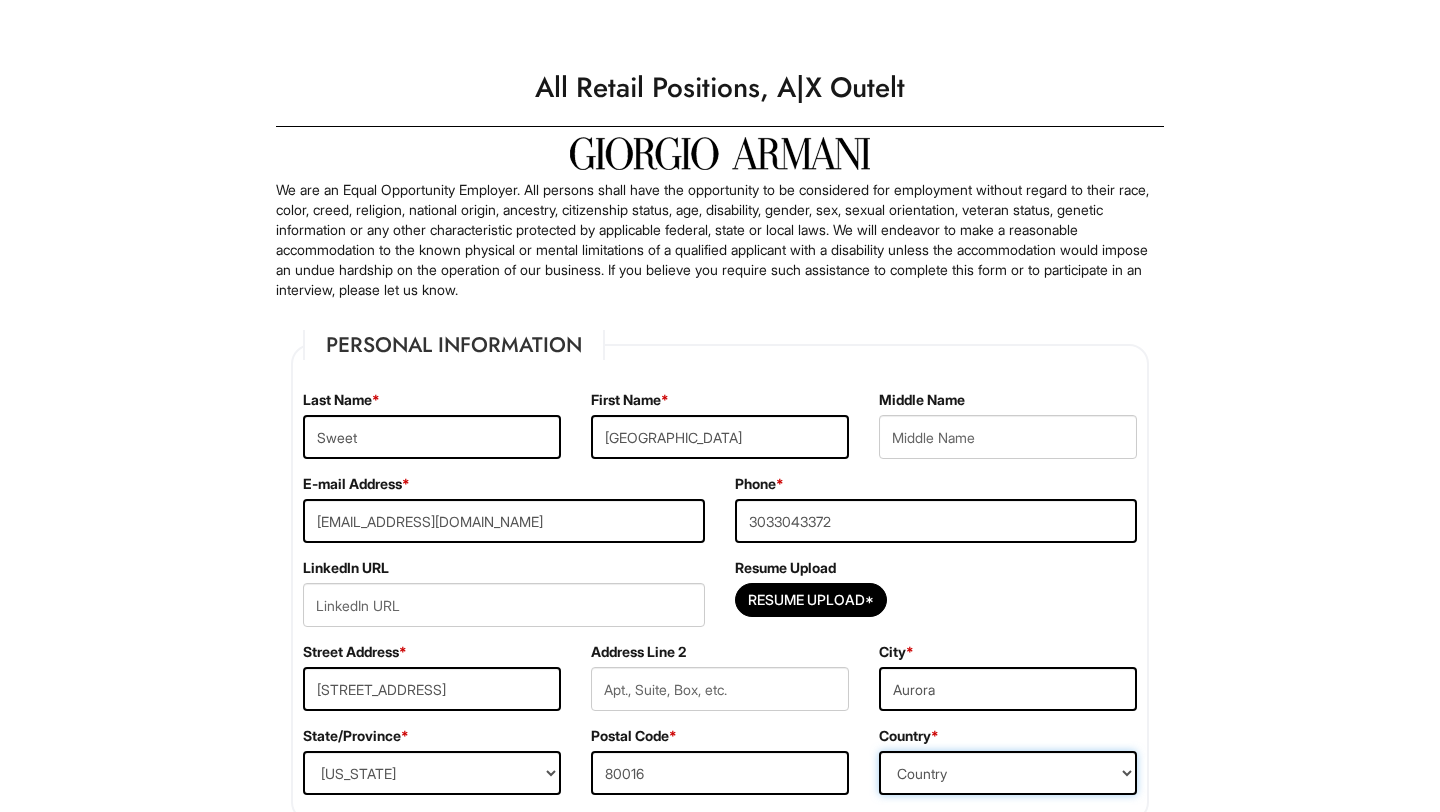select on "United States of America" 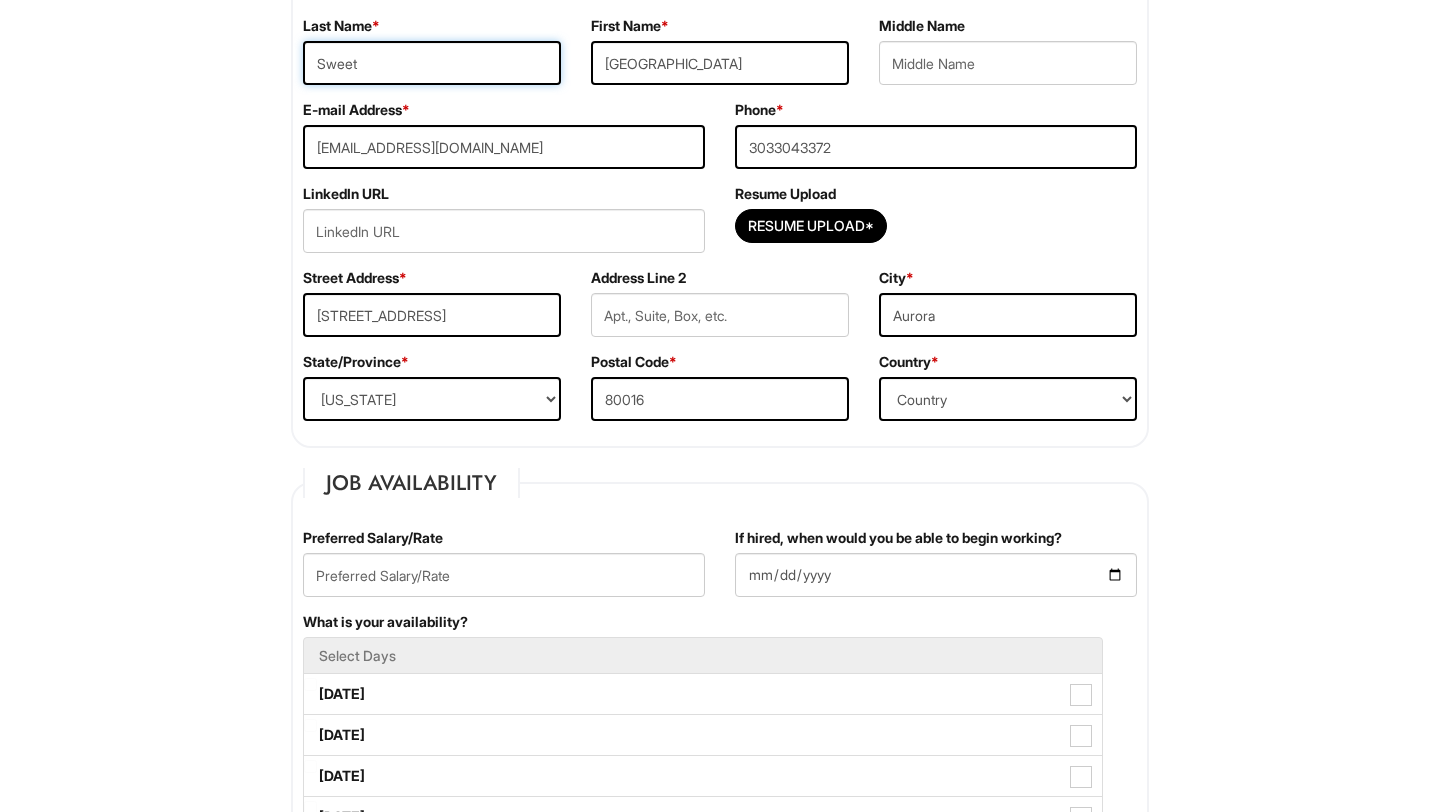 scroll, scrollTop: 381, scrollLeft: 0, axis: vertical 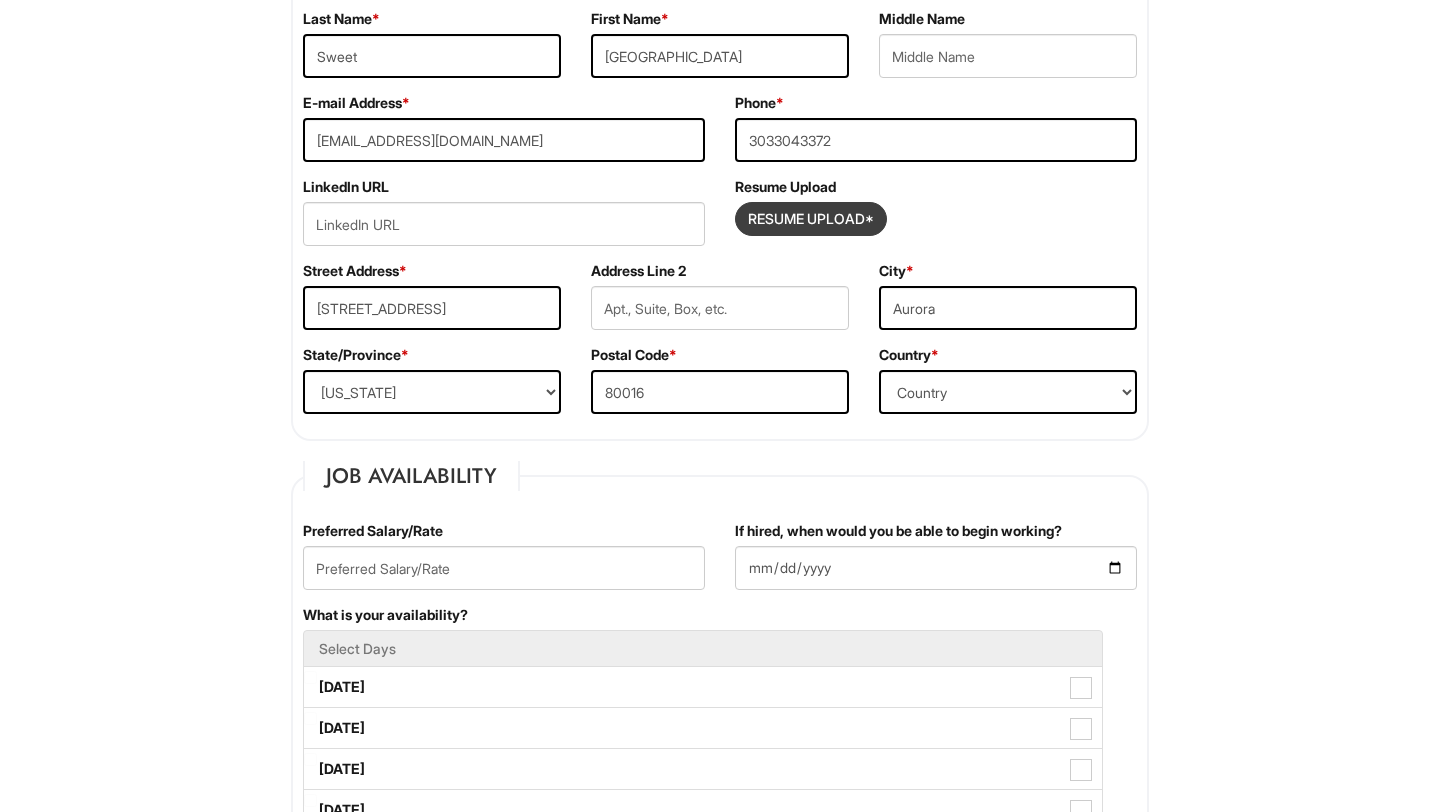 click at bounding box center [811, 219] 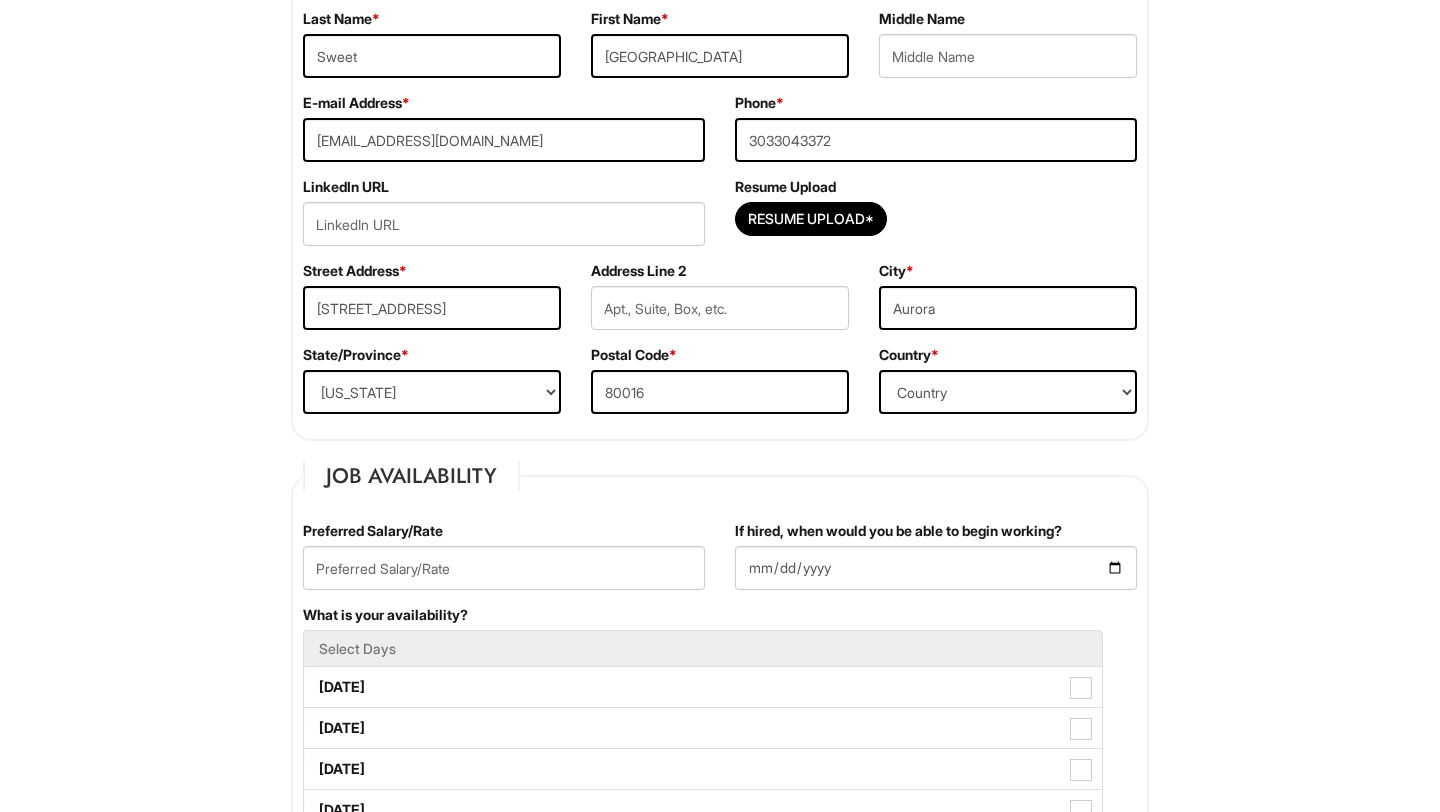 type on "C:\fakepath\Updated Resume  (2).png" 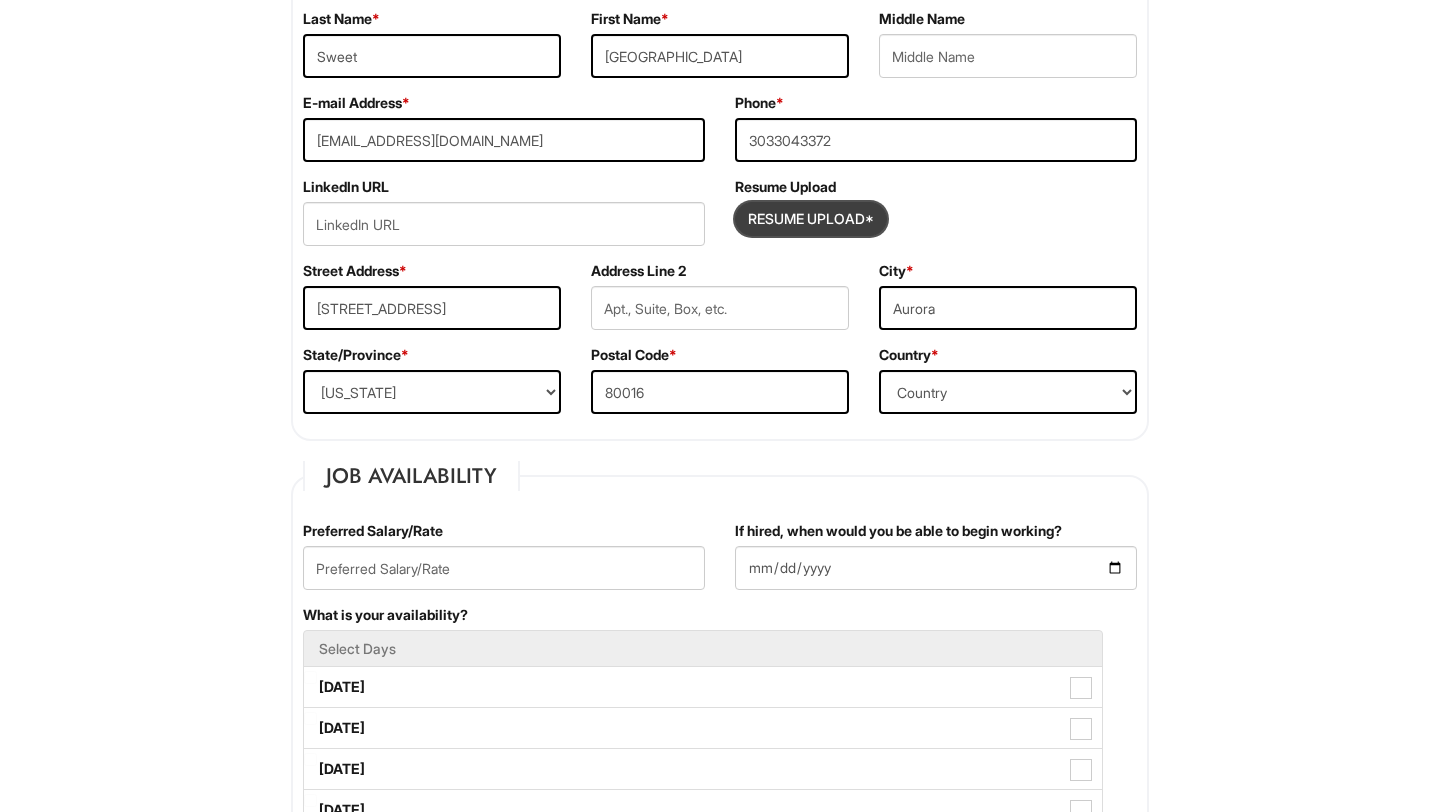 click at bounding box center [811, 219] 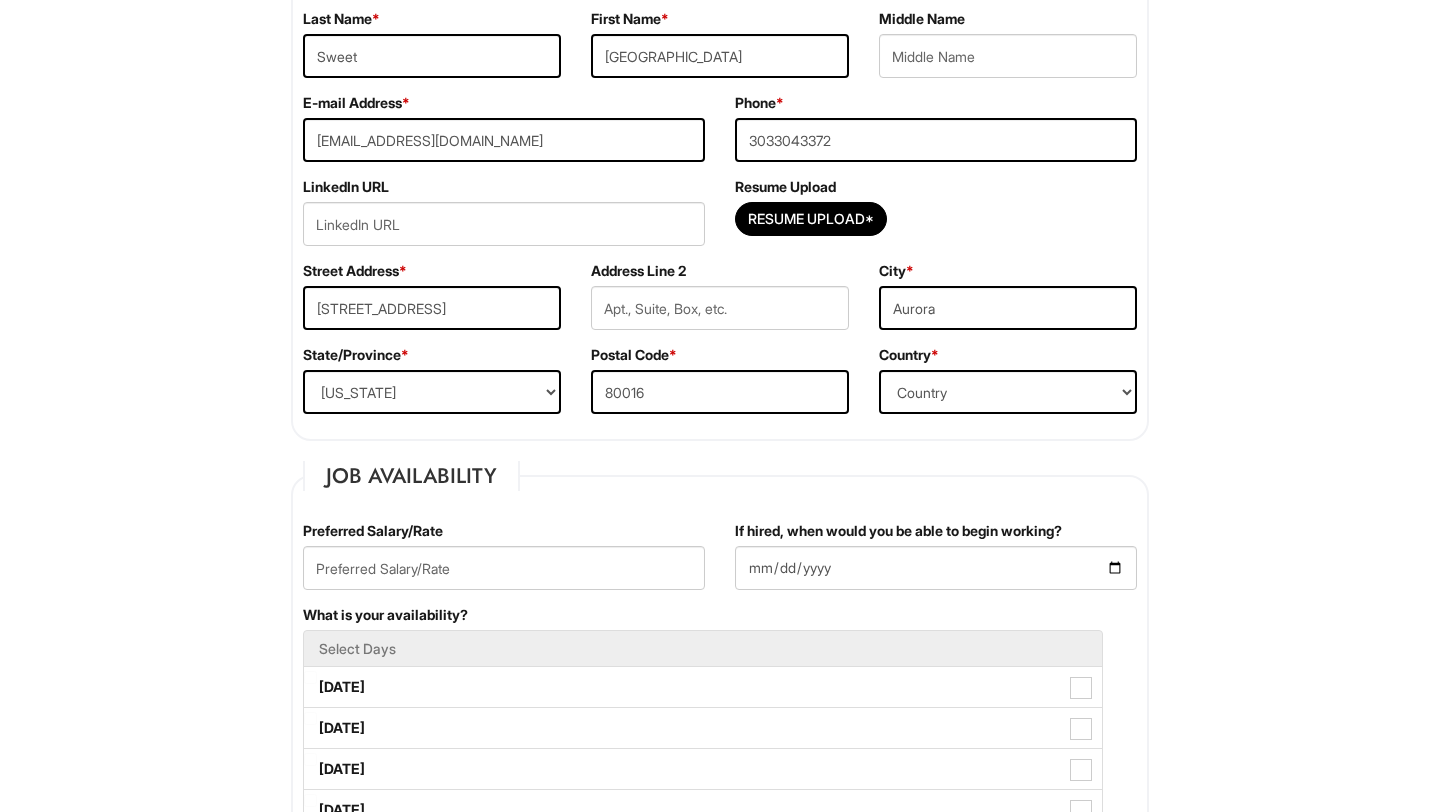 type on "C:\fakepath\Updated Resume .pdf" 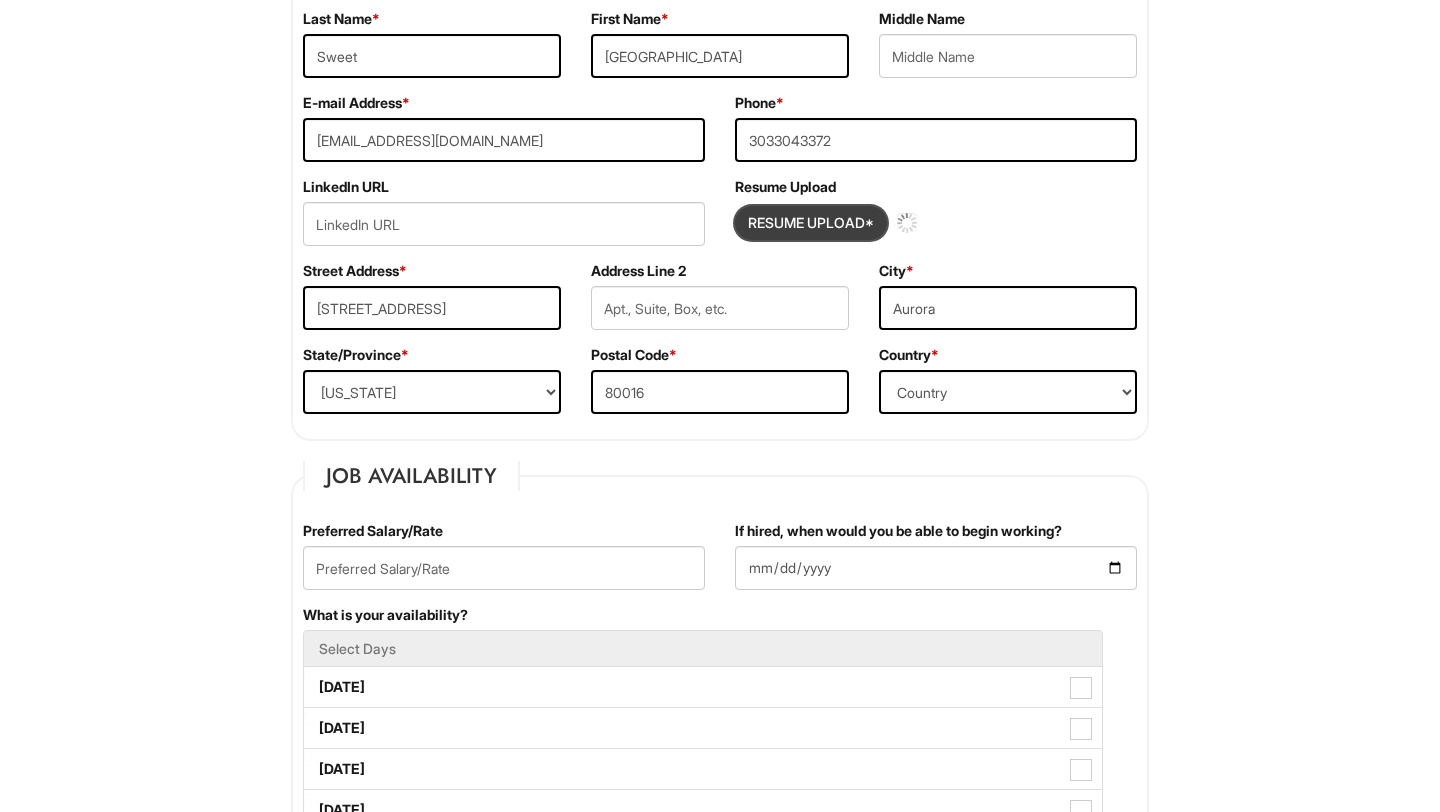 type 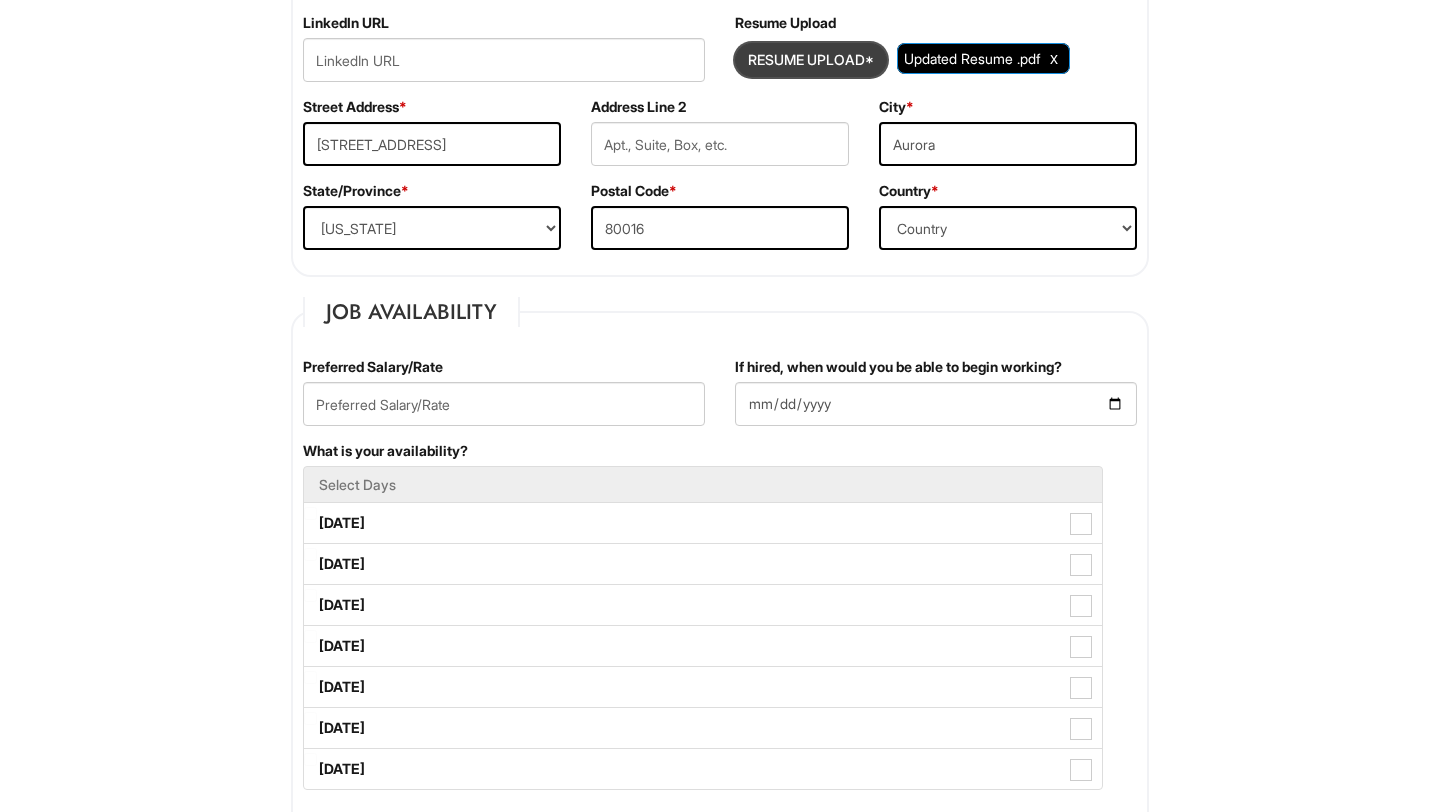 scroll, scrollTop: 546, scrollLeft: 0, axis: vertical 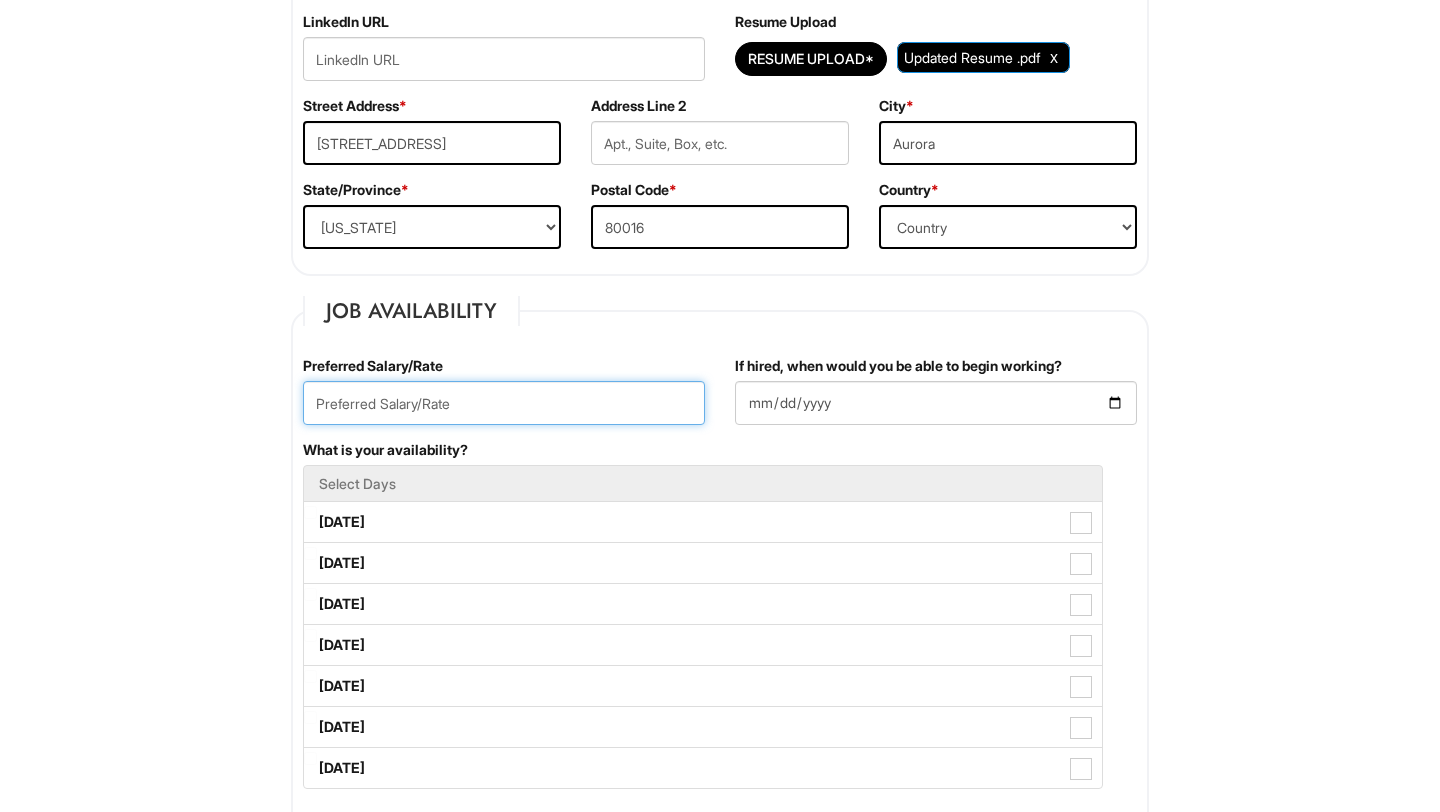 click at bounding box center (504, 403) 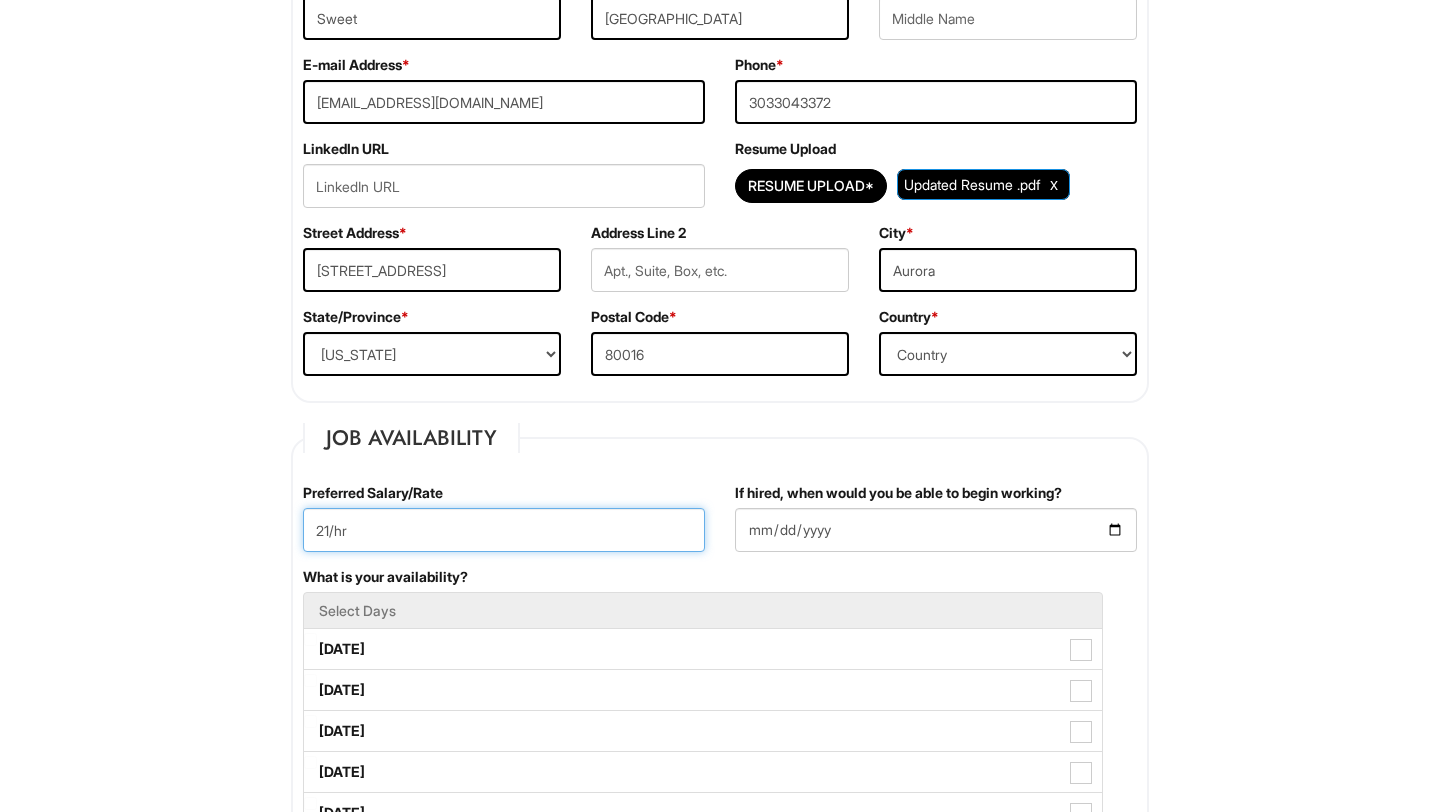 scroll, scrollTop: 421, scrollLeft: 0, axis: vertical 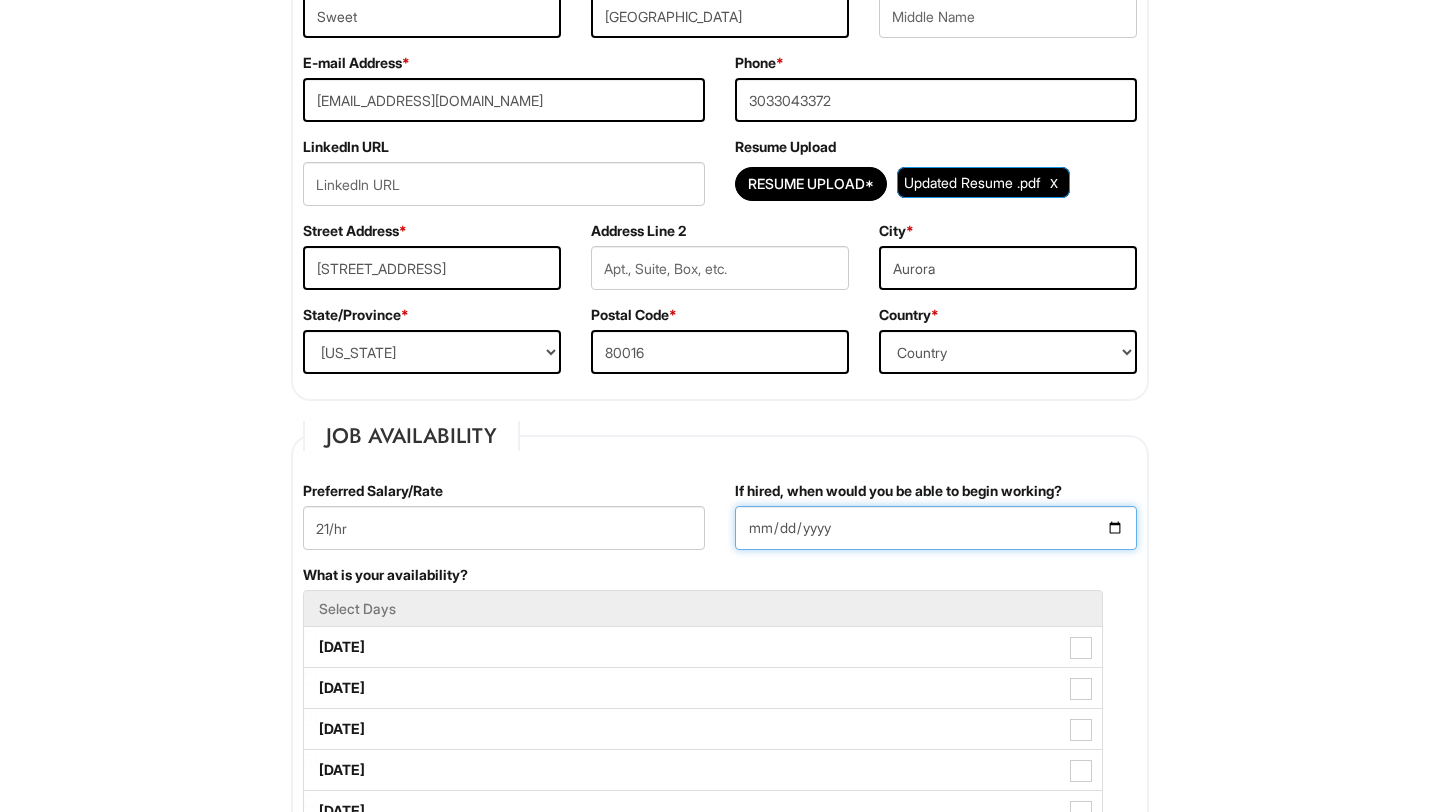 click on "If hired, when would you be able to begin working?" at bounding box center (936, 528) 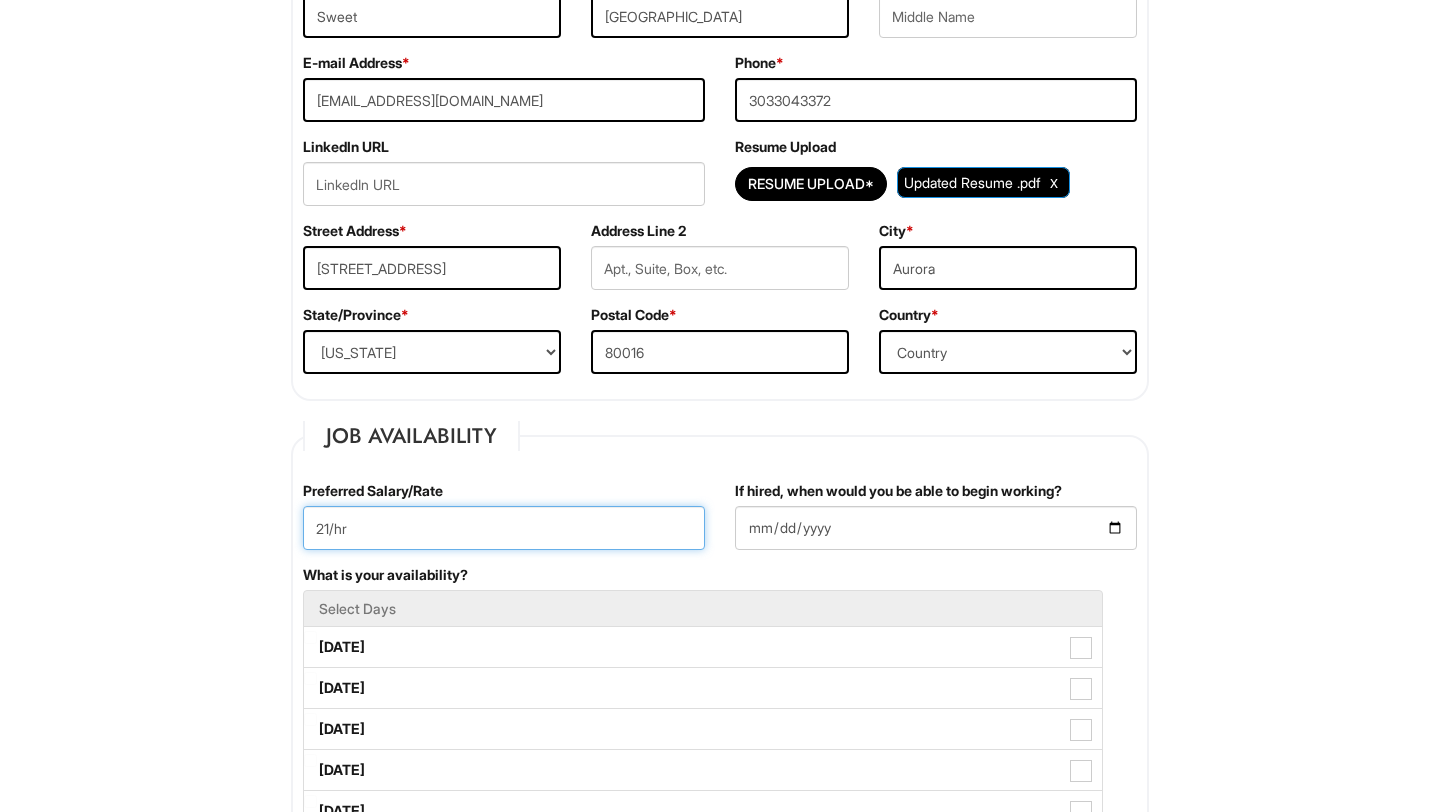 click on "21/hr" at bounding box center [504, 528] 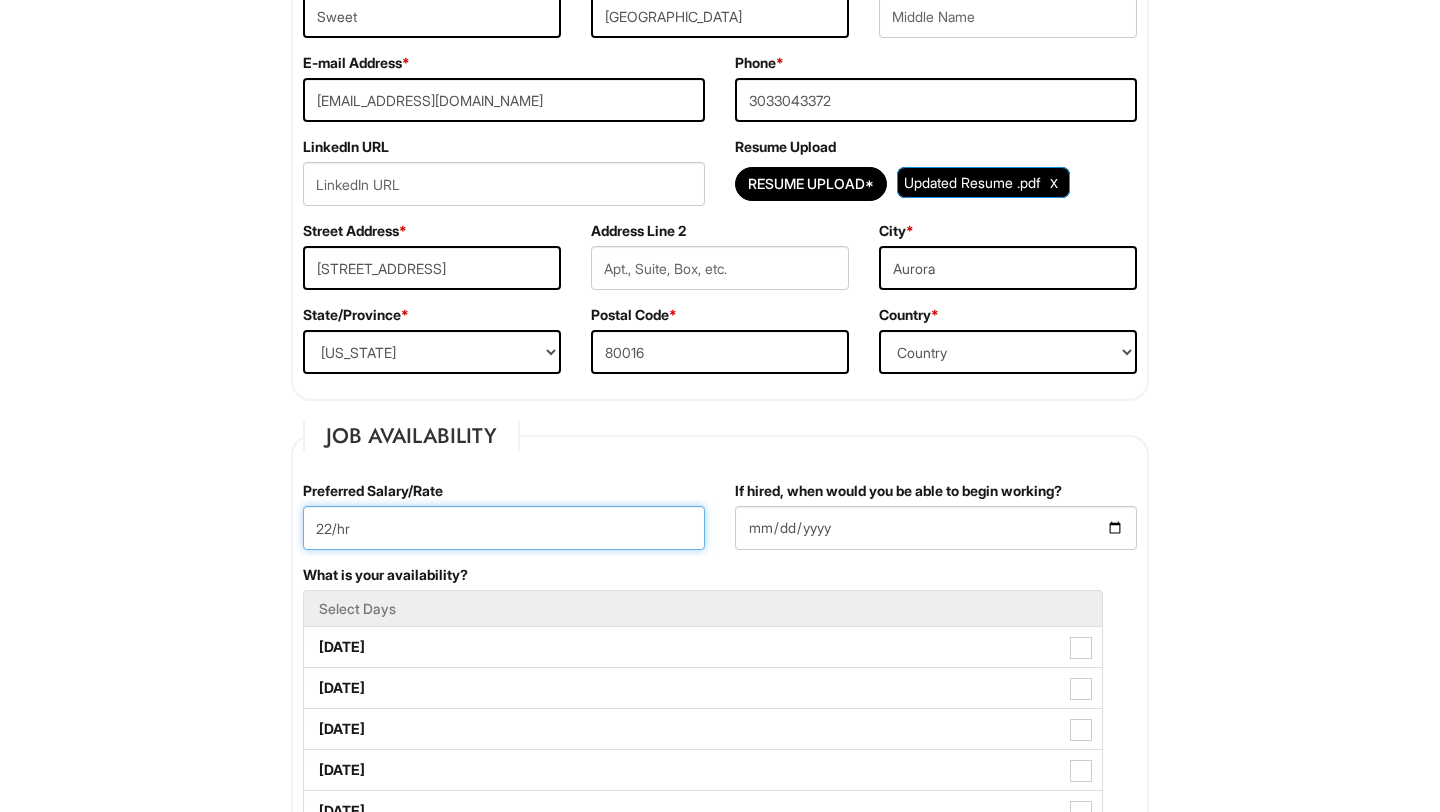 type on "22/hr" 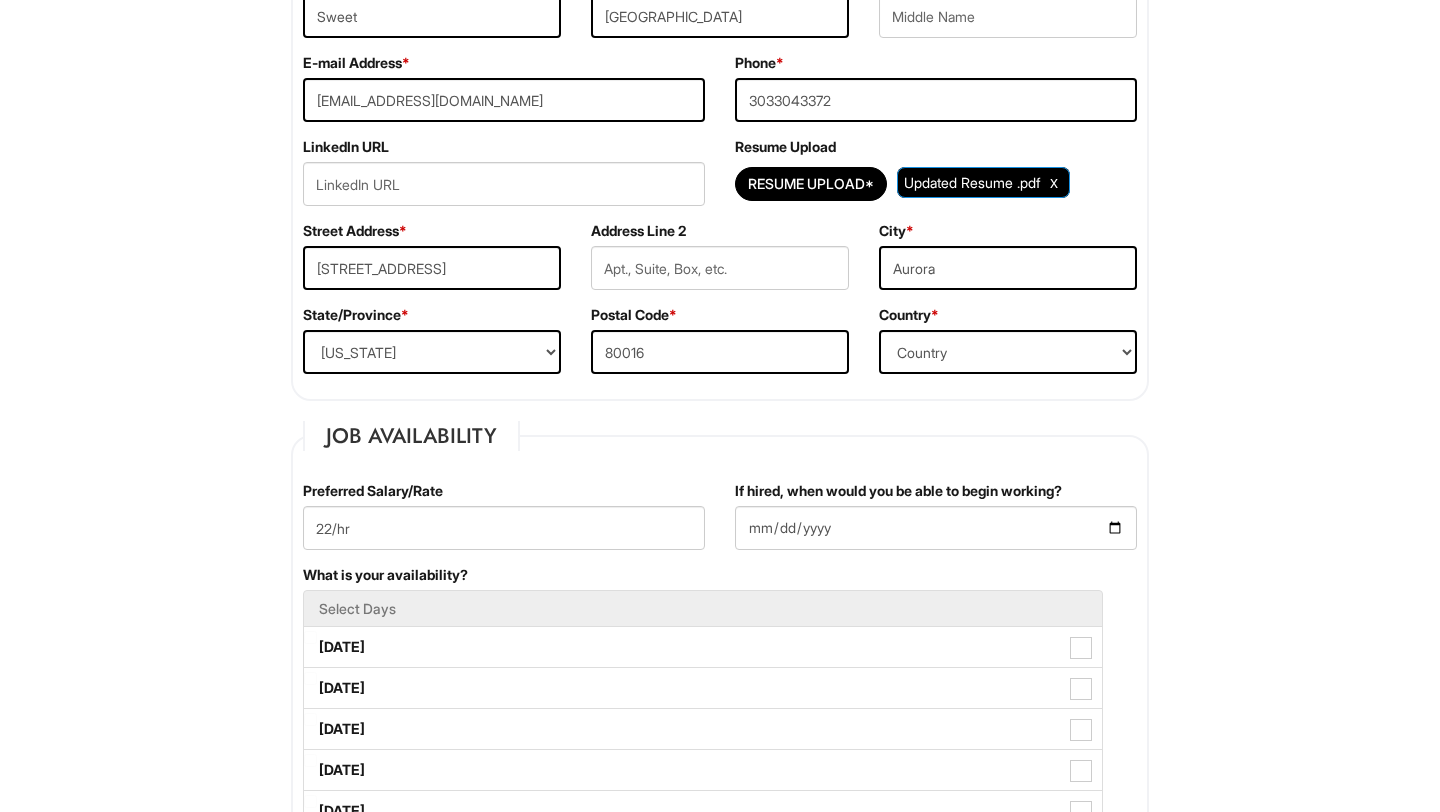 click on "Please Complete This Form 1 2 3 All Retail Positions, A|X Outelt PLEASE COMPLETE ALL REQUIRED FIELDS
We are an Equal Opportunity Employer. All persons shall have the opportunity to be considered for employment without regard to their race, color, creed, religion, national origin, ancestry, citizenship status, age, disability, gender, sex, sexual orientation, veteran status, genetic information or any other characteristic protected by applicable federal, state or local laws. We will endeavor to make a reasonable accommodation to the known physical or mental limitations of a qualified applicant with a disability unless the accommodation would impose an undue hardship on the operation of our business. If you believe you require such assistance to complete this form or to participate in an interview, please let us know.
Personal Information
Last Name  *   Sweet
First Name  *   Trenton
Middle Name
E-mail Address  *   trentonwsweet@gmail.com
Phone  *   3033043372
LinkedIn URL" at bounding box center [720, 1532] 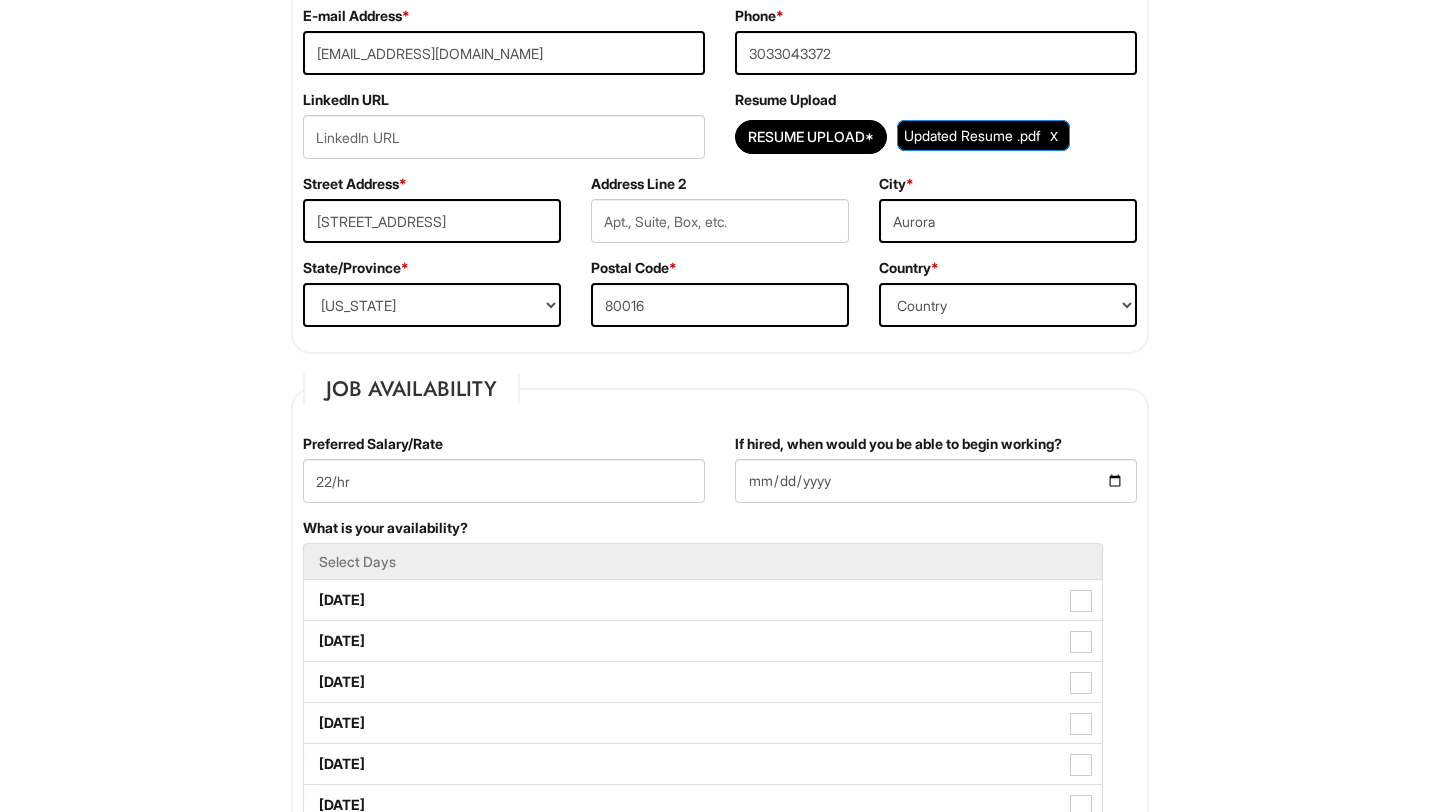 scroll, scrollTop: 476, scrollLeft: 0, axis: vertical 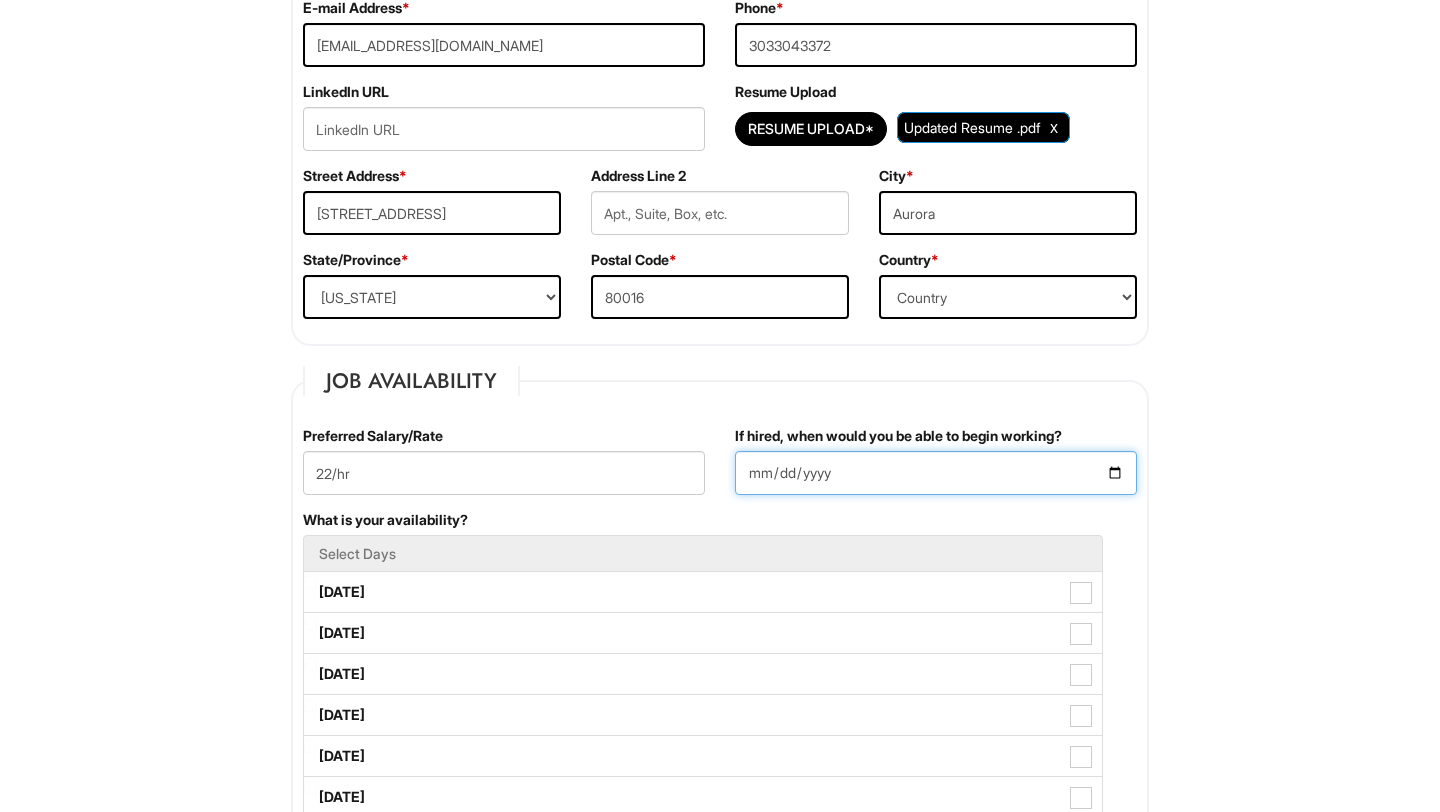 click on "If hired, when would you be able to begin working?" at bounding box center [936, 473] 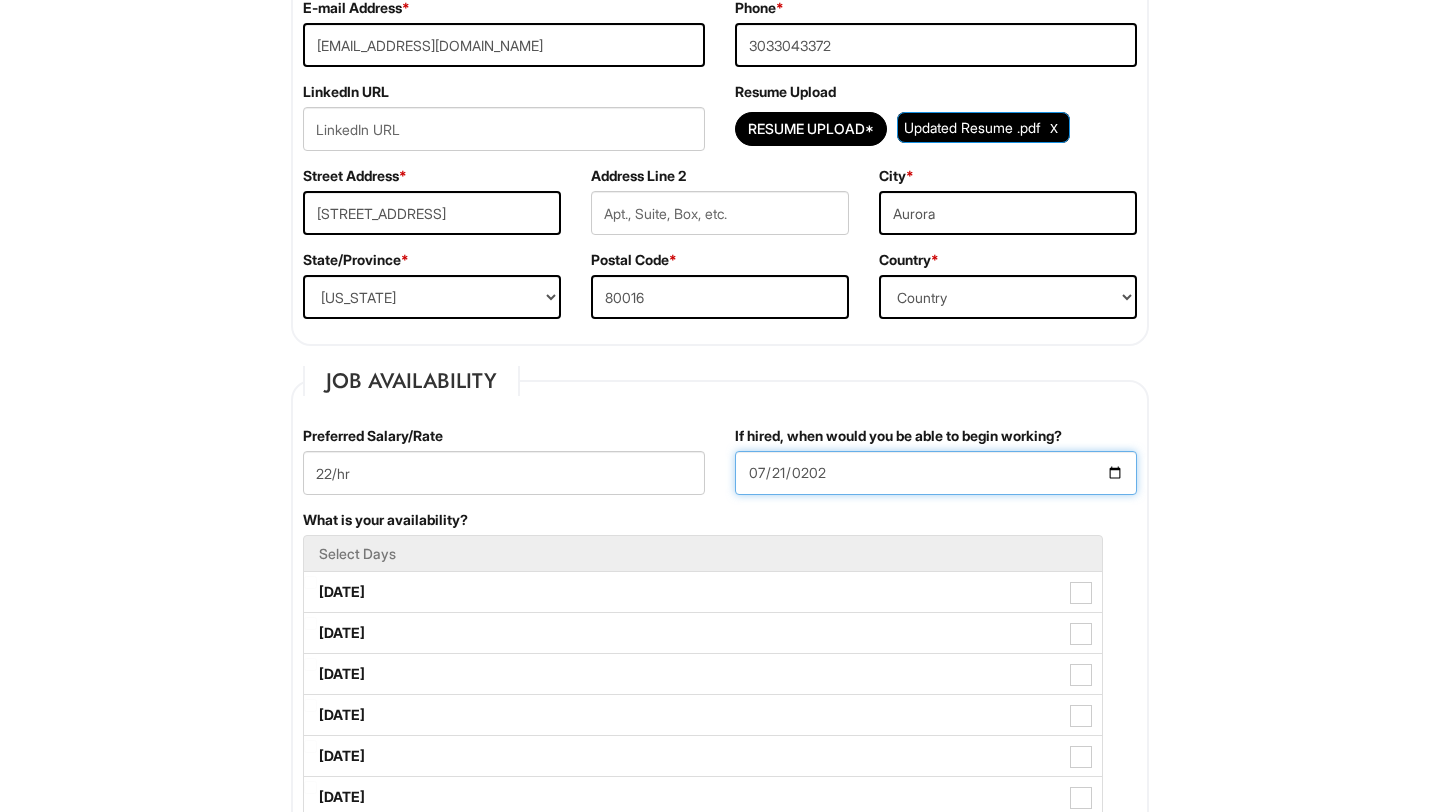 type on "2025-07-21" 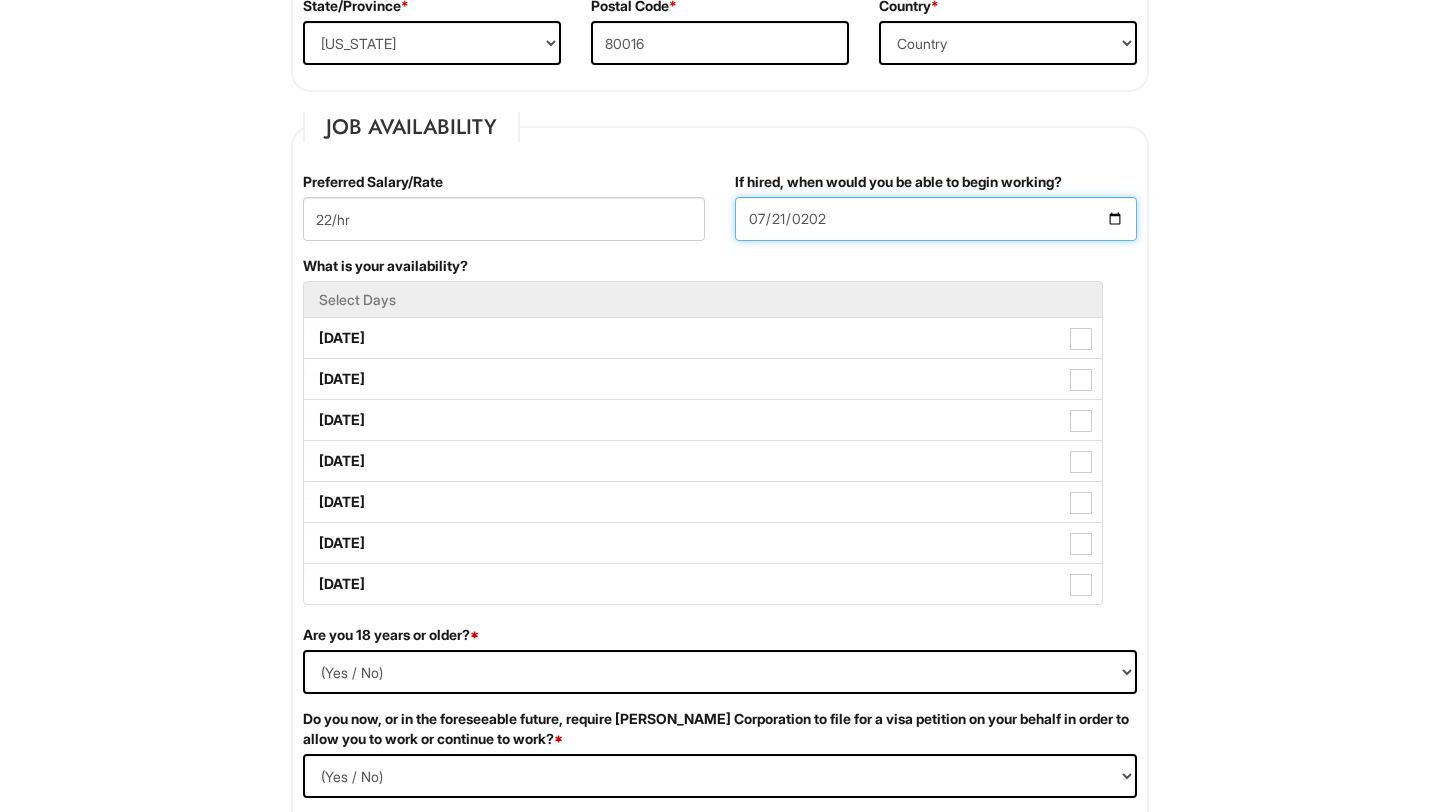 scroll, scrollTop: 731, scrollLeft: 0, axis: vertical 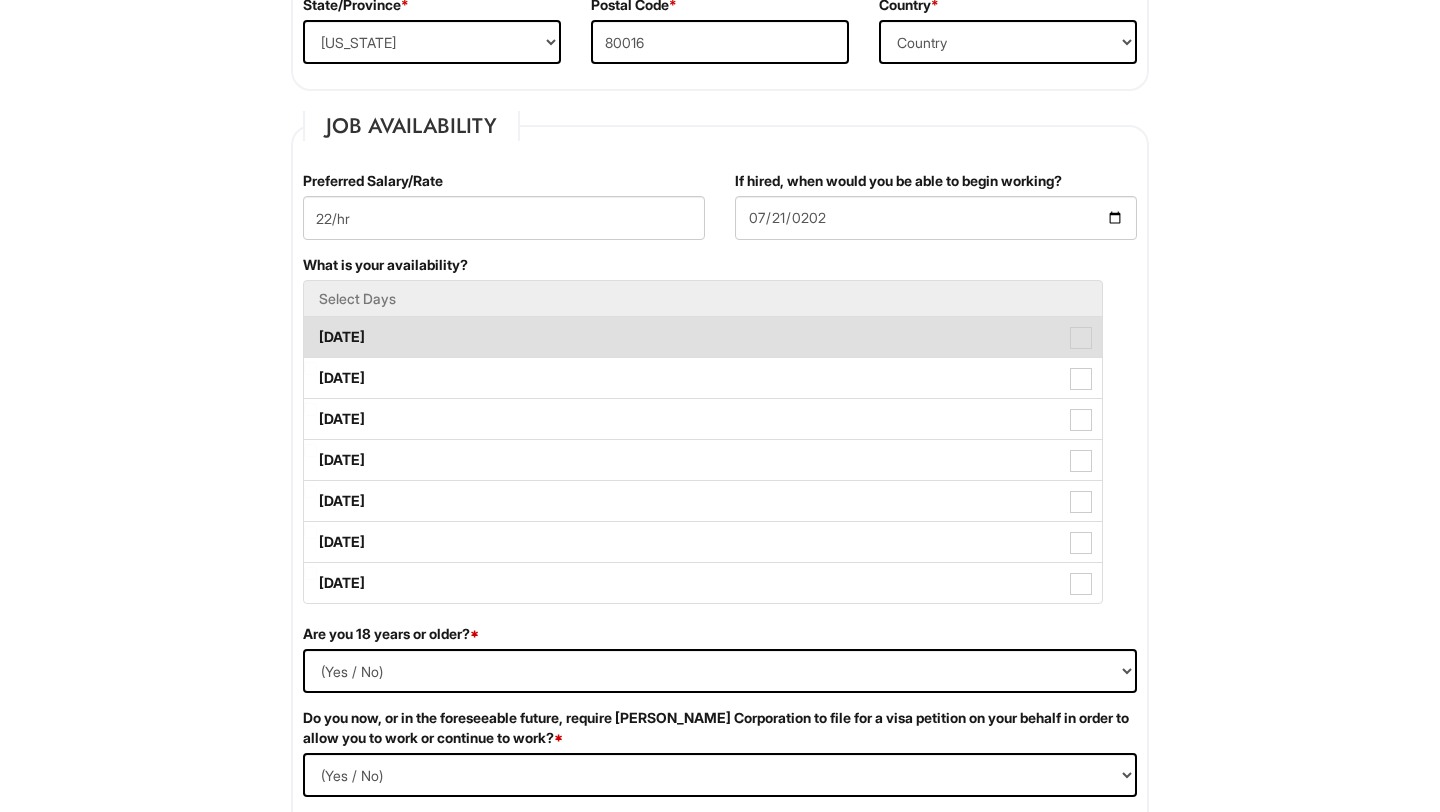 click at bounding box center [1081, 338] 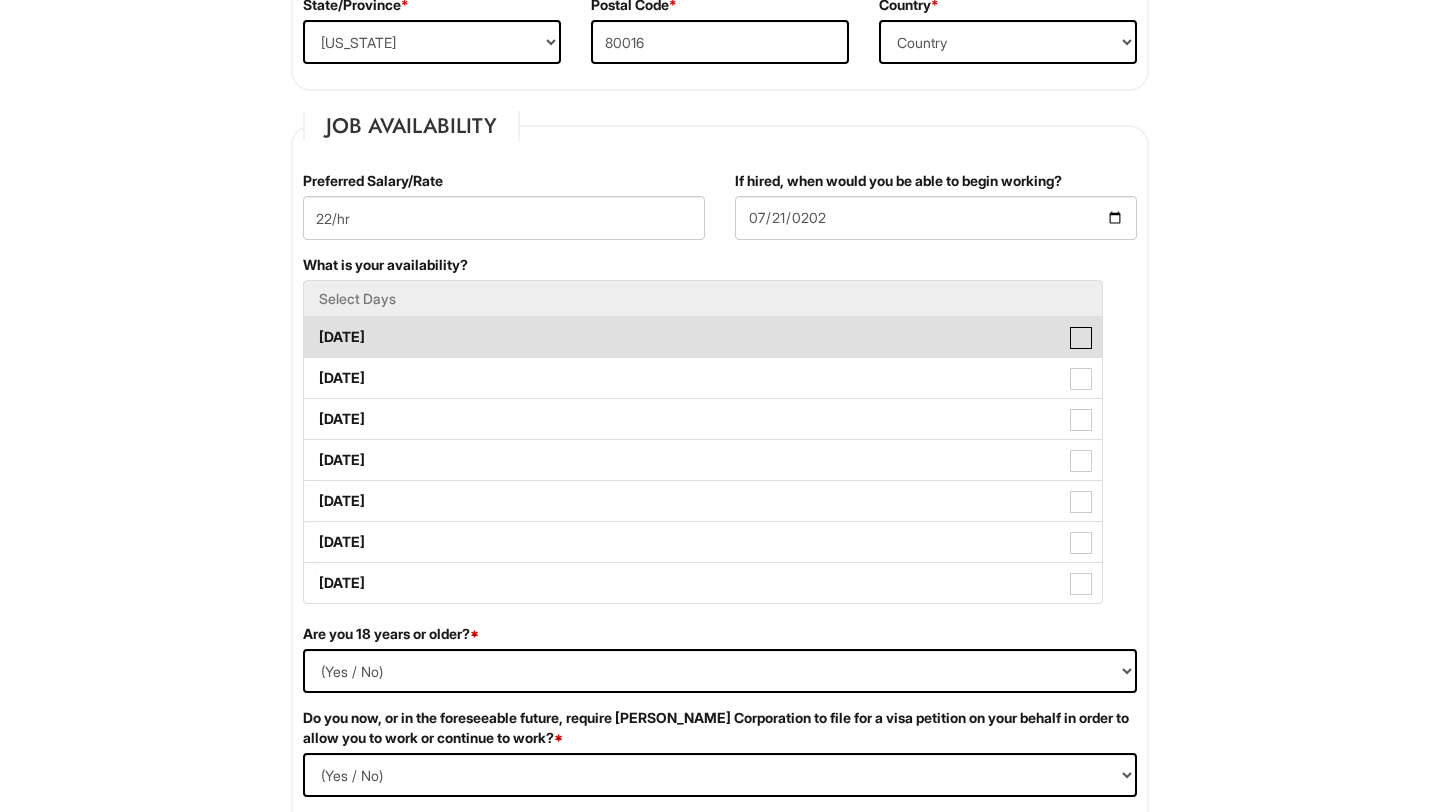 click on "Monday" at bounding box center [310, 327] 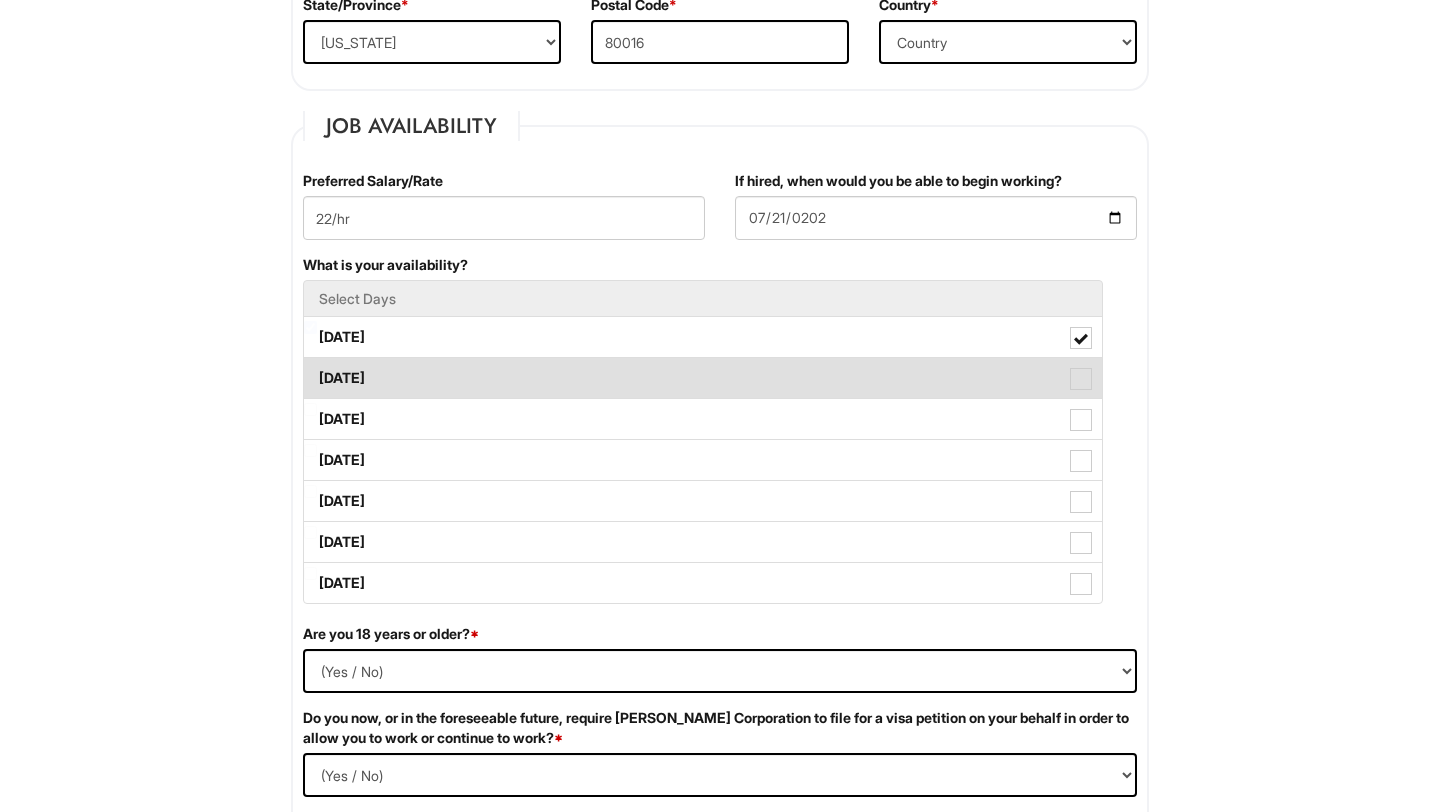 click at bounding box center (1081, 379) 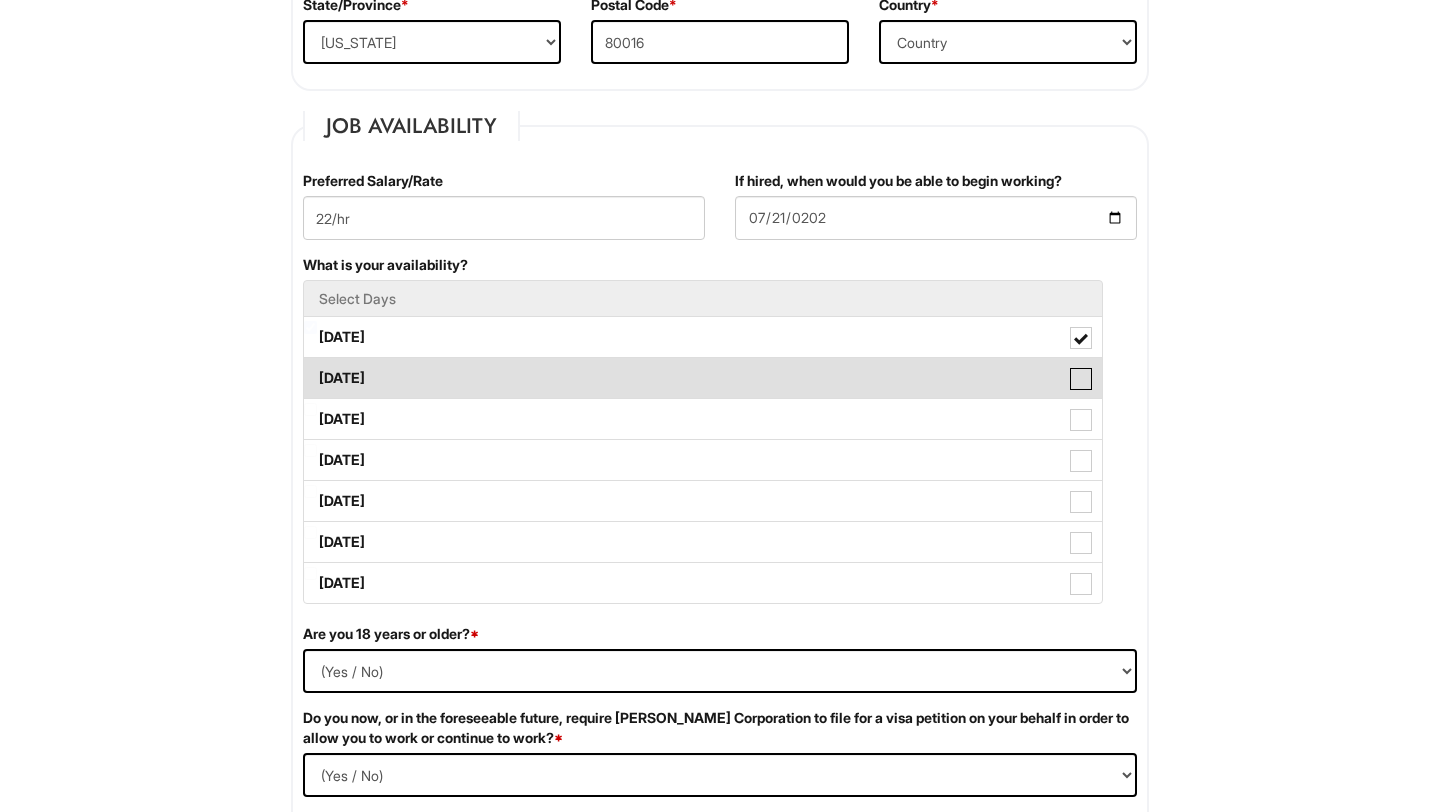 click on "Tuesday" at bounding box center (310, 368) 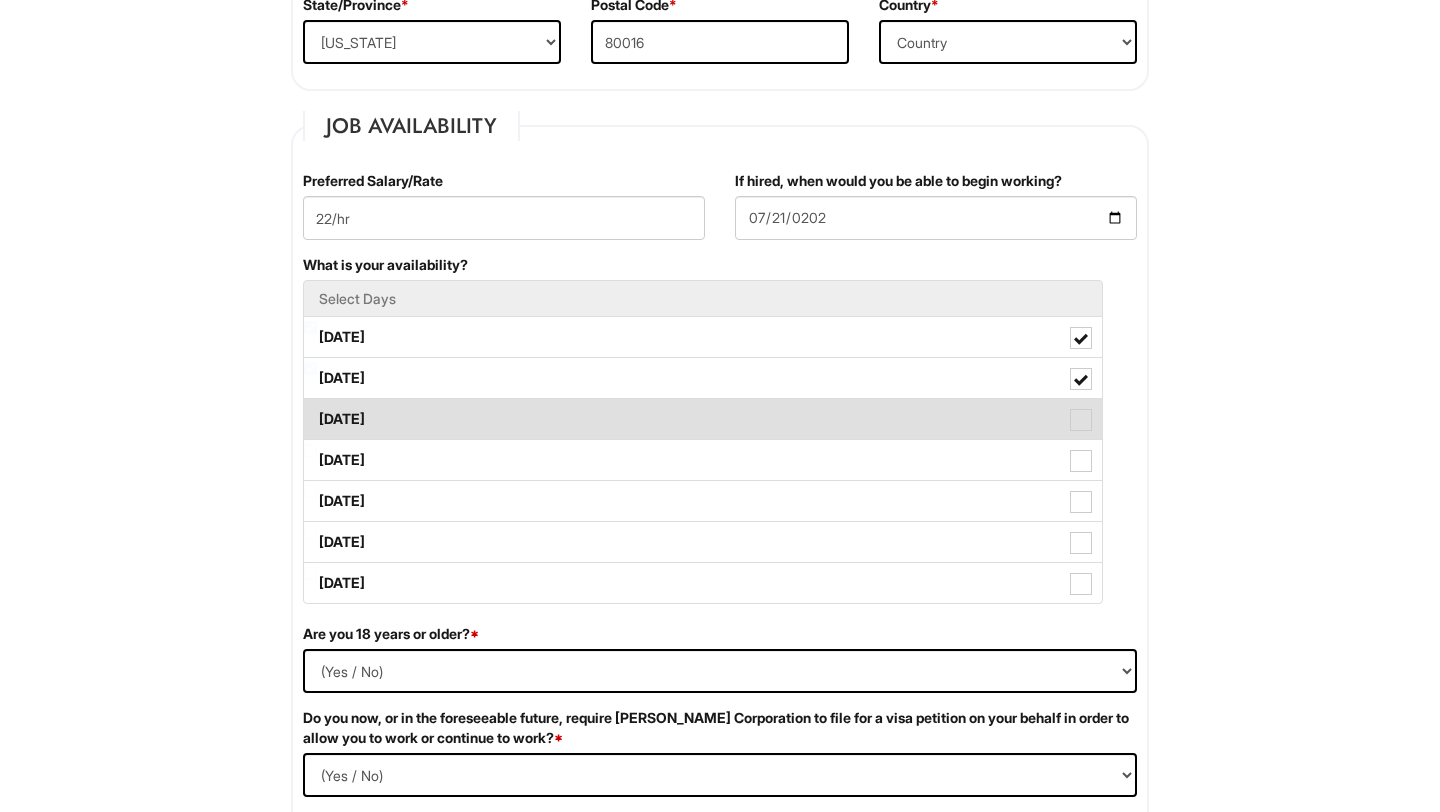 click at bounding box center (1081, 420) 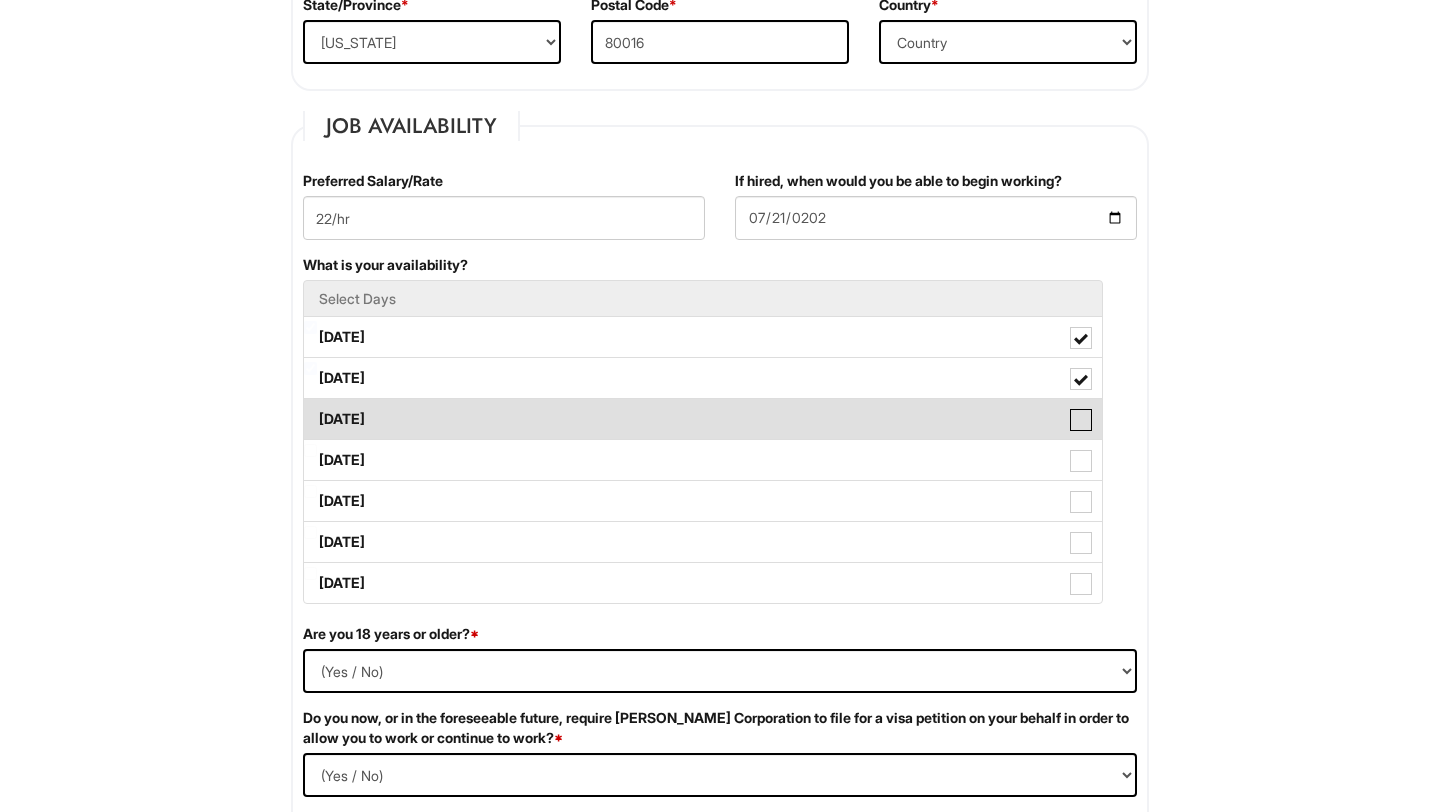 click on "Wednesday" at bounding box center [310, 409] 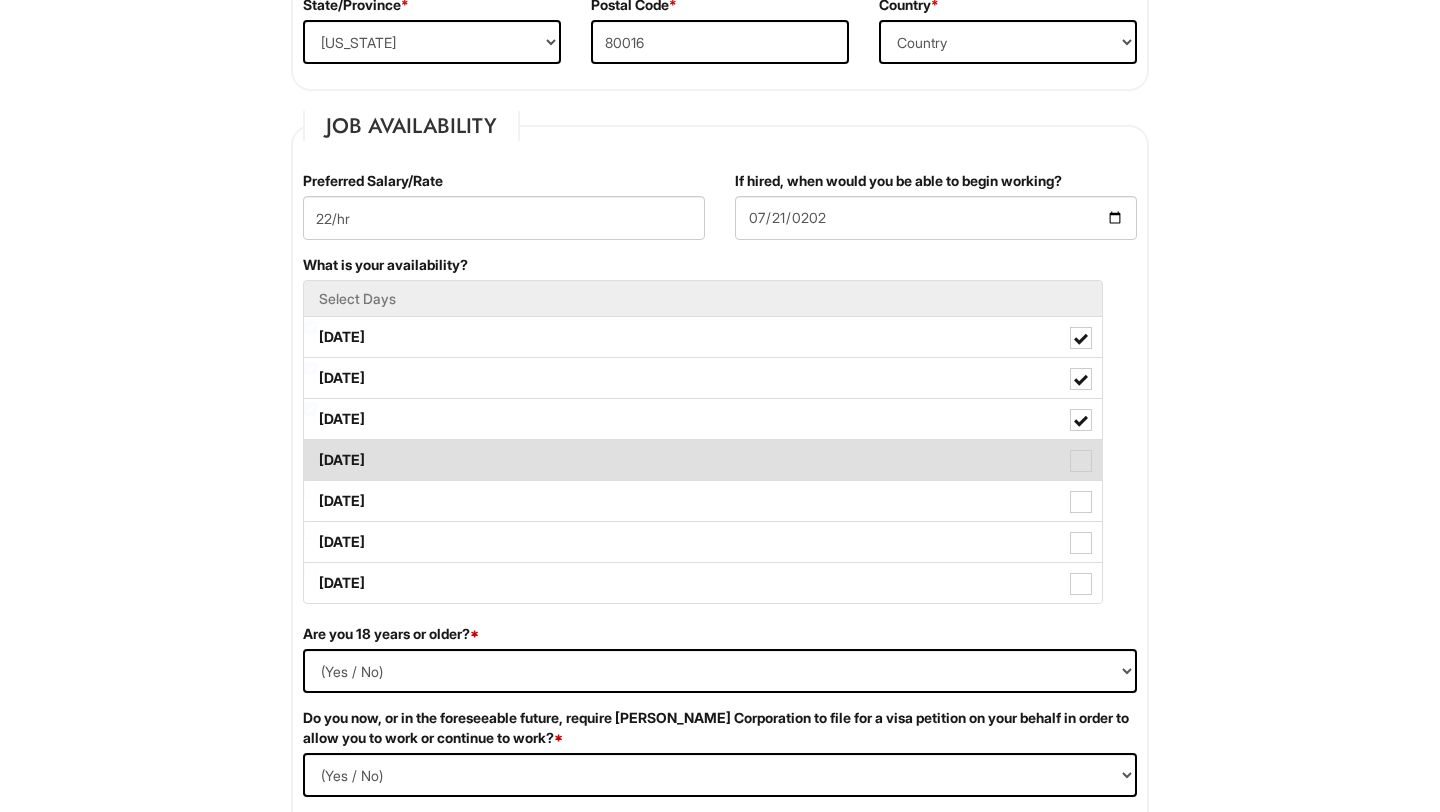 click at bounding box center (1081, 461) 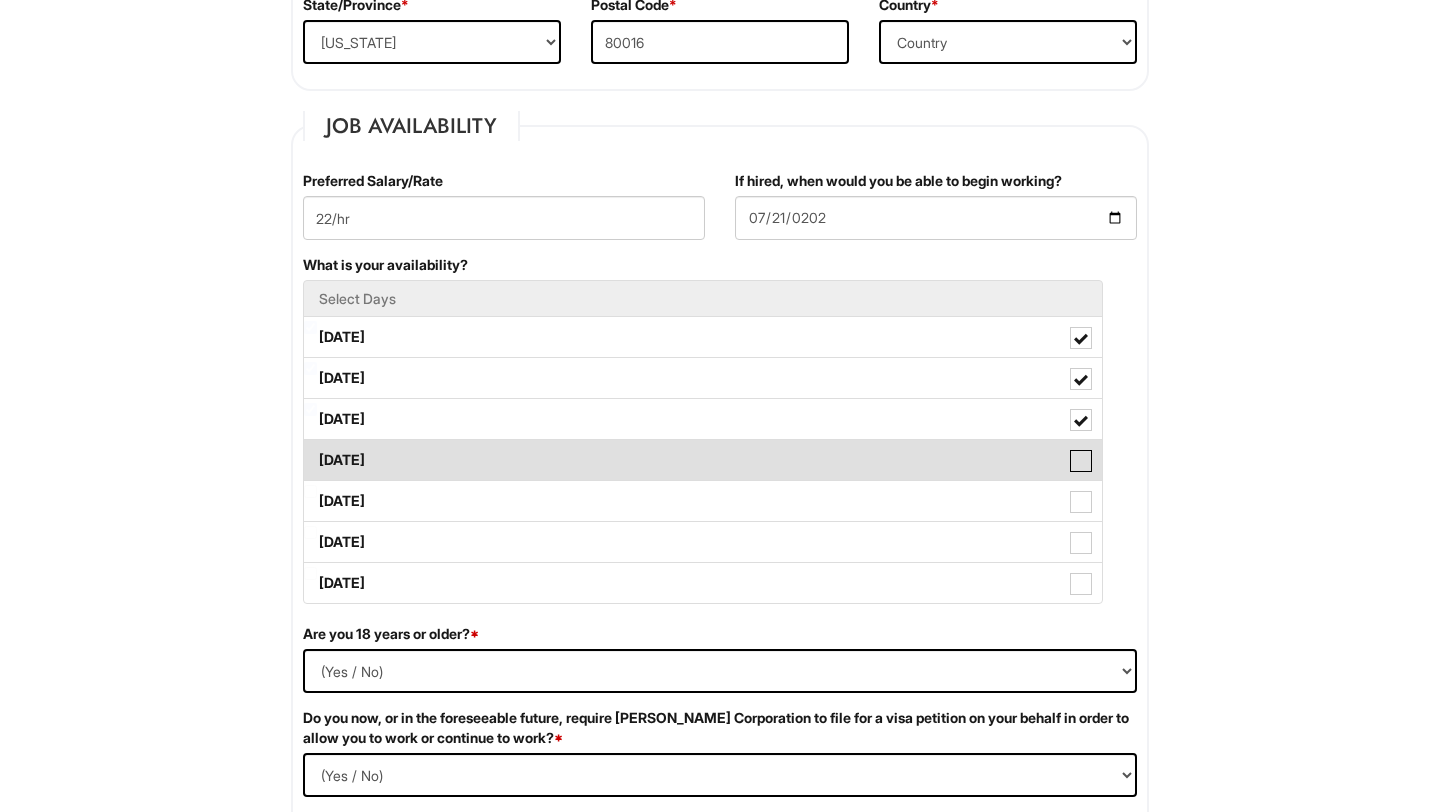 click on "Thursday" at bounding box center (310, 450) 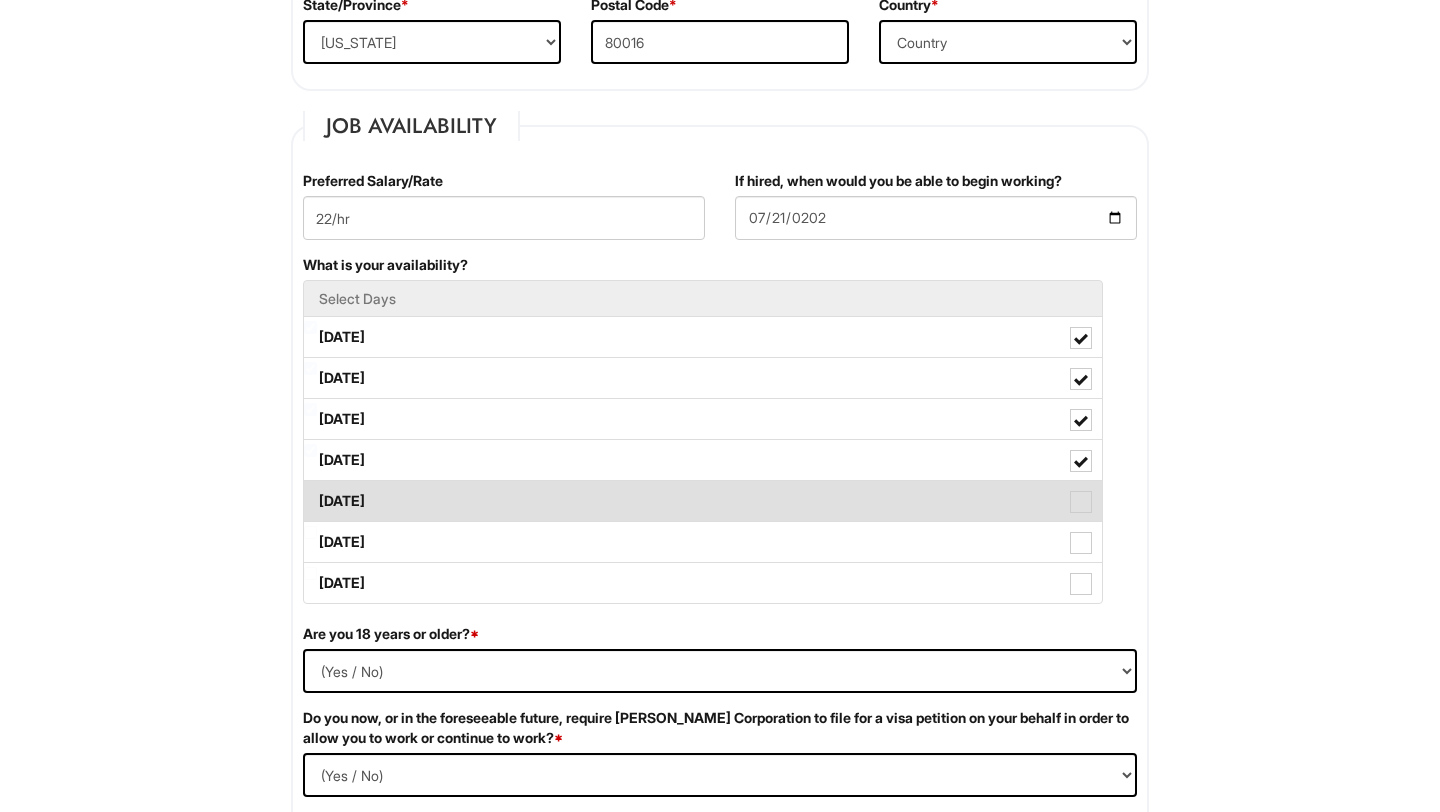 click at bounding box center [1081, 502] 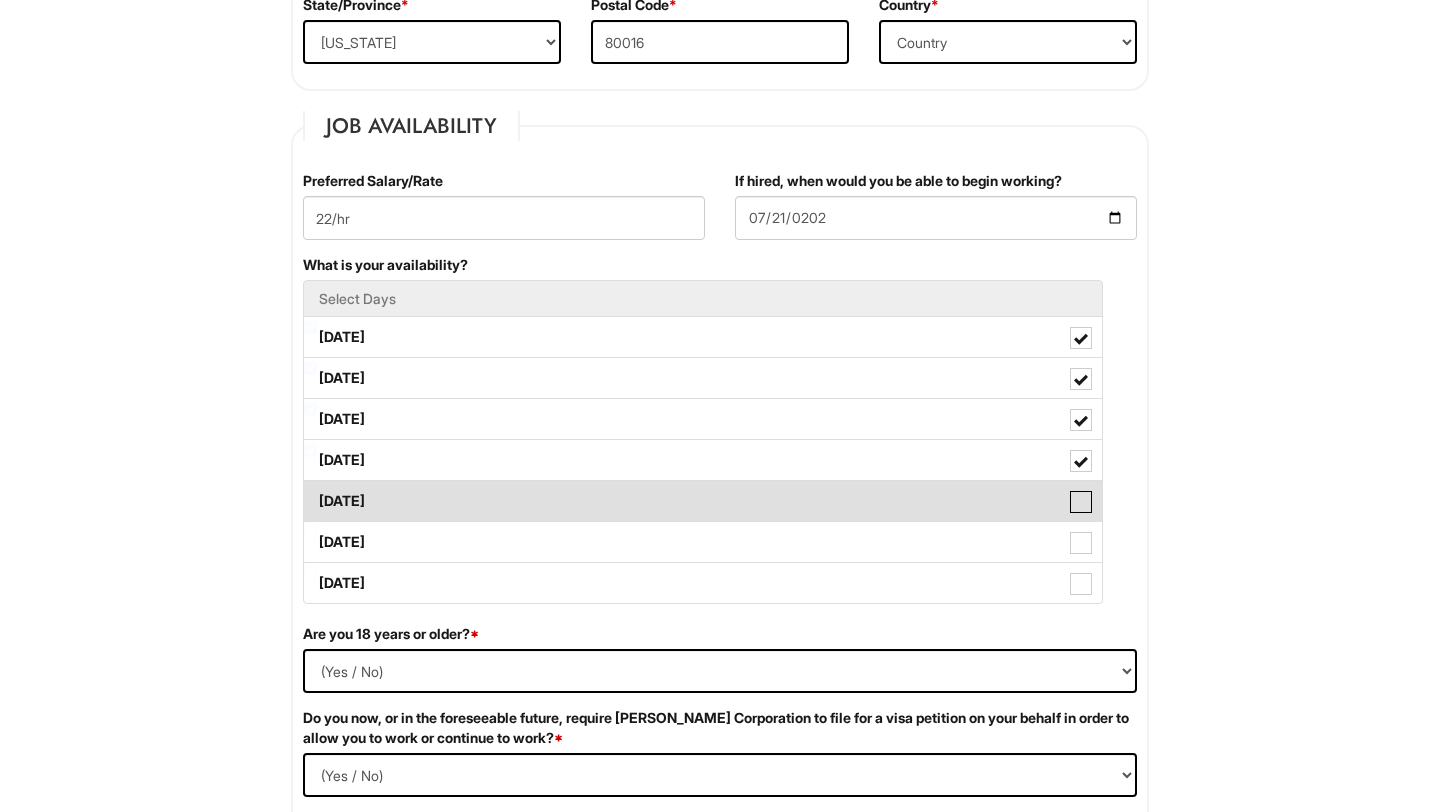 click on "Friday" at bounding box center [310, 491] 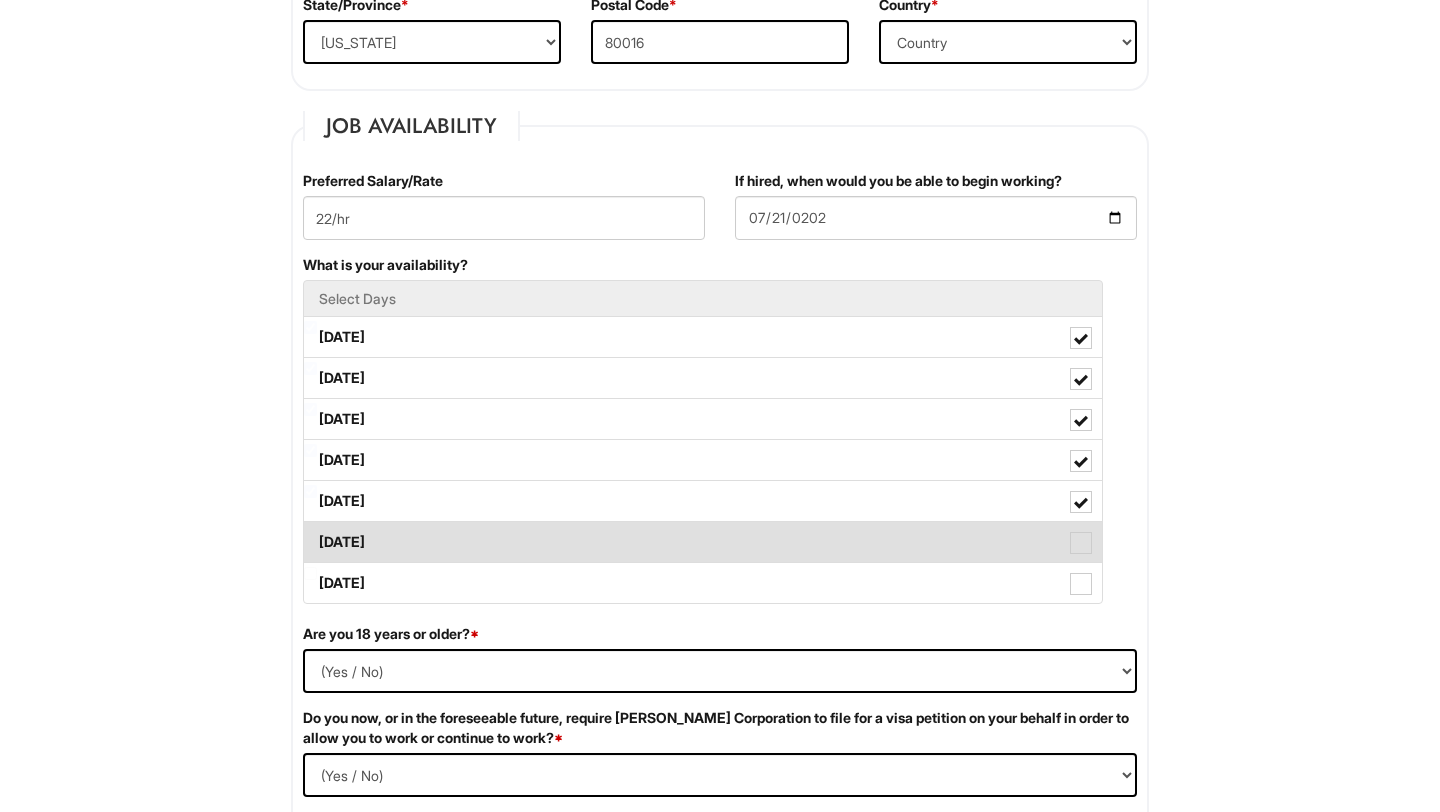 click at bounding box center (1081, 543) 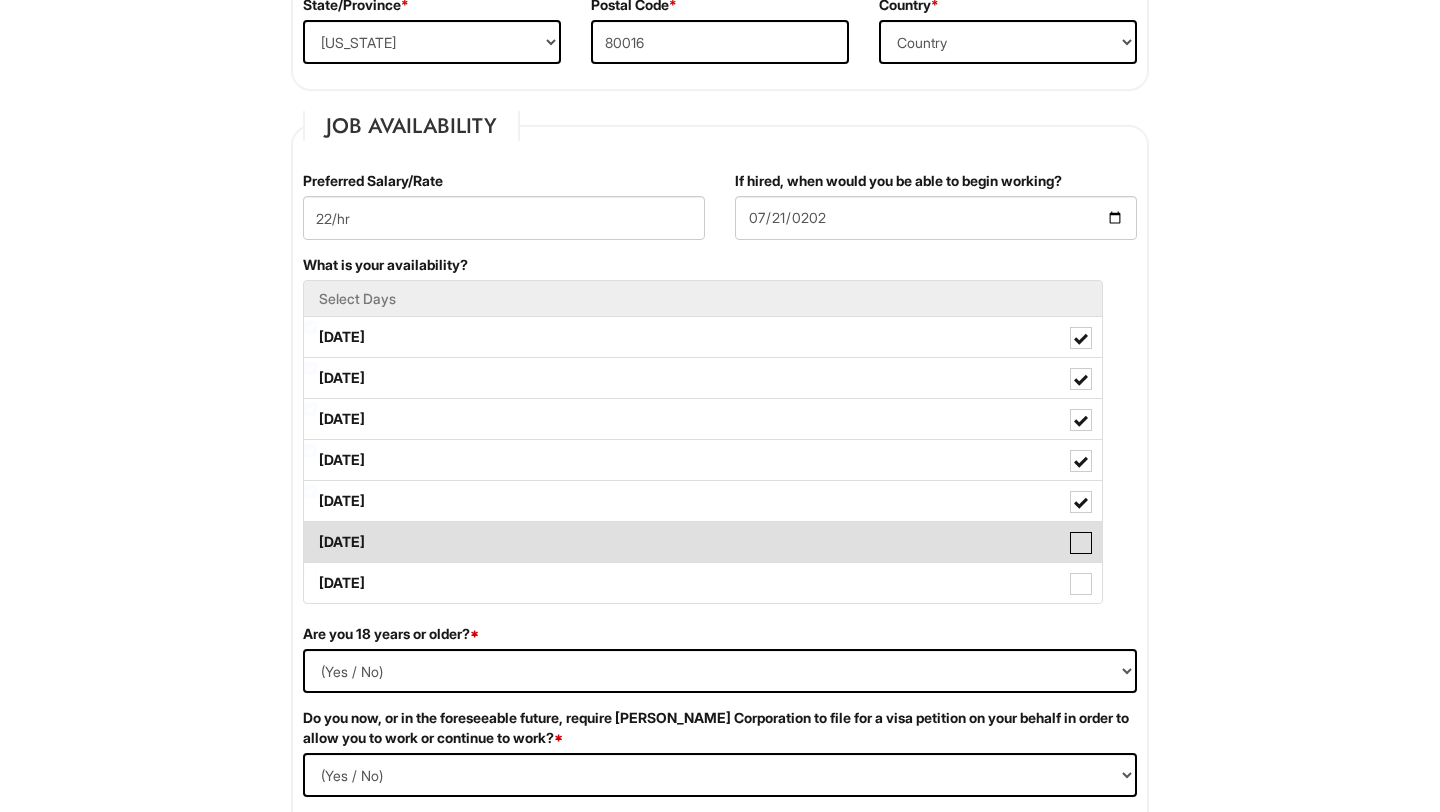 click on "Saturday" at bounding box center (310, 532) 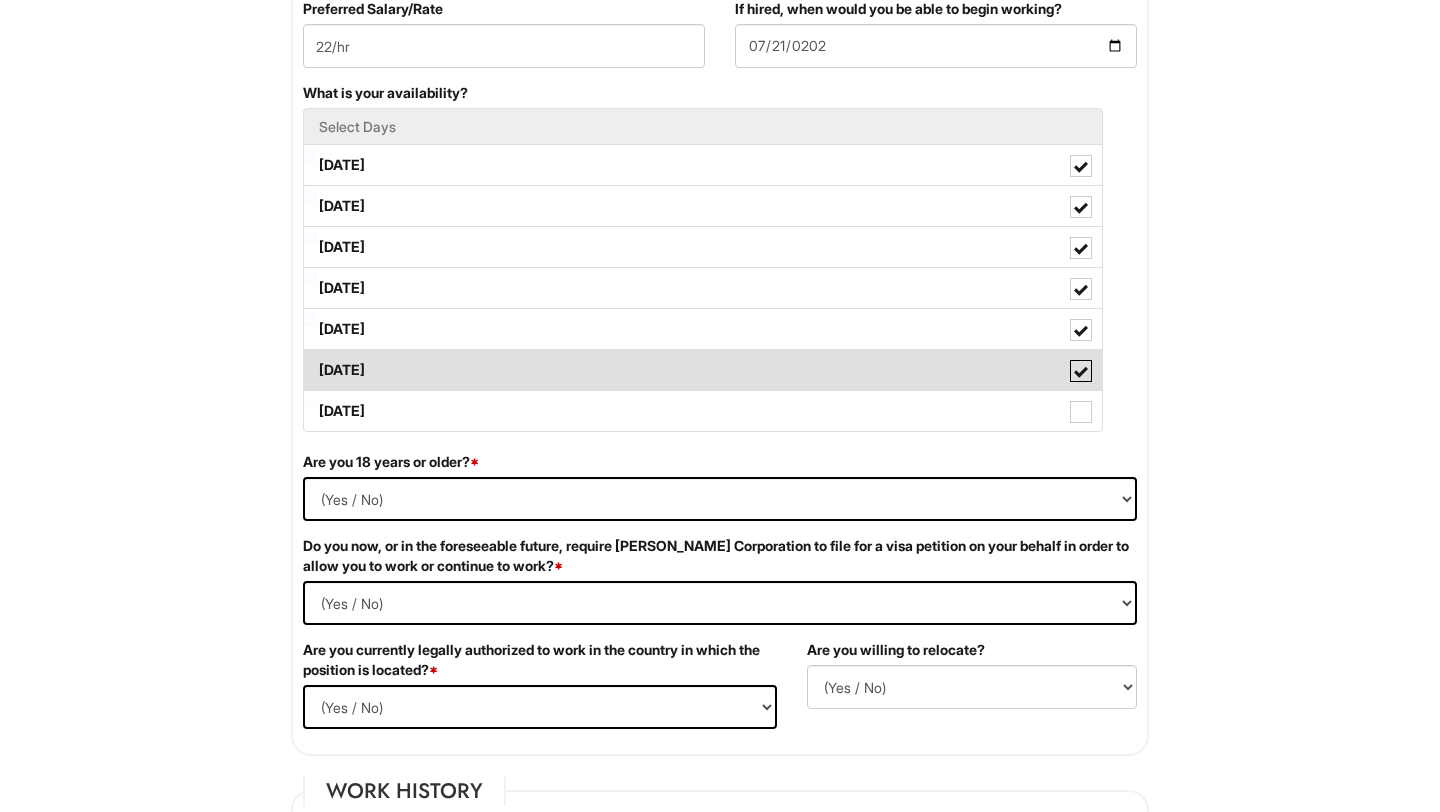 scroll, scrollTop: 908, scrollLeft: 0, axis: vertical 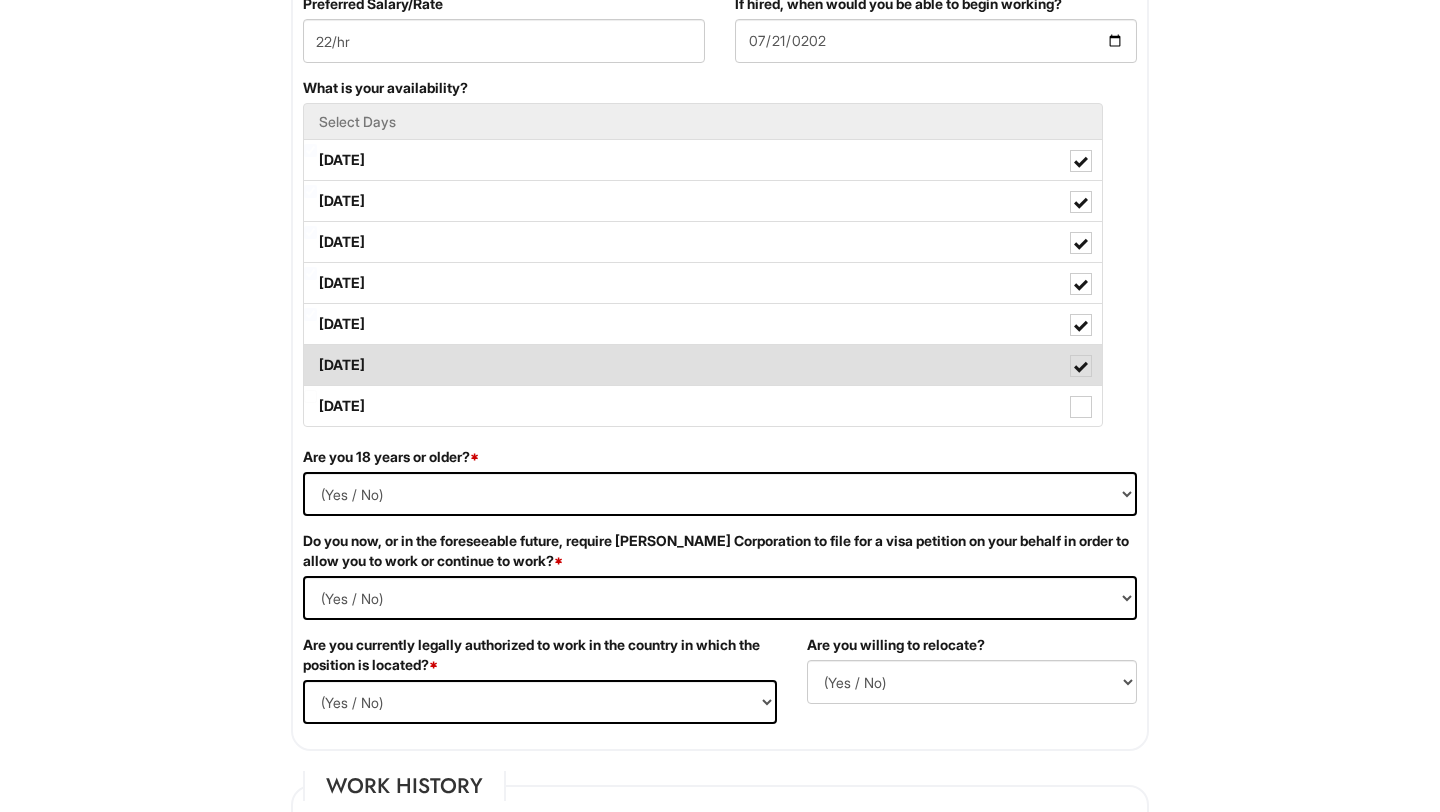 click on "Do you now, or in the foreseeable future, require Giorgio Armani Corporation to file for a visa petition on your behalf in order to allow you to work or continue to work? *" at bounding box center [720, 551] 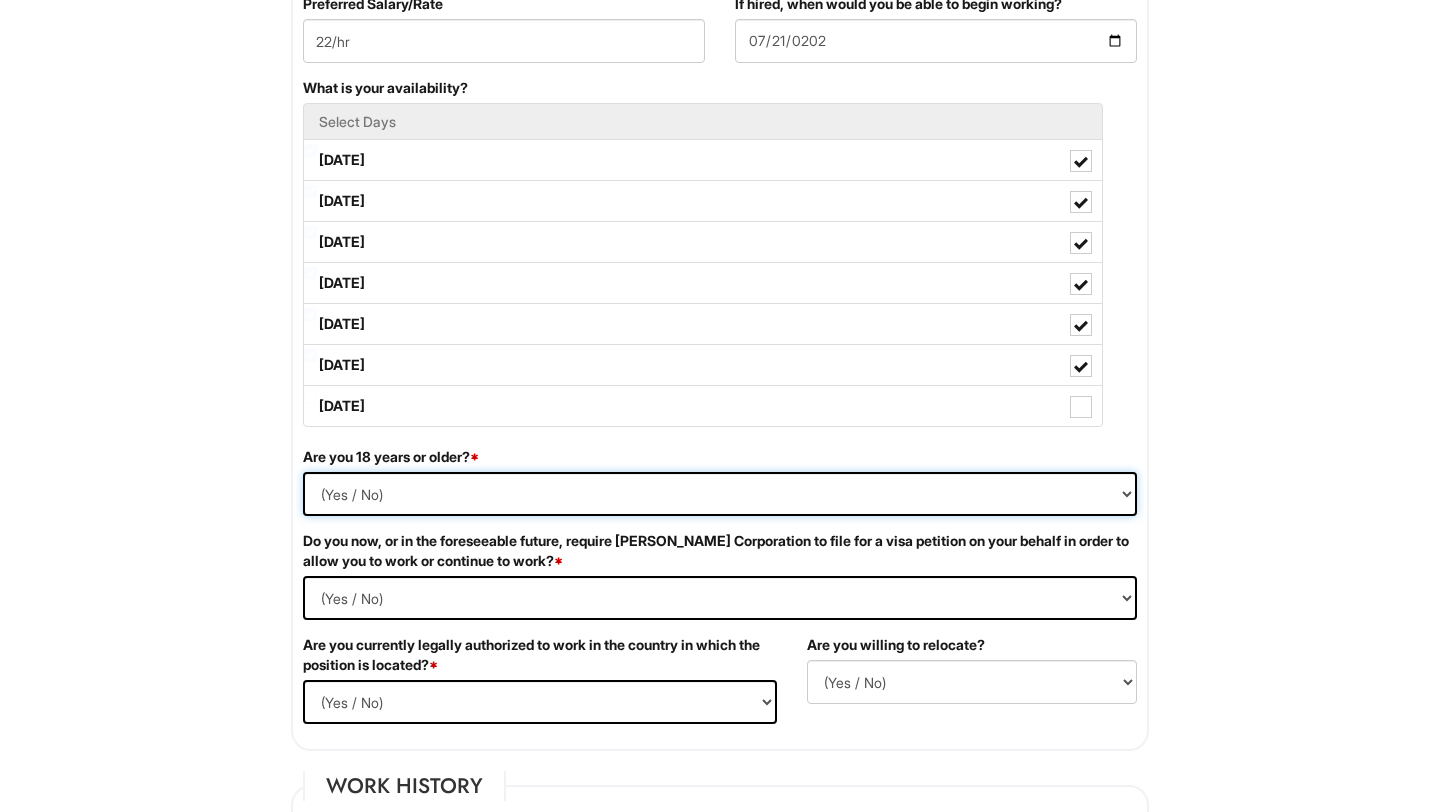 click on "(Yes / No) Yes No" at bounding box center [720, 494] 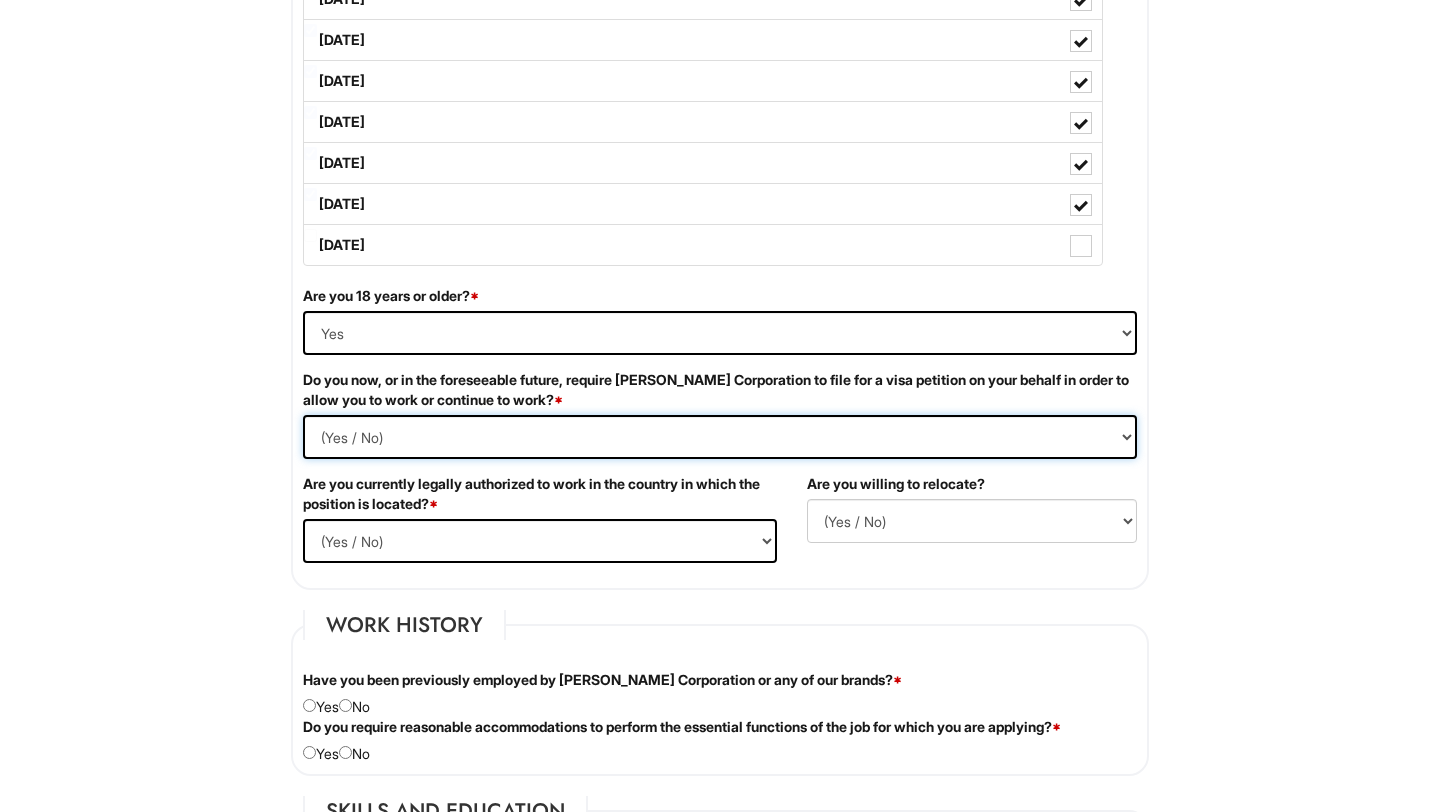 click on "(Yes / No) Yes No" at bounding box center (720, 437) 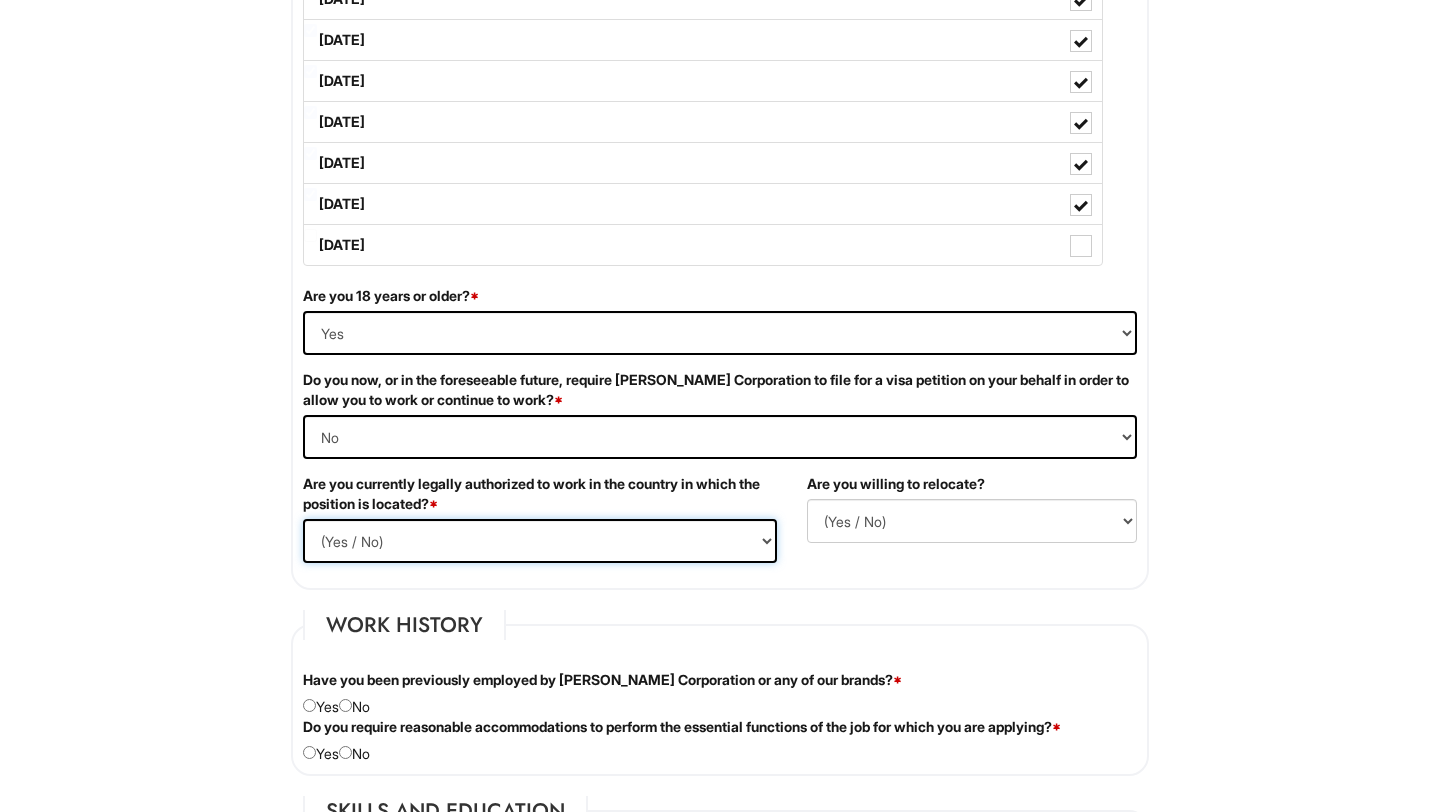 click on "(Yes / No) Yes No" at bounding box center [540, 541] 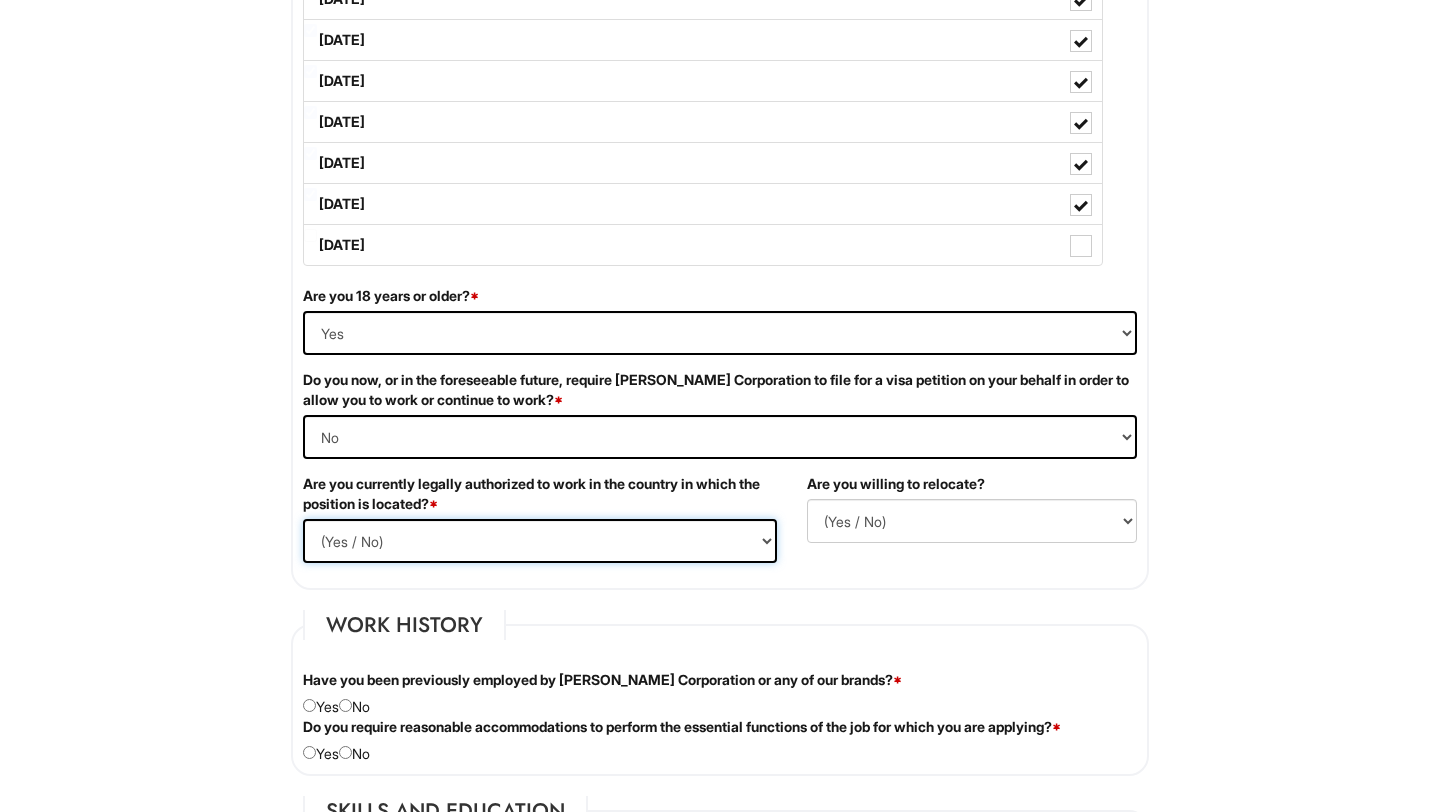 click on "(Yes / No) Yes No" at bounding box center (540, 541) 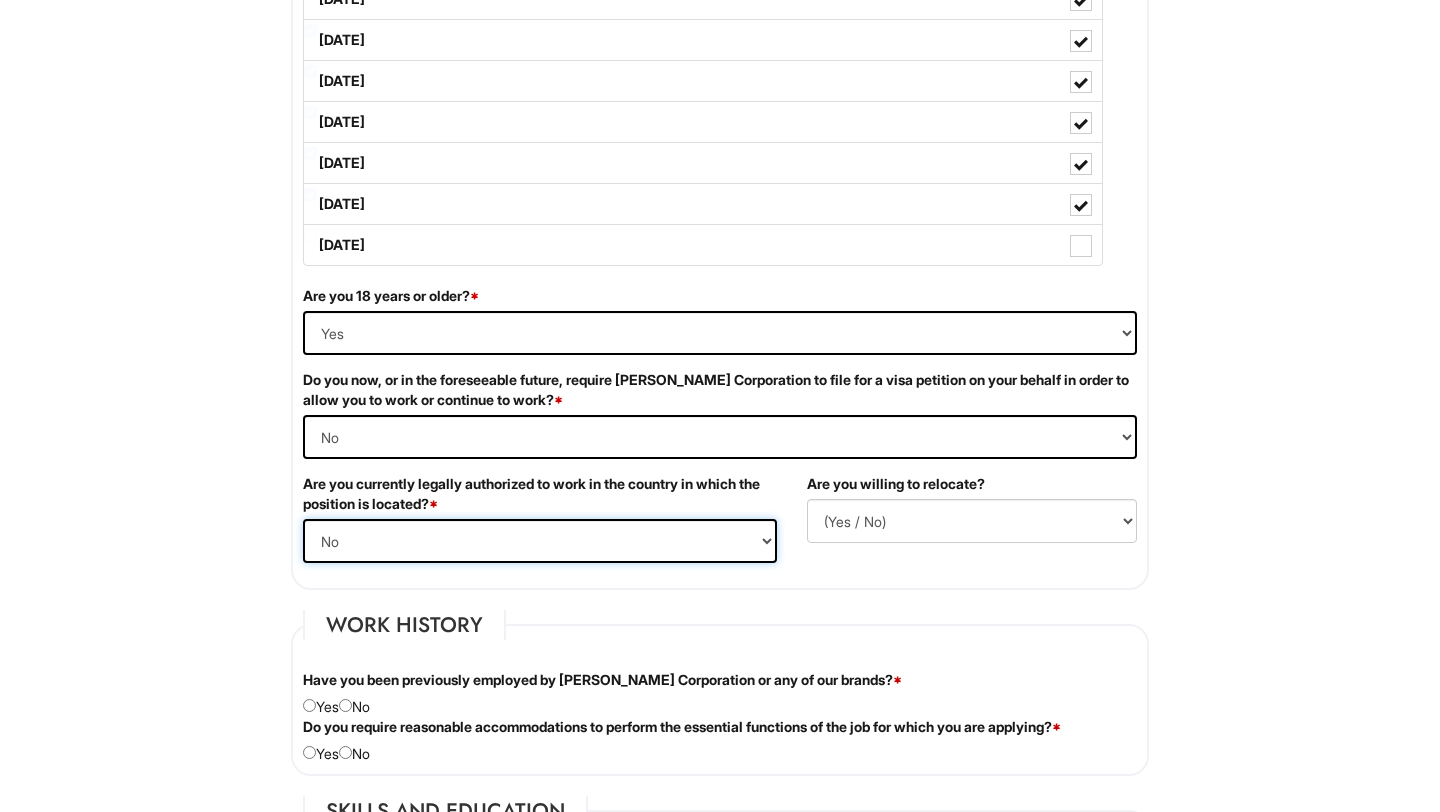 click on "(Yes / No) Yes No" at bounding box center (540, 541) 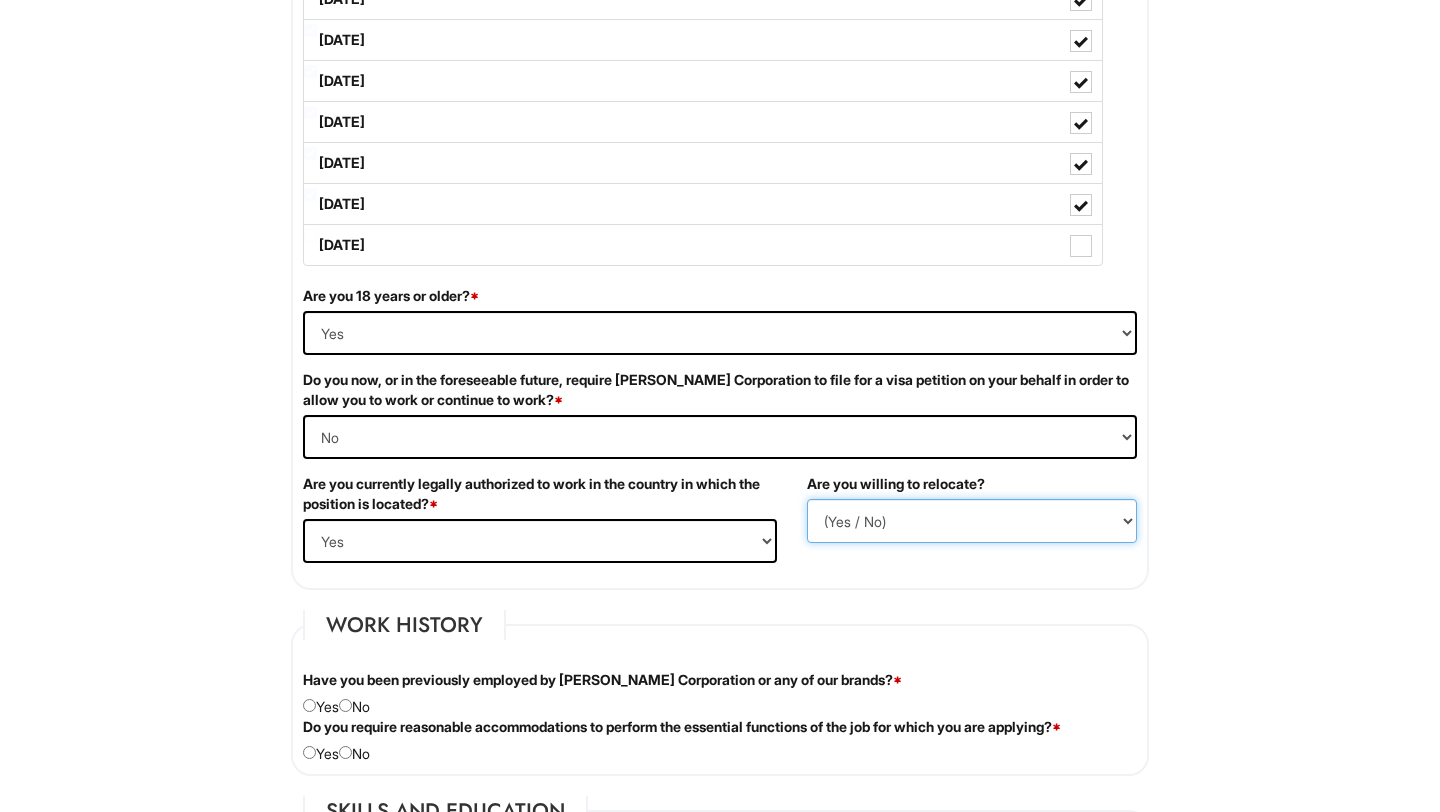 click on "(Yes / No) No Yes" at bounding box center (972, 521) 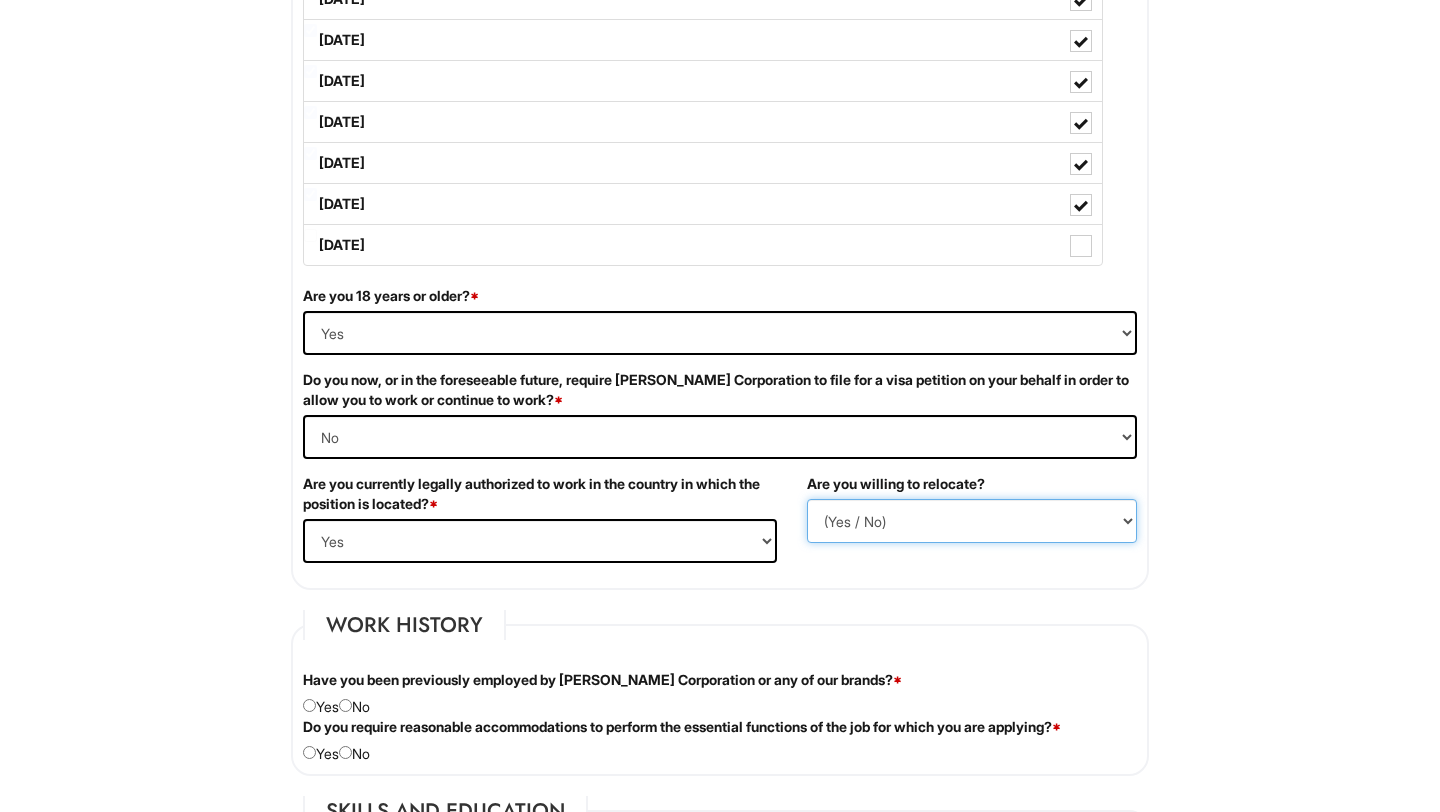 select on "N" 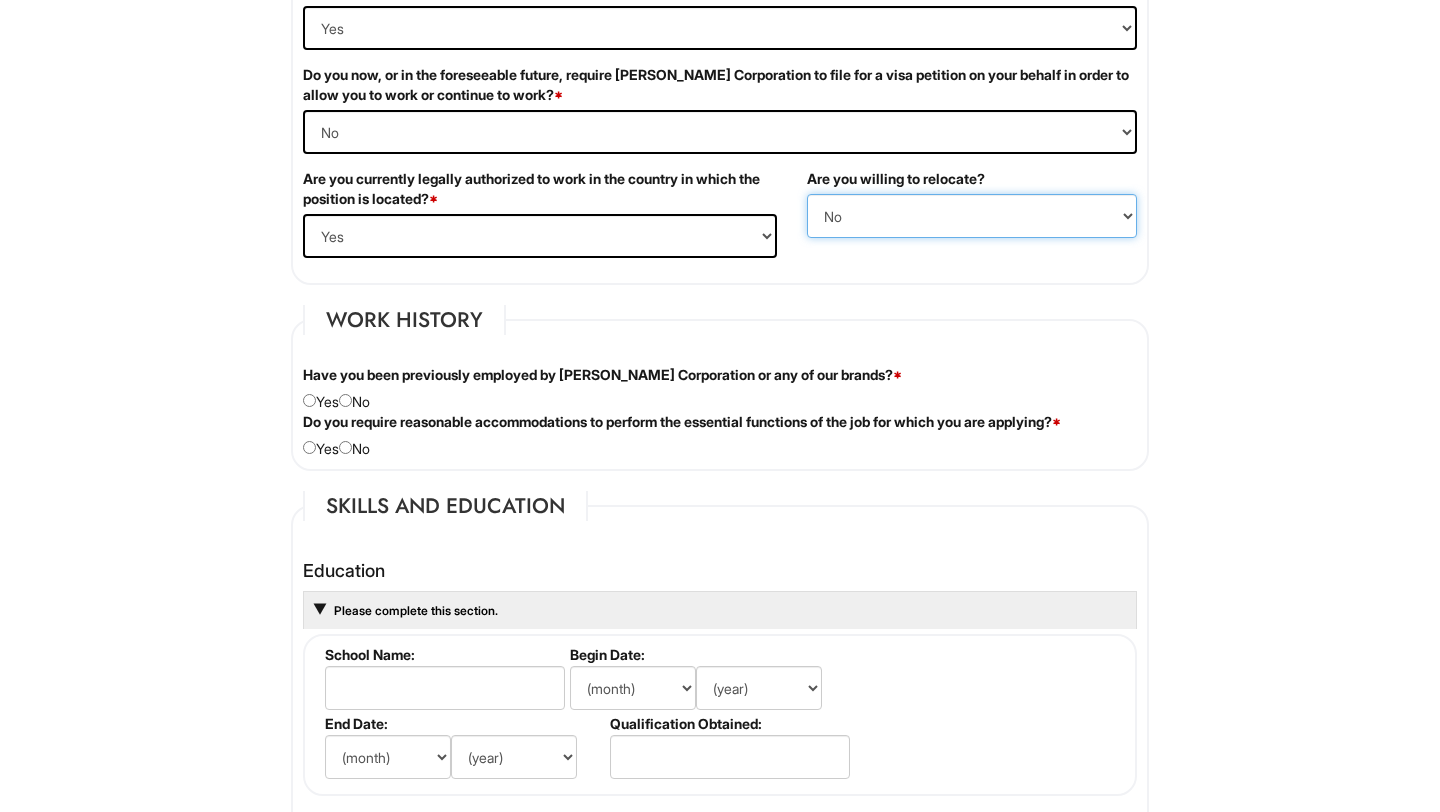 scroll, scrollTop: 1381, scrollLeft: 0, axis: vertical 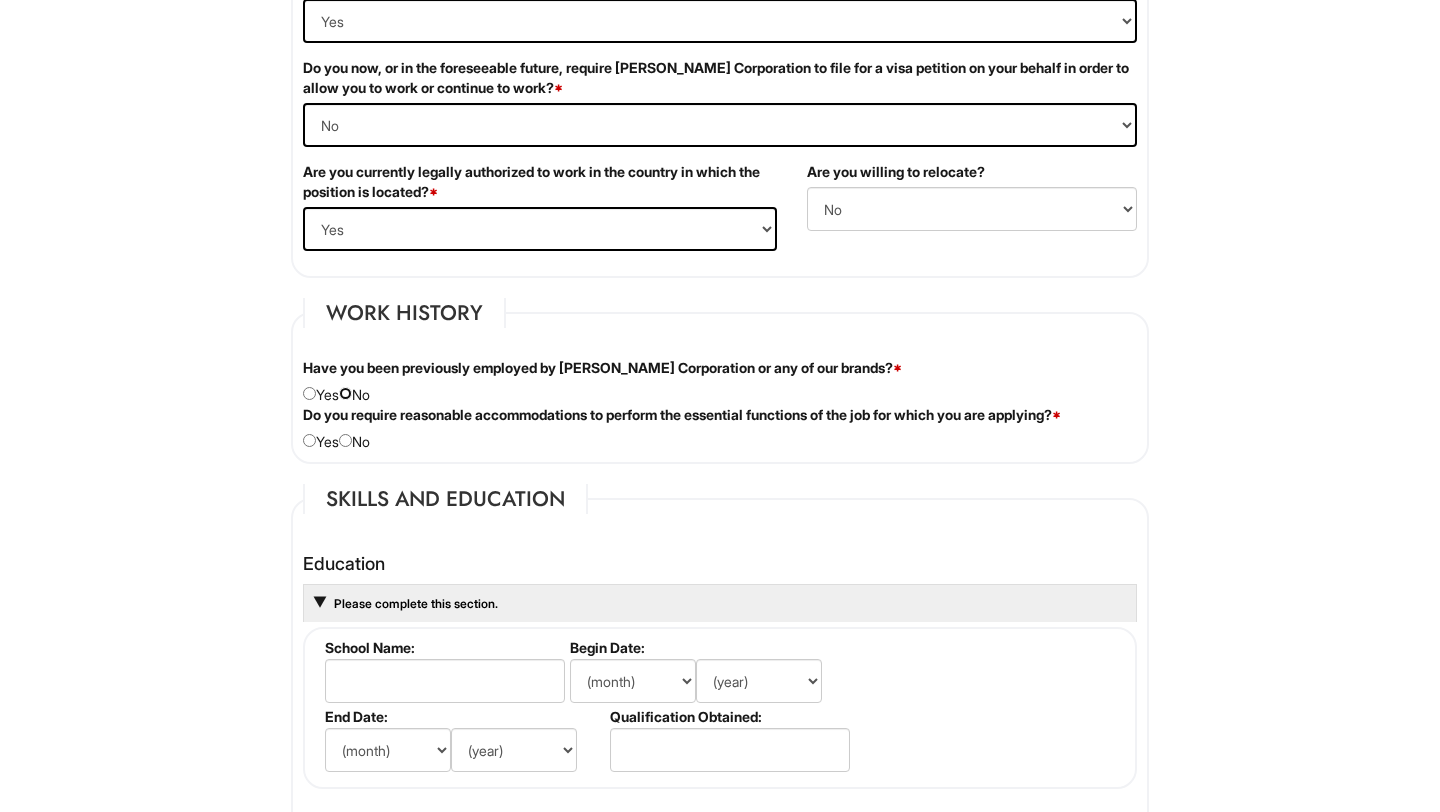 click at bounding box center (345, 393) 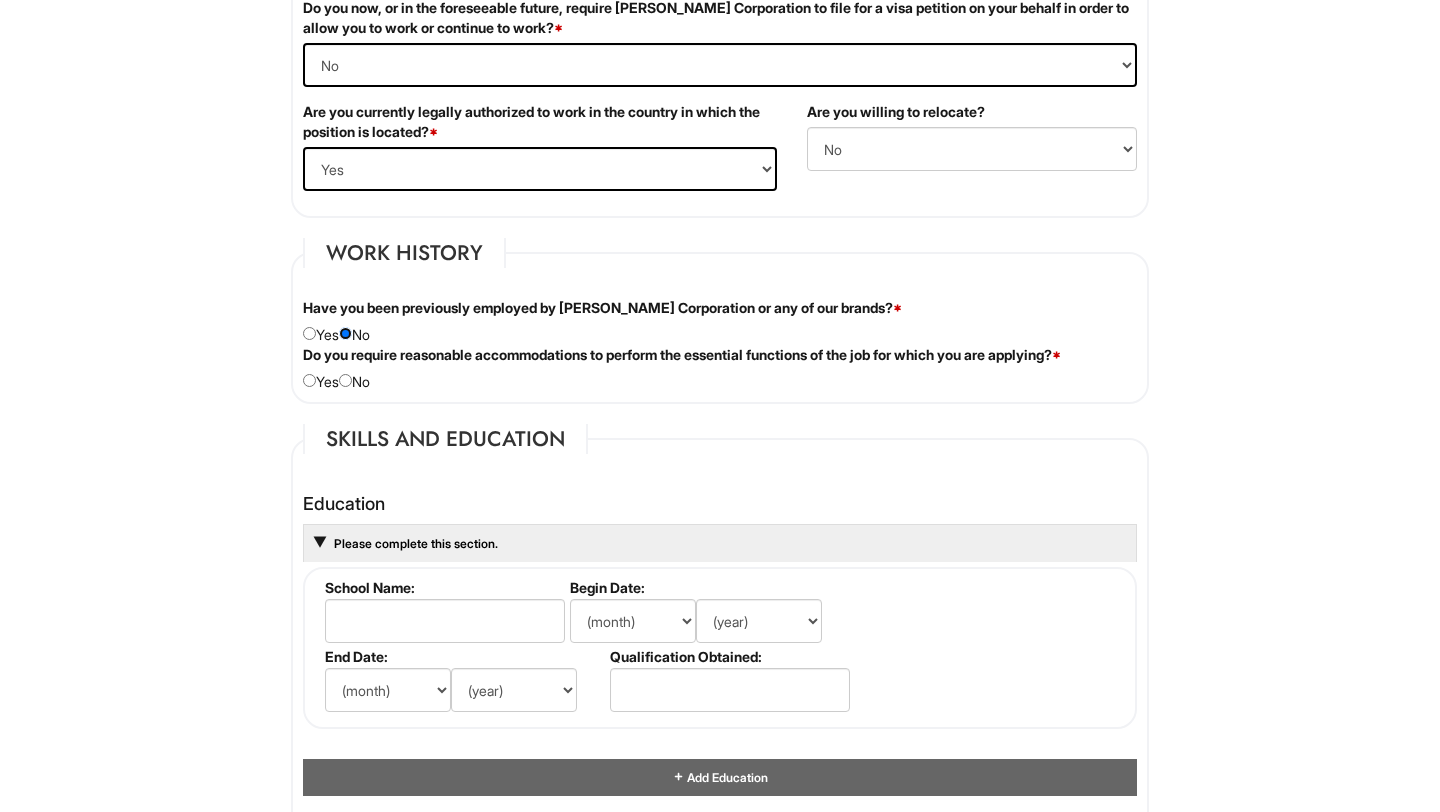 scroll, scrollTop: 1444, scrollLeft: 0, axis: vertical 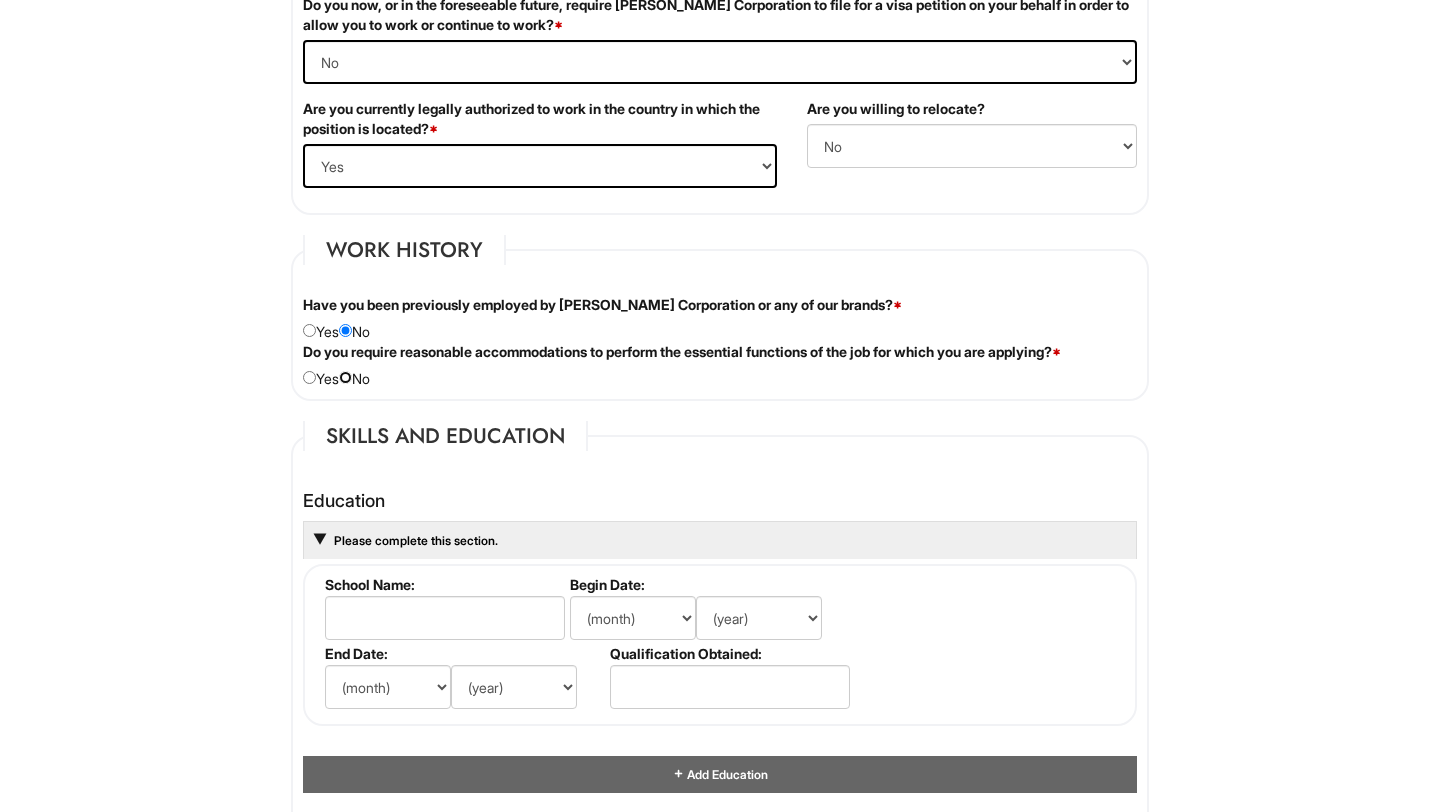 click at bounding box center (345, 377) 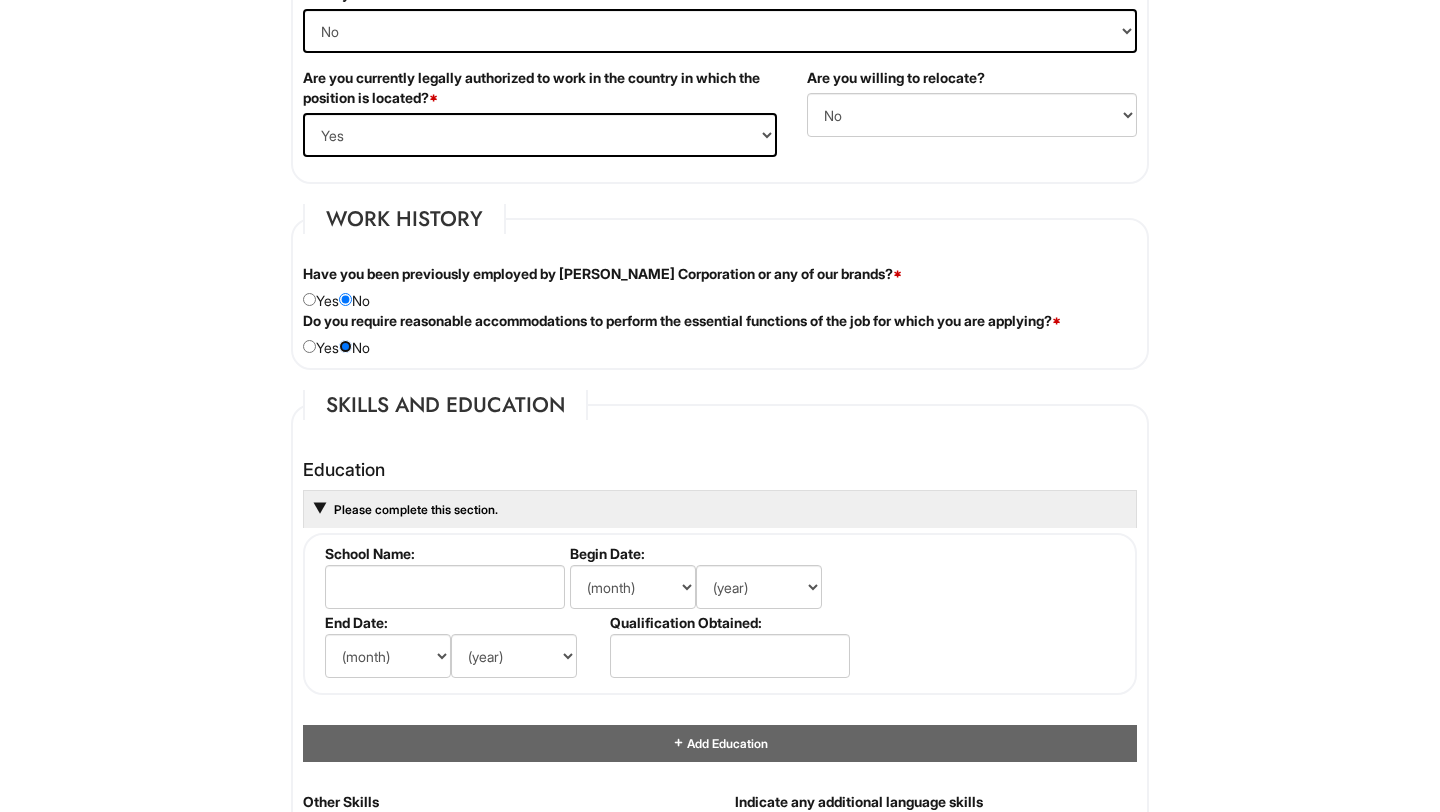 scroll, scrollTop: 1478, scrollLeft: 0, axis: vertical 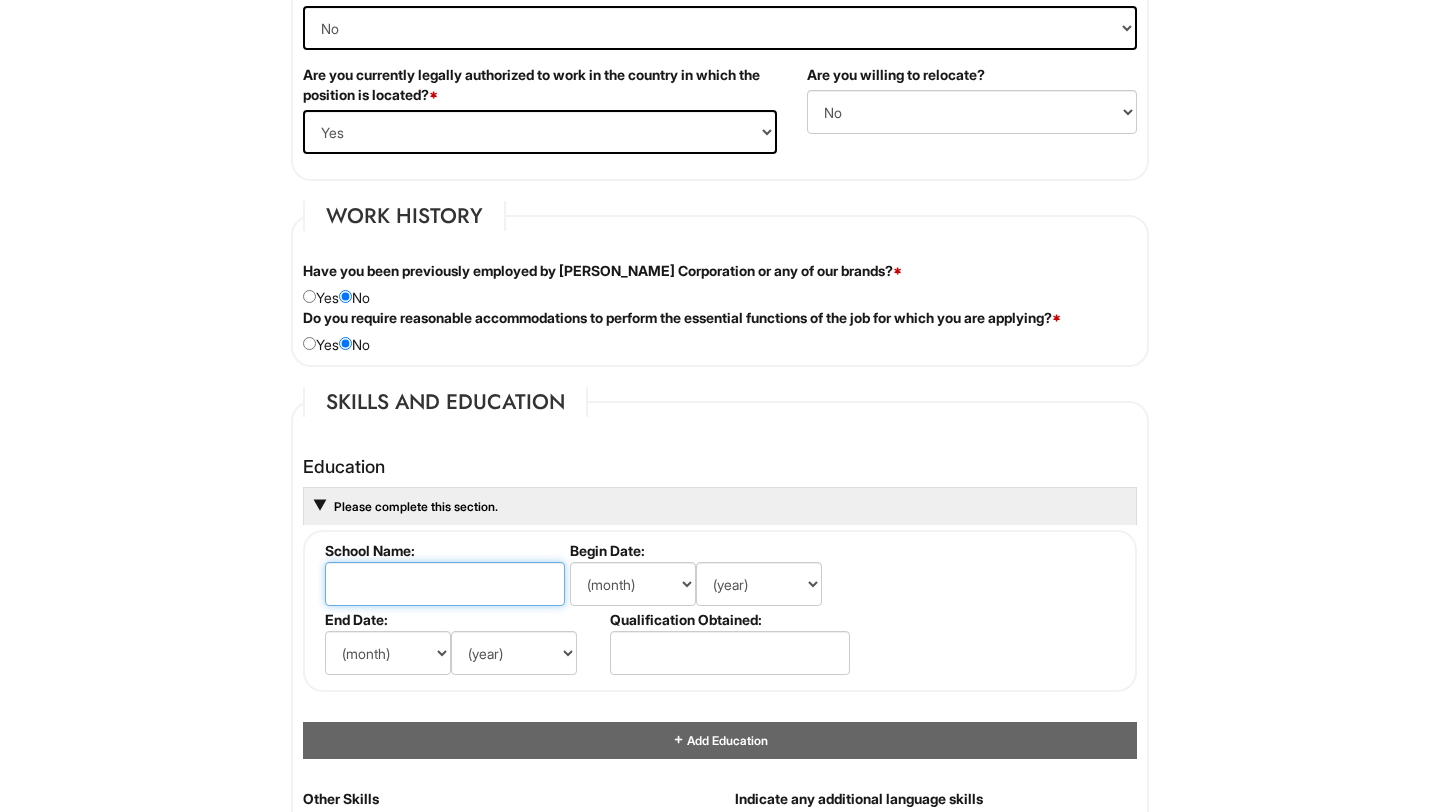 click at bounding box center [445, 584] 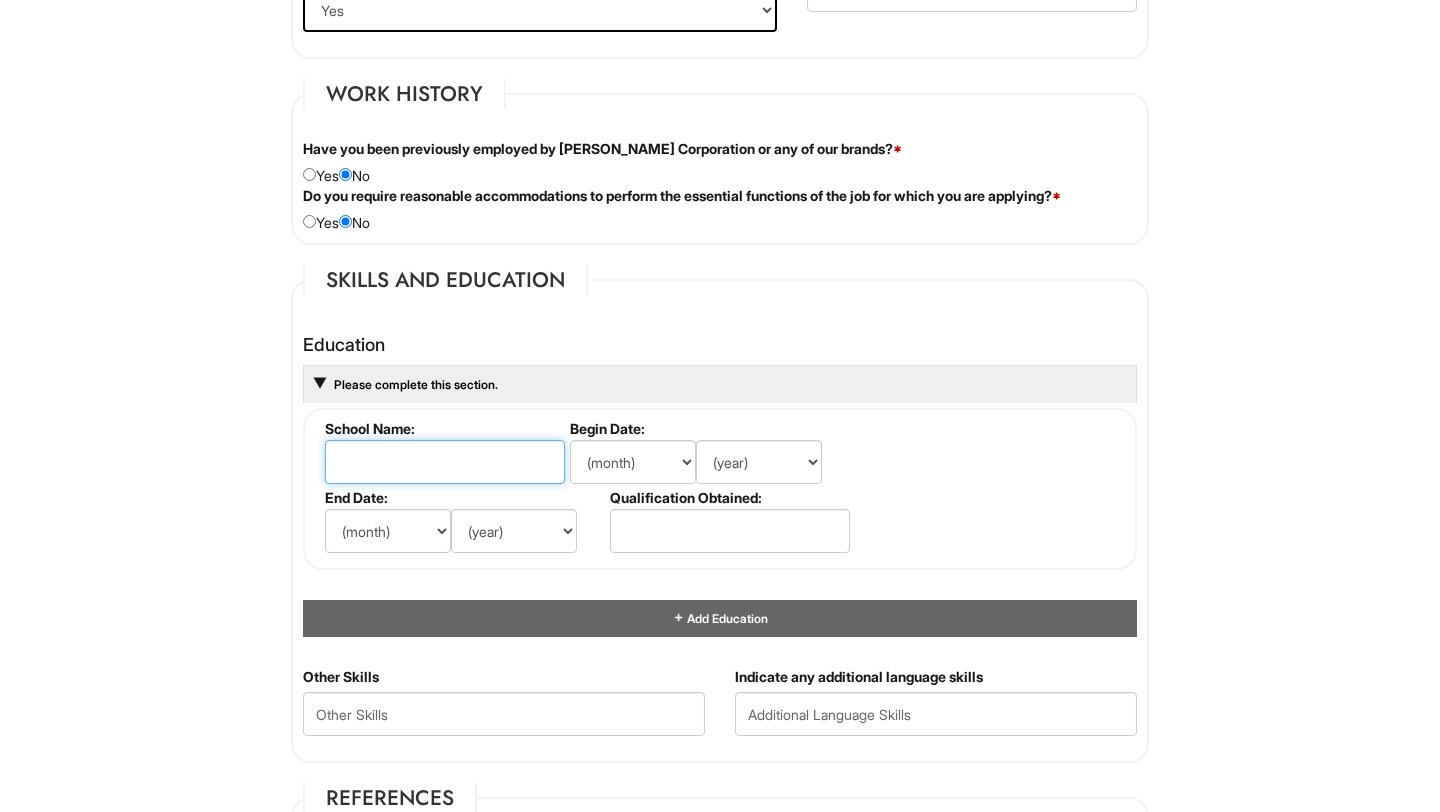 scroll, scrollTop: 1615, scrollLeft: 0, axis: vertical 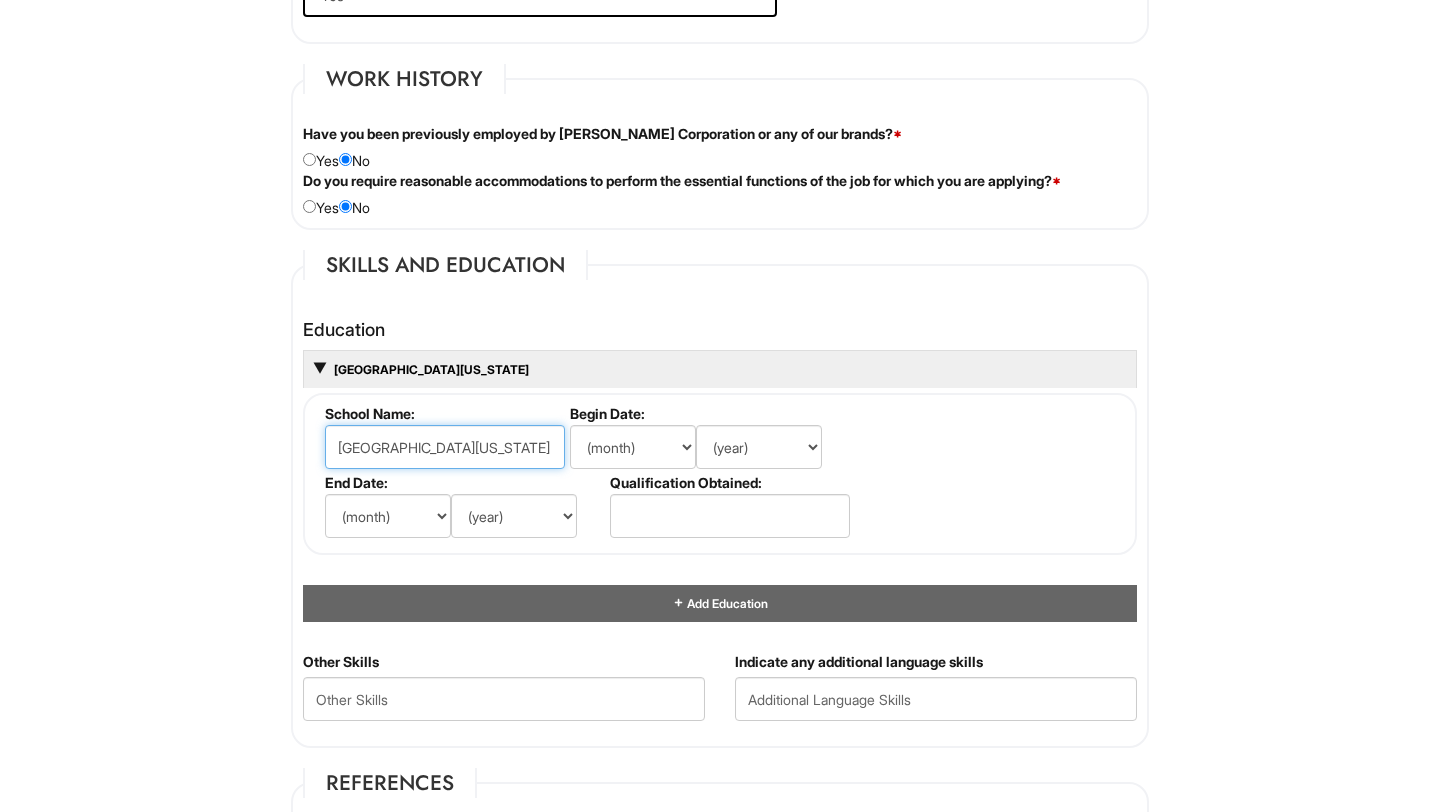 type on "University of Colorado Boulder" 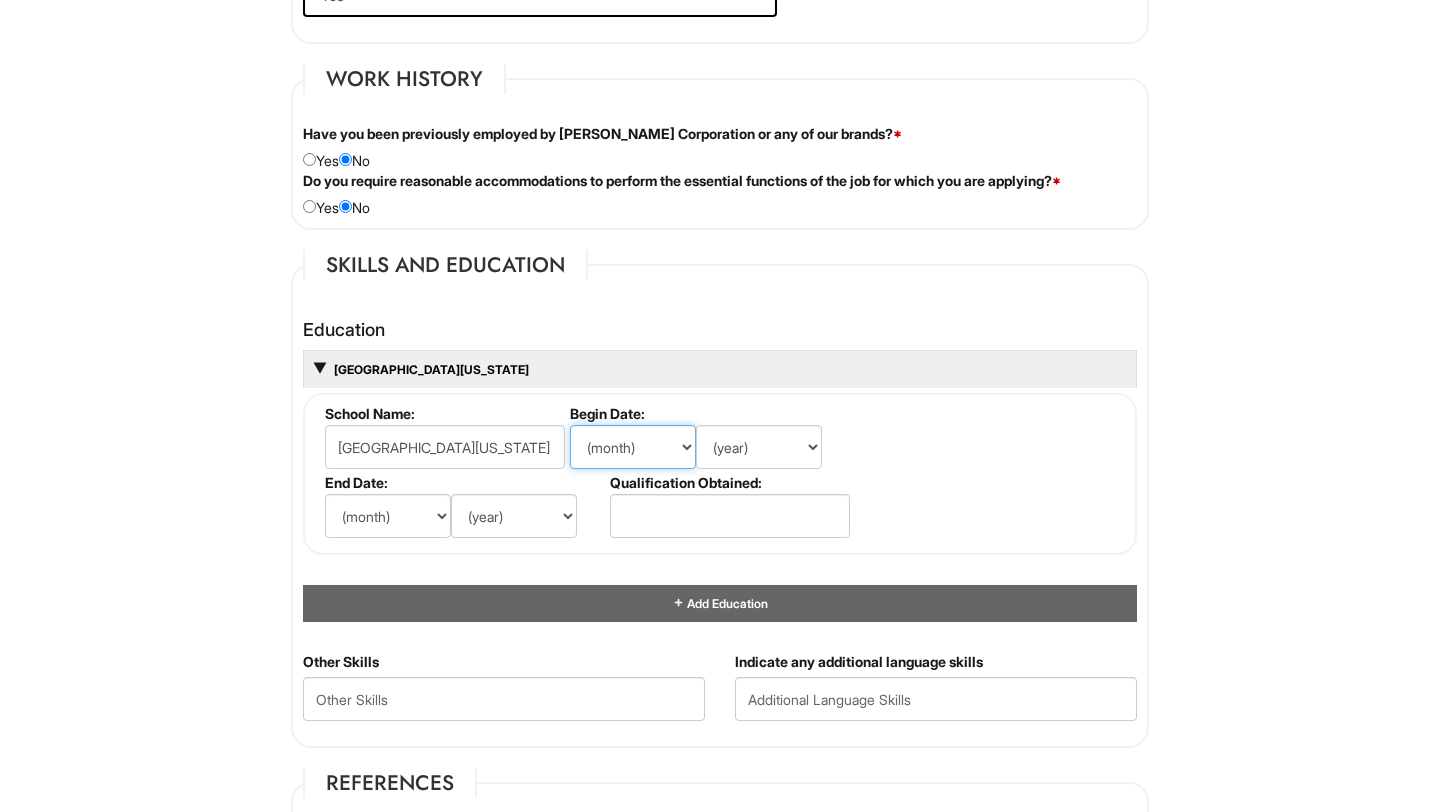 click on "(month) Jan Feb Mar Apr May Jun Jul Aug Sep Oct Nov Dec" at bounding box center [633, 447] 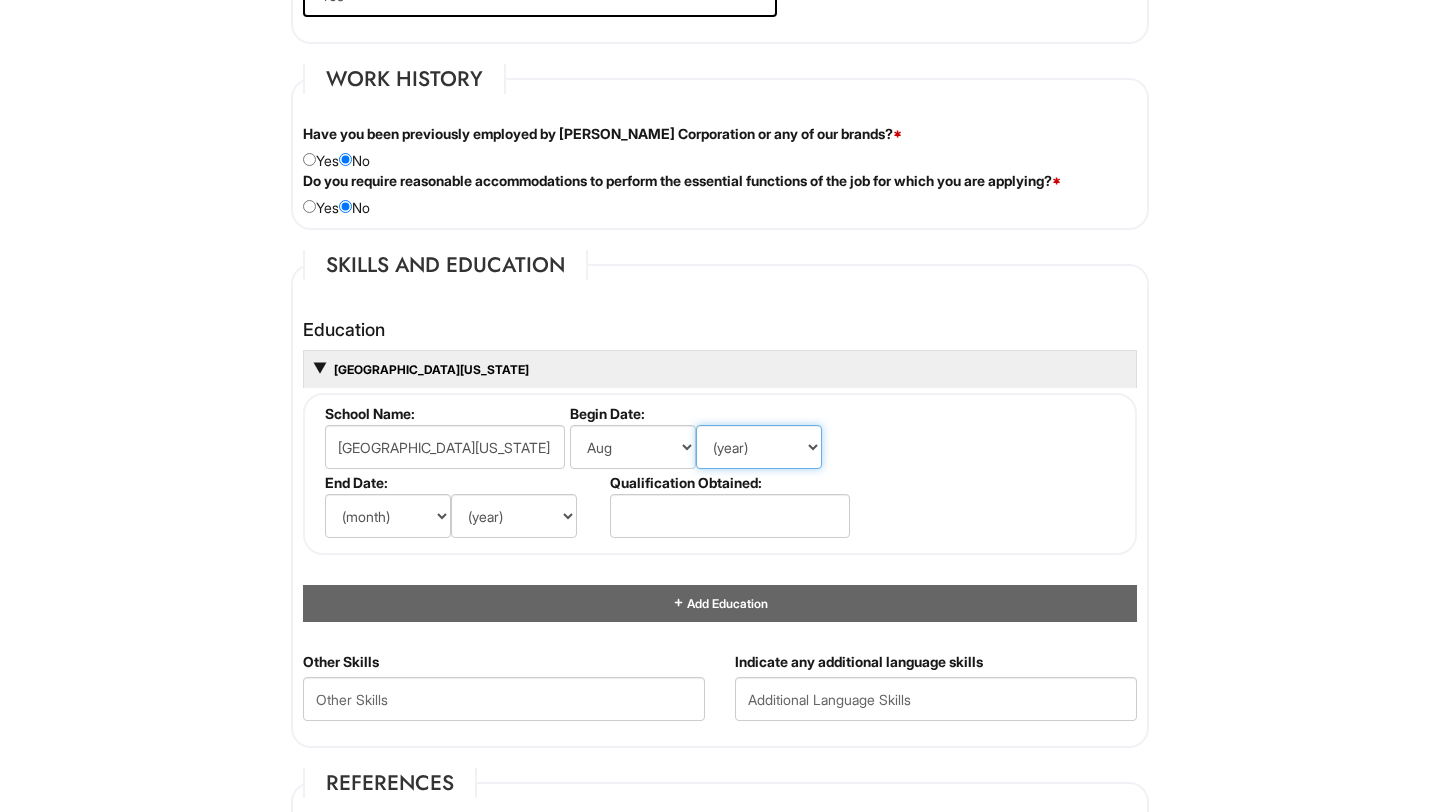 click on "(year) 2029 2028 2027 2026 2025 2024 2023 2022 2021 2020 2019 2018 2017 2016 2015 2014 2013 2012 2011 2010 2009 2008 2007 2006 2005 2004 2003 2002 2001 2000 1999 1998 1997 1996 1995 1994 1993 1992 1991 1990 1989 1988 1987 1986 1985 1984 1983 1982 1981 1980 1979 1978 1977 1976 1975 1974 1973 1972 1971 1970 1969 1968 1967 1966 1965 1964 1963 1962 1961 1960 1959 1958 1957 1956 1955 1954 1953 1952 1951 1950 1949 1948 1947 1946  --  2030 2031 2032 2033 2034 2035 2036 2037 2038 2039 2040 2041 2042 2043 2044 2045 2046 2047 2048 2049 2050 2051 2052 2053 2054 2055 2056 2057 2058 2059 2060 2061 2062 2063 2064" at bounding box center [759, 447] 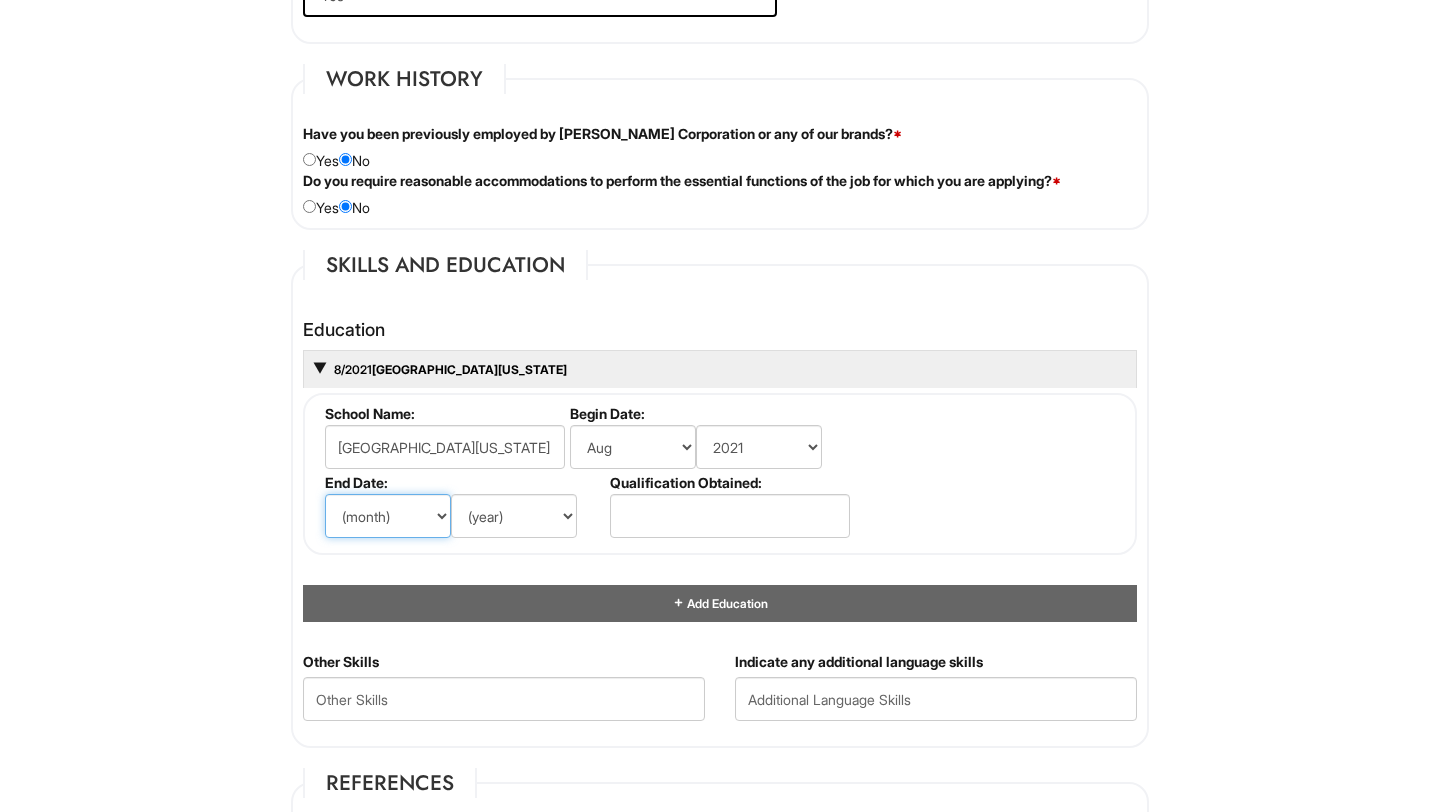 click on "(month) Jan Feb Mar Apr May Jun Jul Aug Sep Oct Nov Dec" at bounding box center (388, 516) 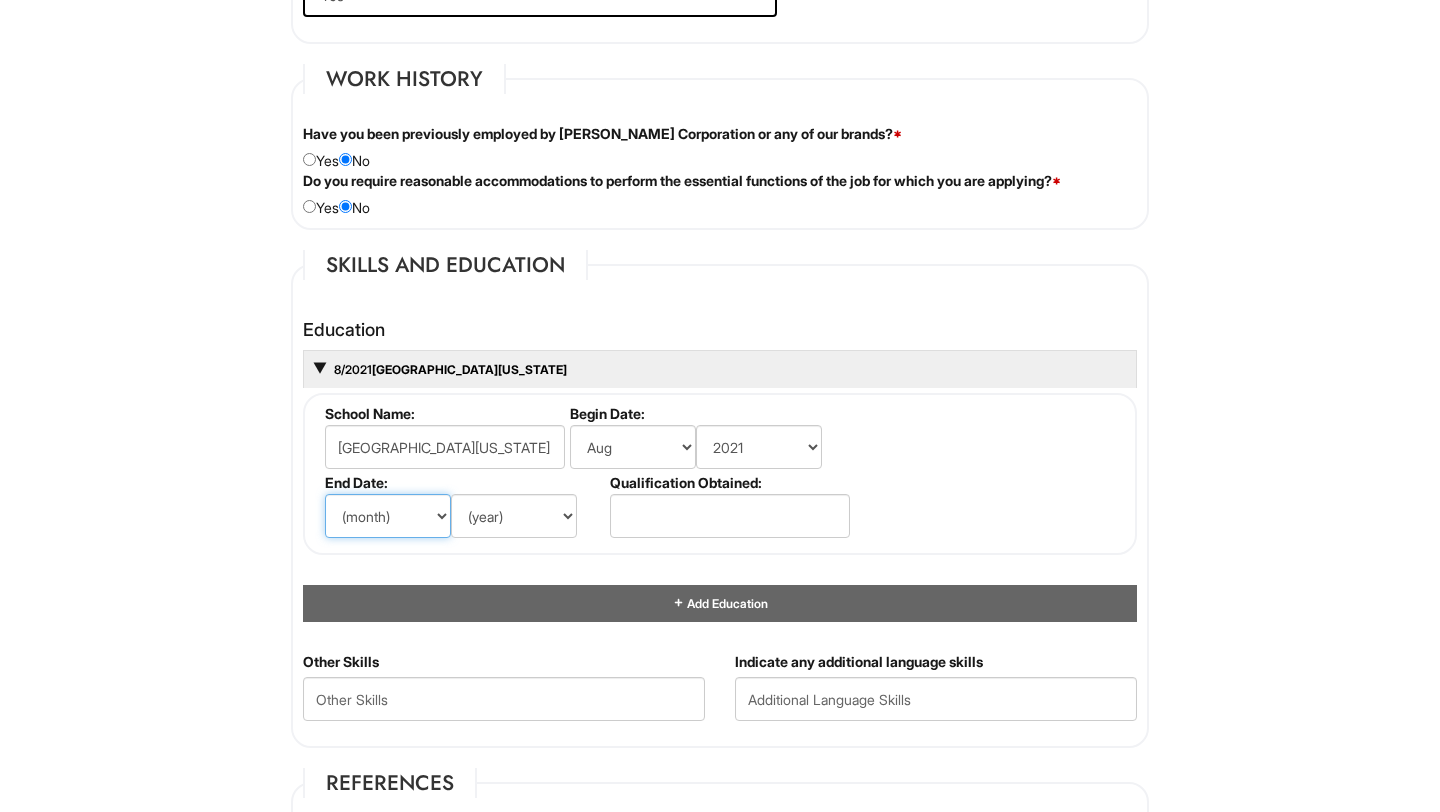 select on "11" 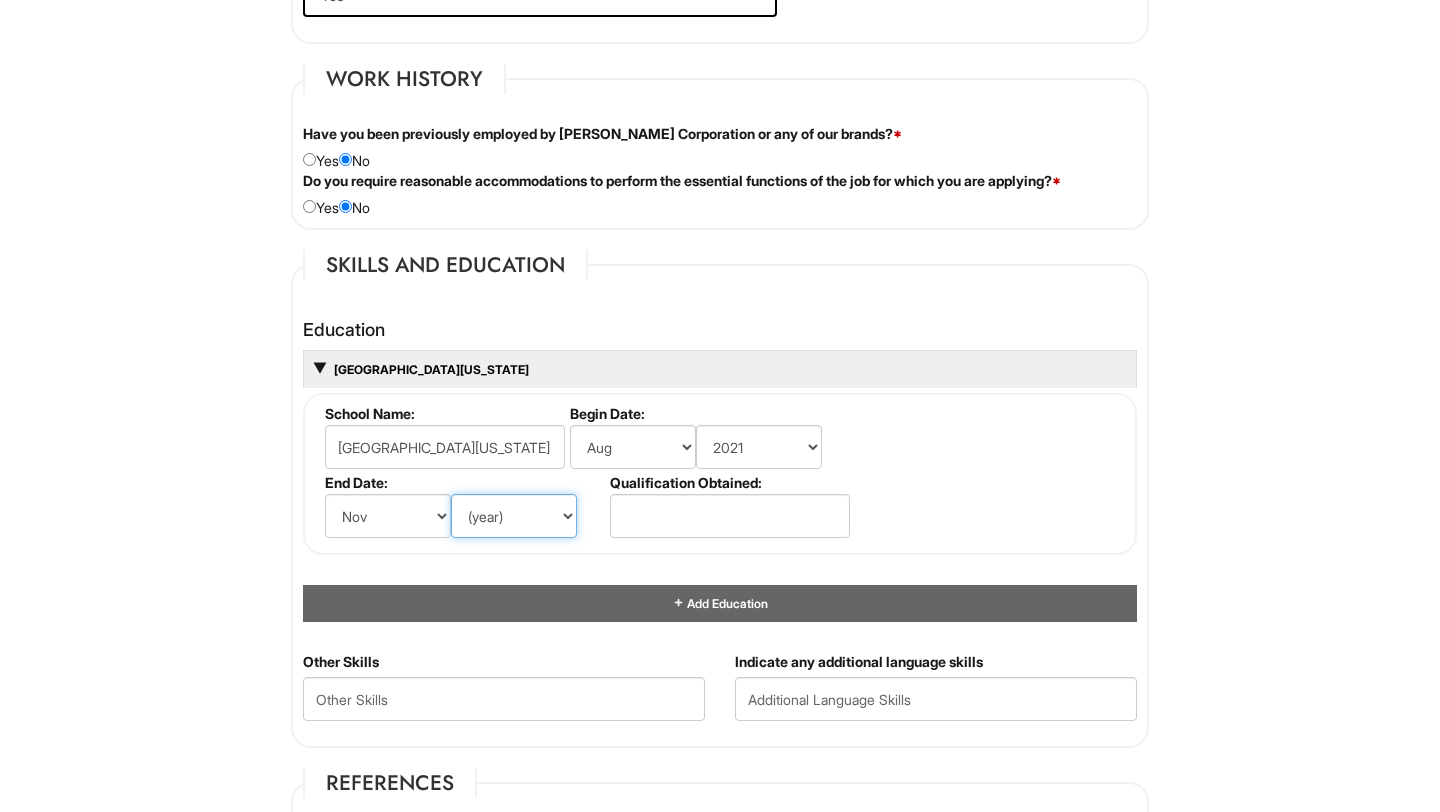 click on "(year) 2029 2028 2027 2026 2025 2024 2023 2022 2021 2020 2019 2018 2017 2016 2015 2014 2013 2012 2011 2010 2009 2008 2007 2006 2005 2004 2003 2002 2001 2000 1999 1998 1997 1996 1995 1994 1993 1992 1991 1990 1989 1988 1987 1986 1985 1984 1983 1982 1981 1980 1979 1978 1977 1976 1975 1974 1973 1972 1971 1970 1969 1968 1967 1966 1965 1964 1963 1962 1961 1960 1959 1958 1957 1956 1955 1954 1953 1952 1951 1950 1949 1948 1947 1946  --  2030 2031 2032 2033 2034 2035 2036 2037 2038 2039 2040 2041 2042 2043 2044 2045 2046 2047 2048 2049 2050 2051 2052 2053 2054 2055 2056 2057 2058 2059 2060 2061 2062 2063 2064" at bounding box center (514, 516) 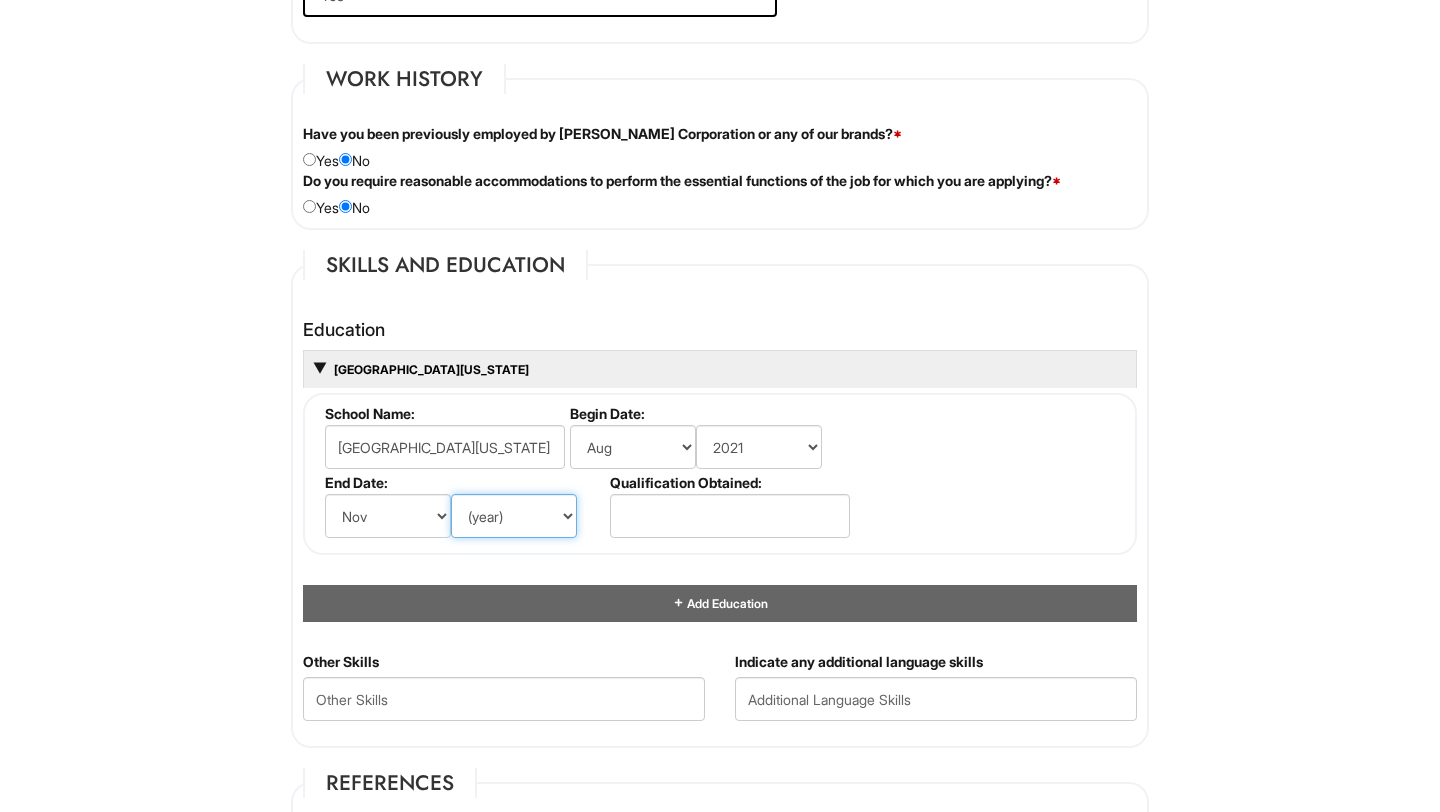 select on "2023" 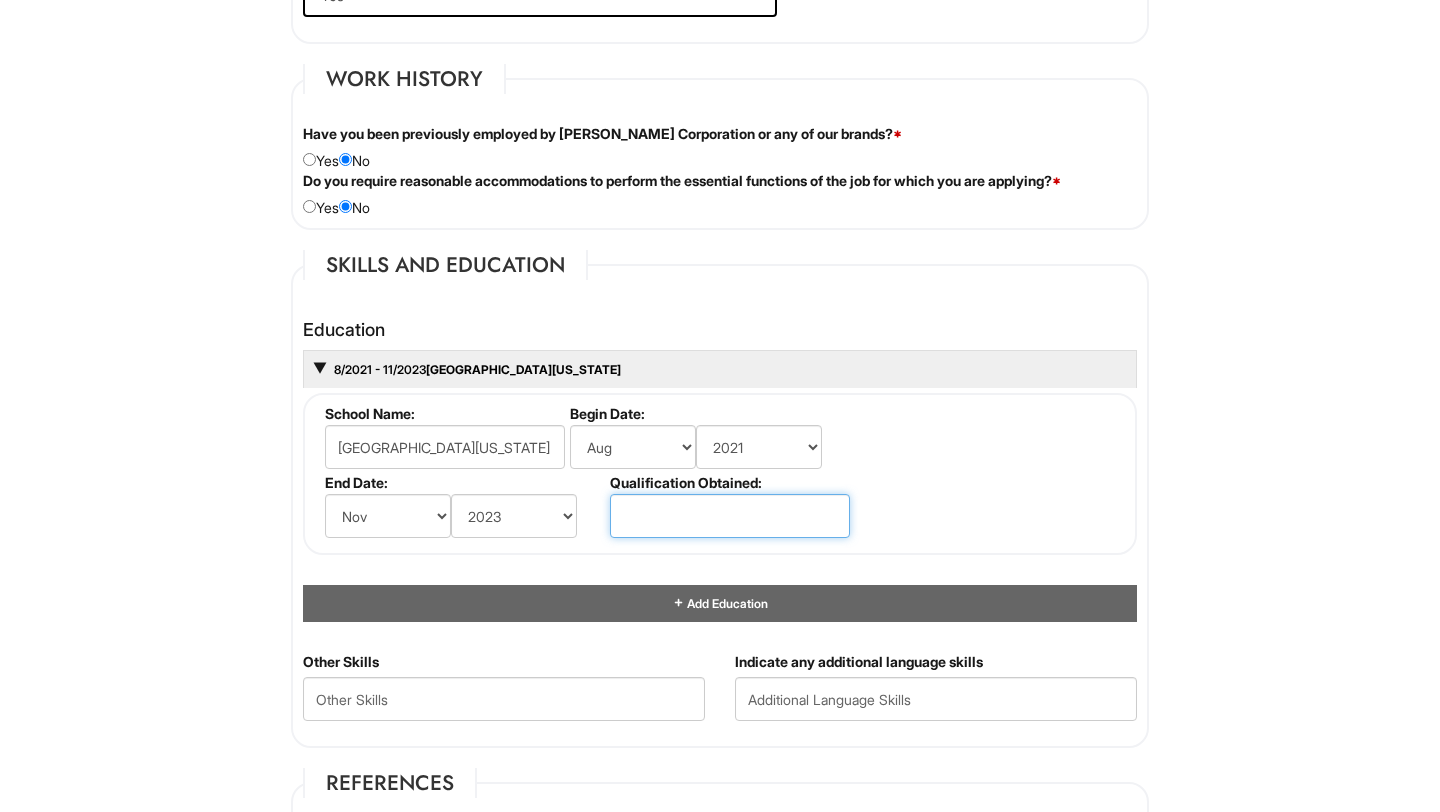 click at bounding box center (730, 516) 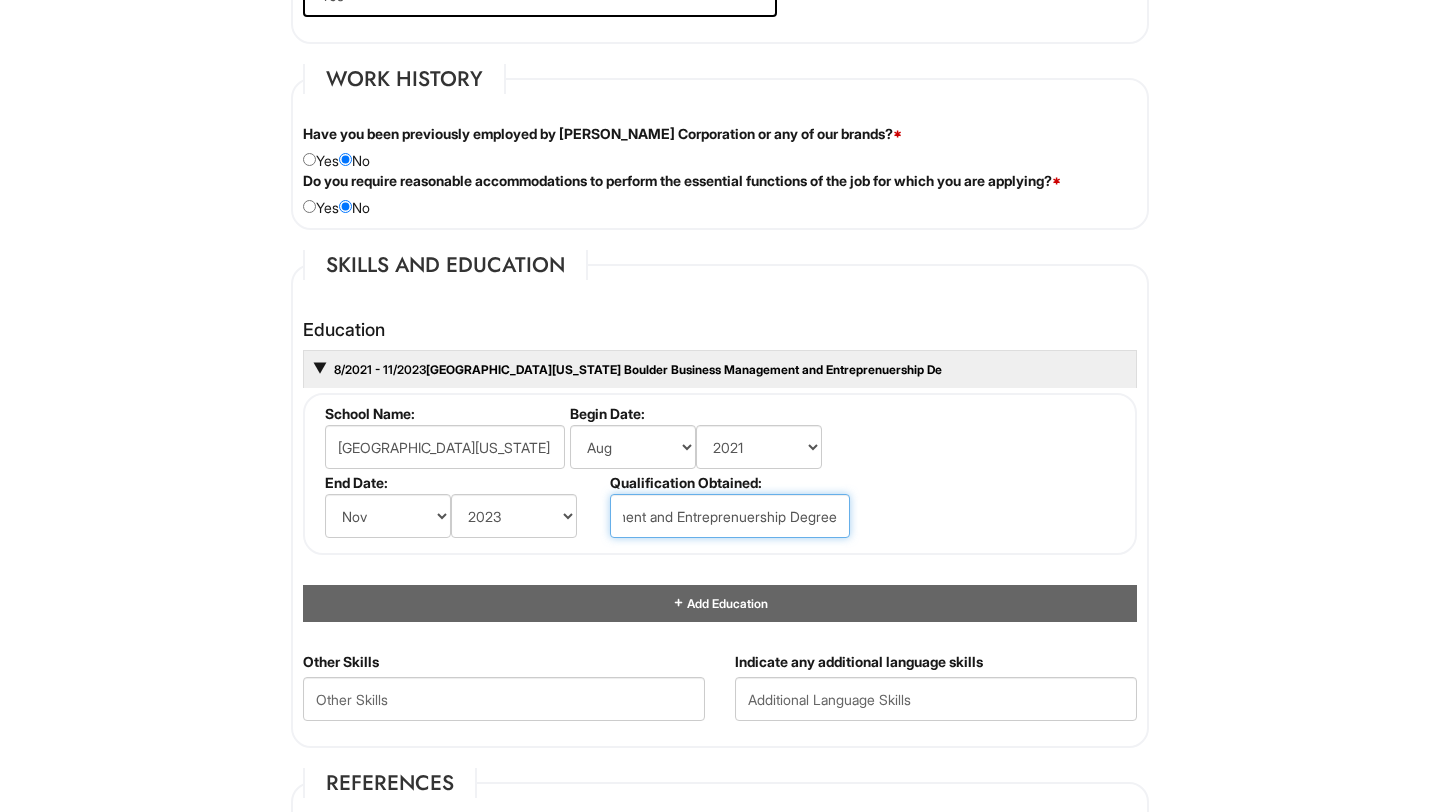 scroll, scrollTop: 0, scrollLeft: 134, axis: horizontal 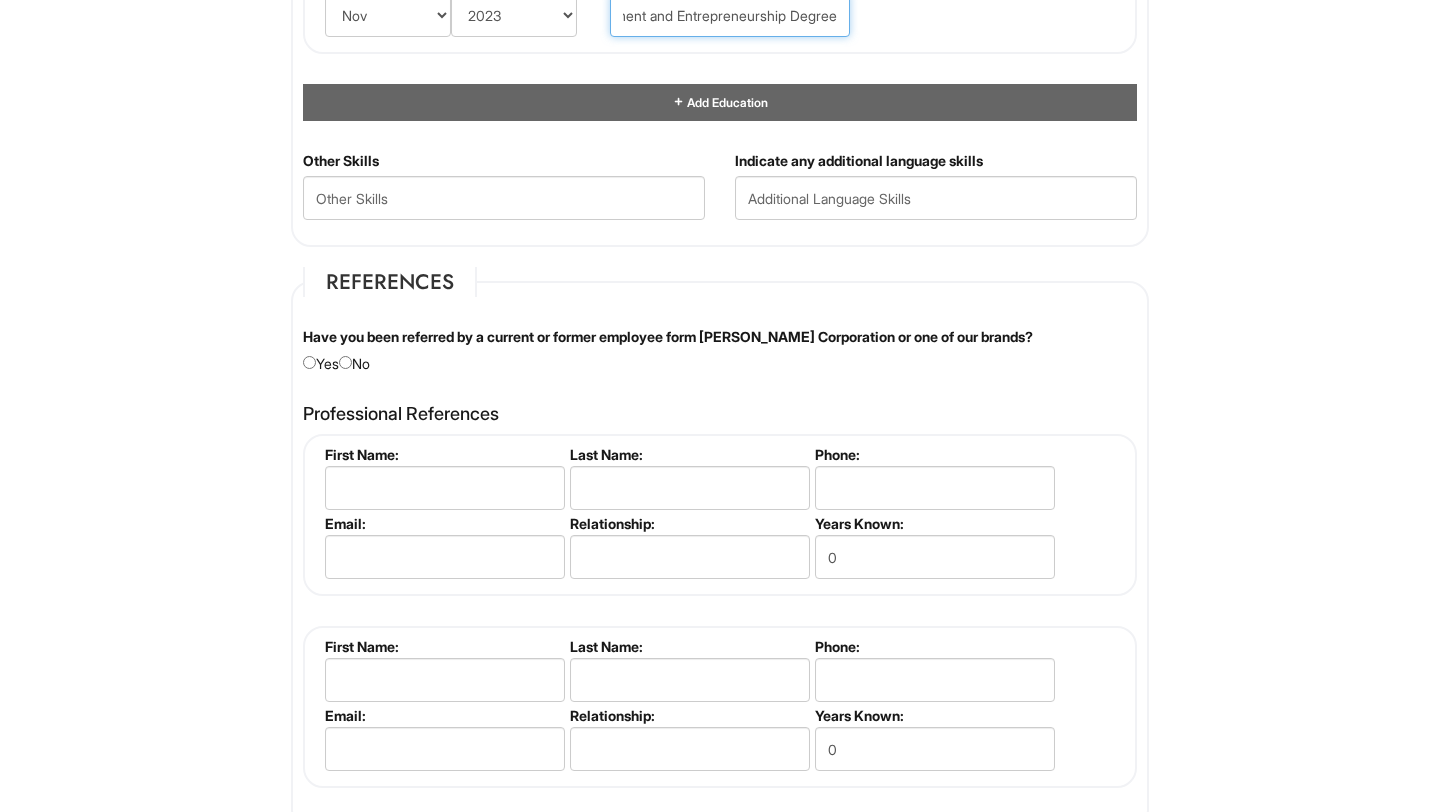 type on "Business Management and Entrepreneurship Degree" 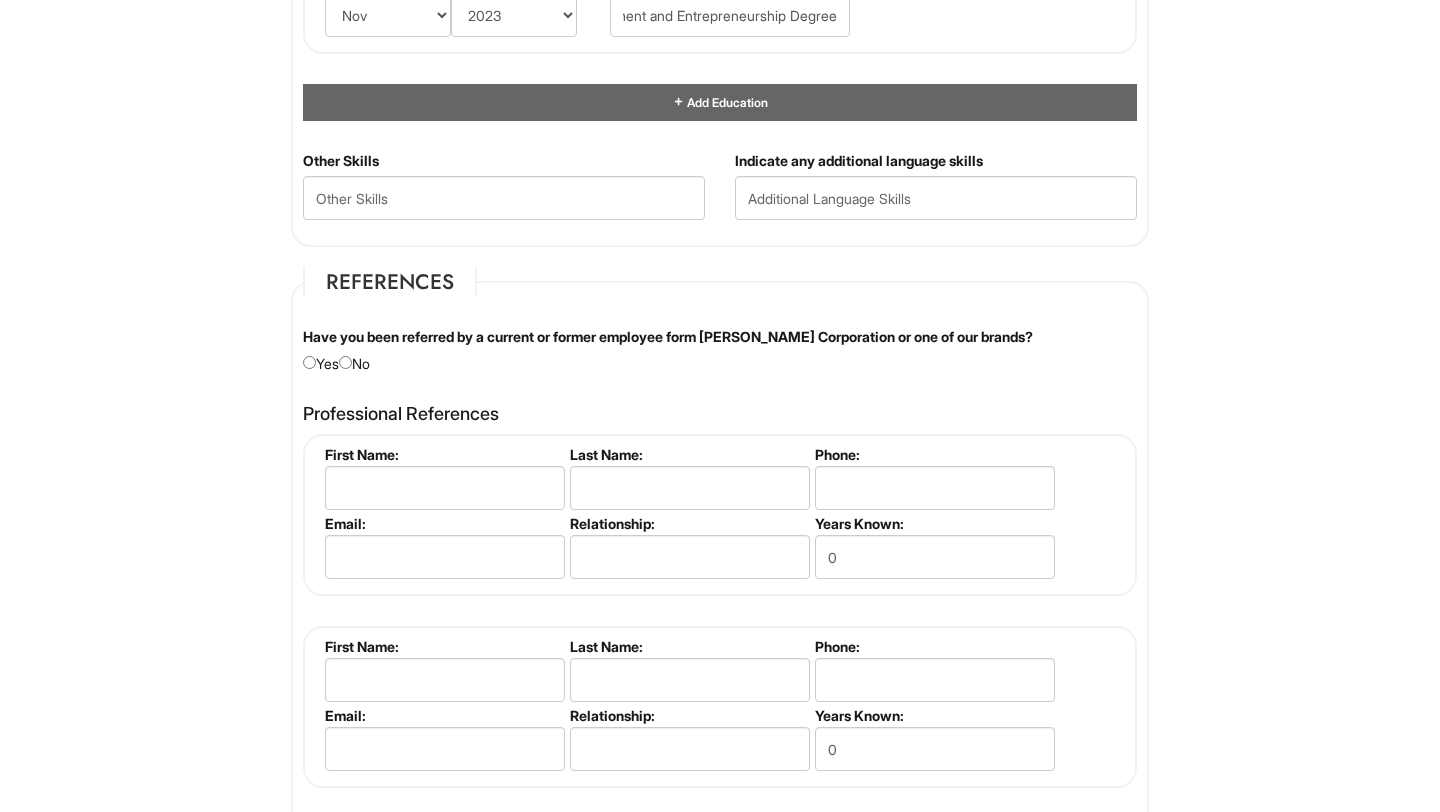scroll, scrollTop: 0, scrollLeft: 0, axis: both 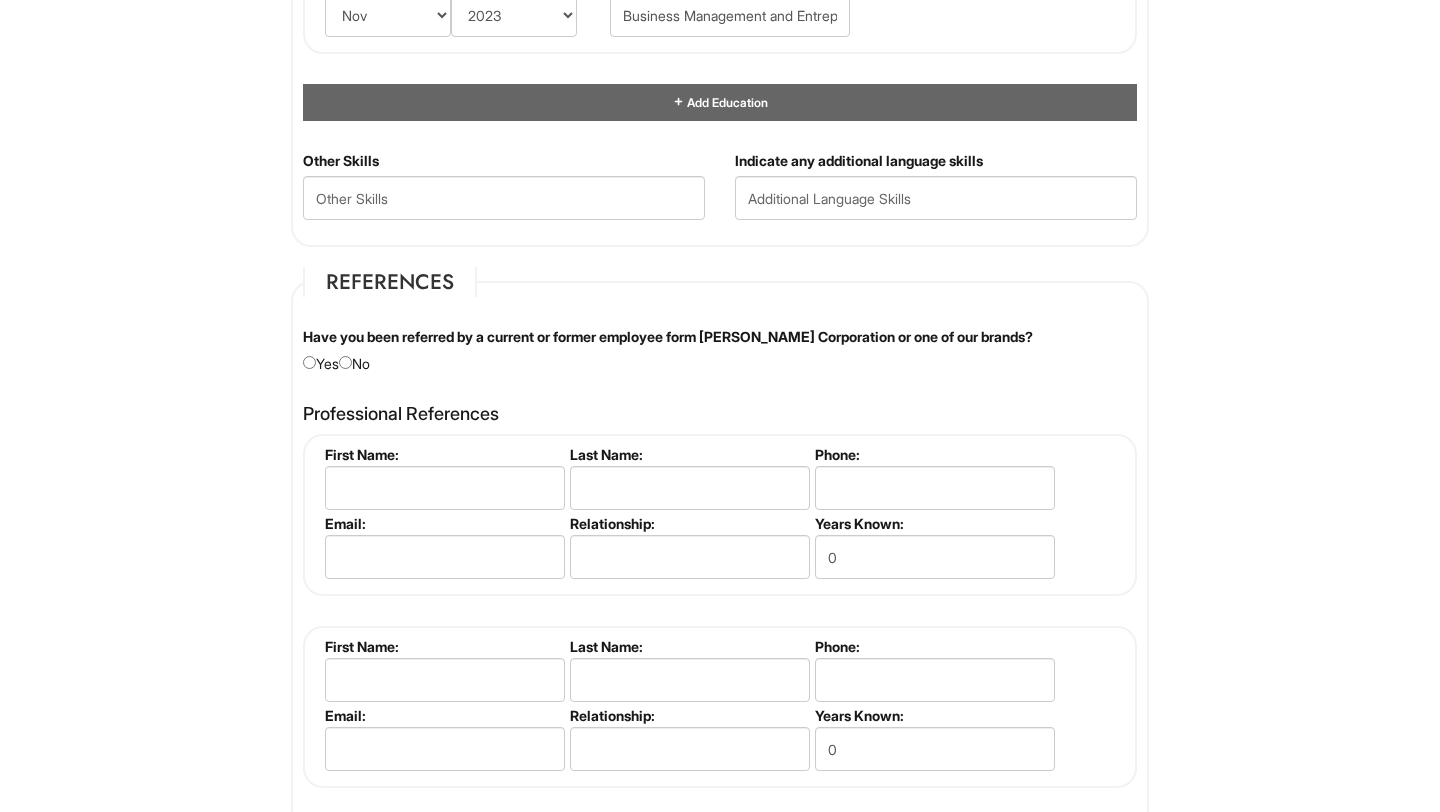 click on "Have you been referred by a current or former employee form Giorgio Armani Corporation or one of our brands?    Yes   No" at bounding box center [720, 350] 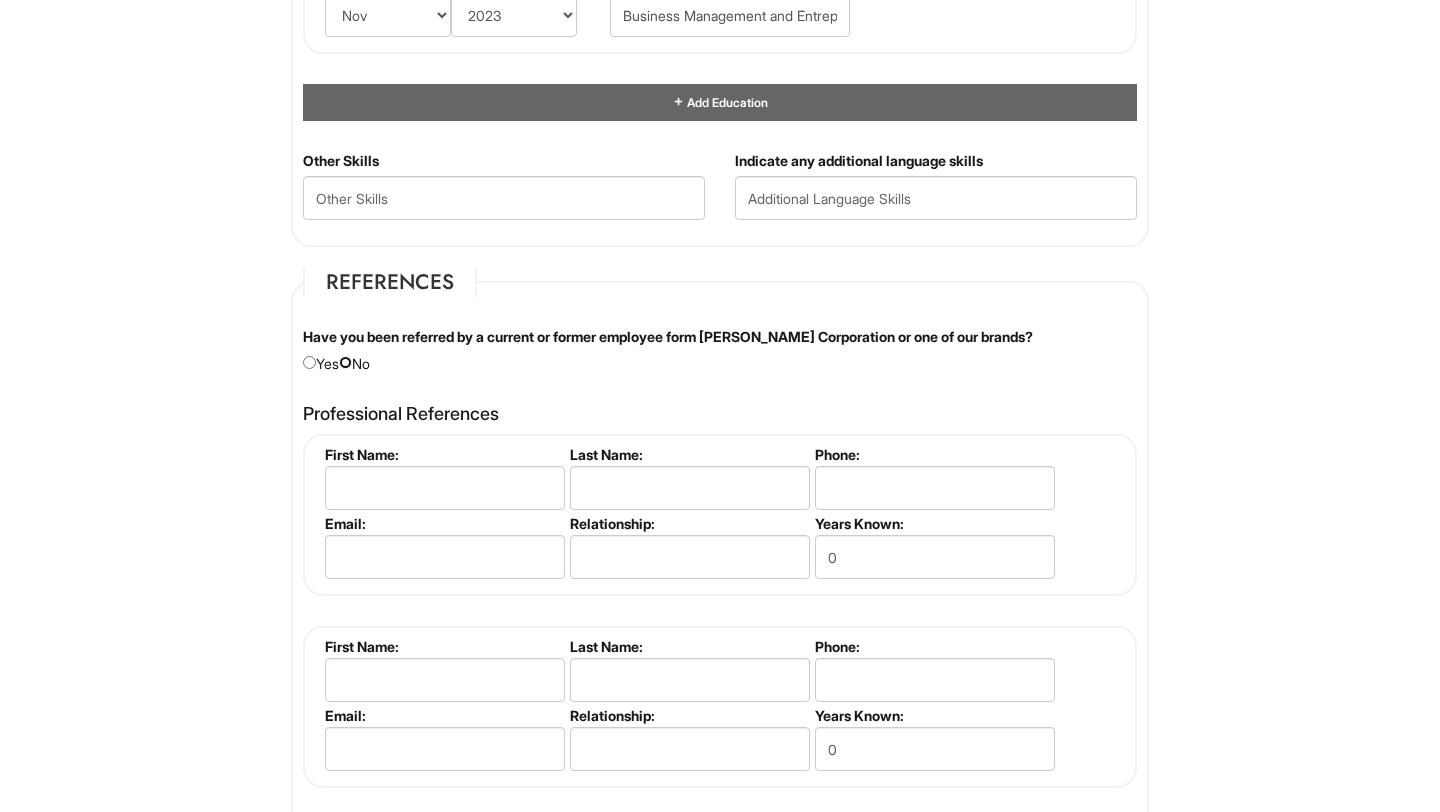 click at bounding box center (345, 362) 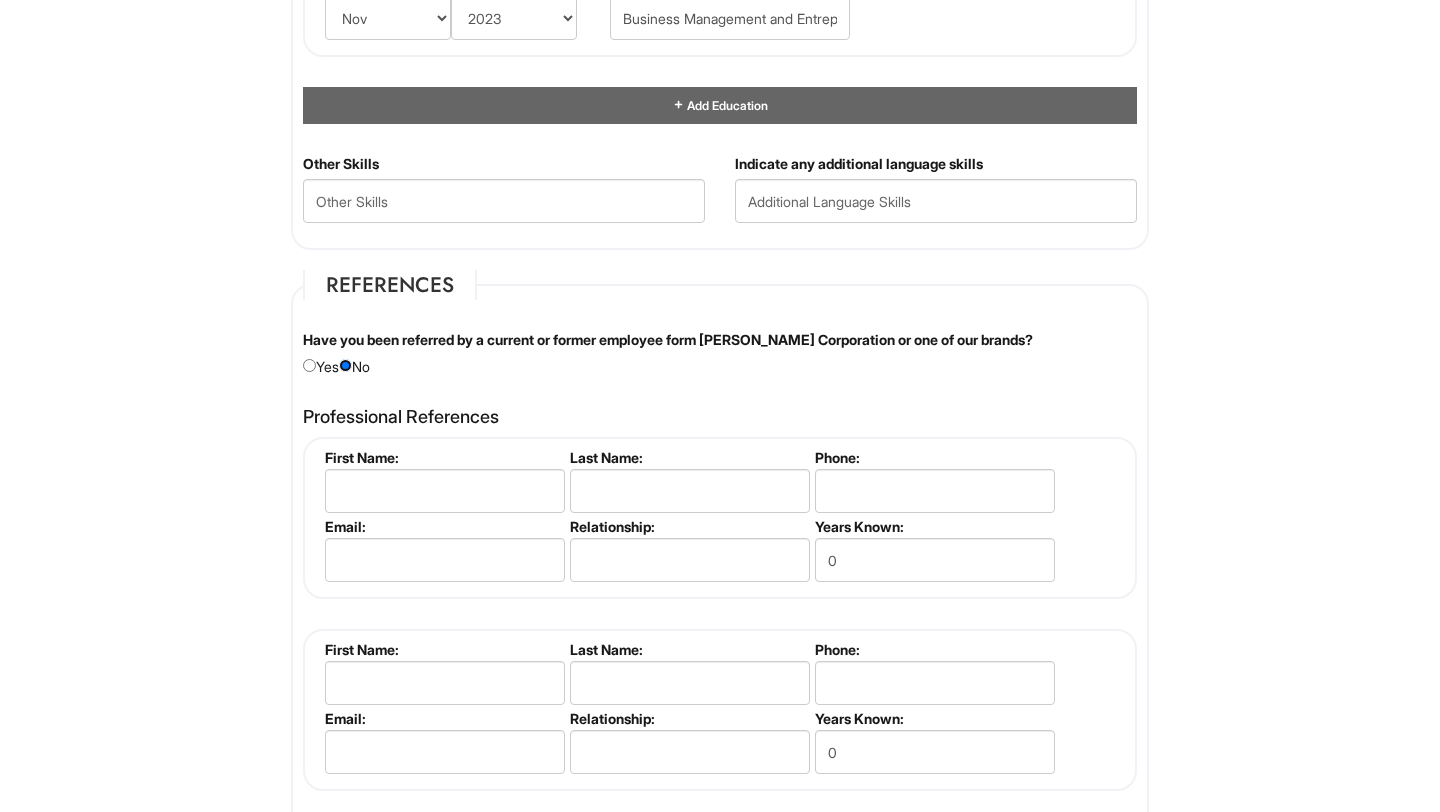 scroll, scrollTop: 2128, scrollLeft: 0, axis: vertical 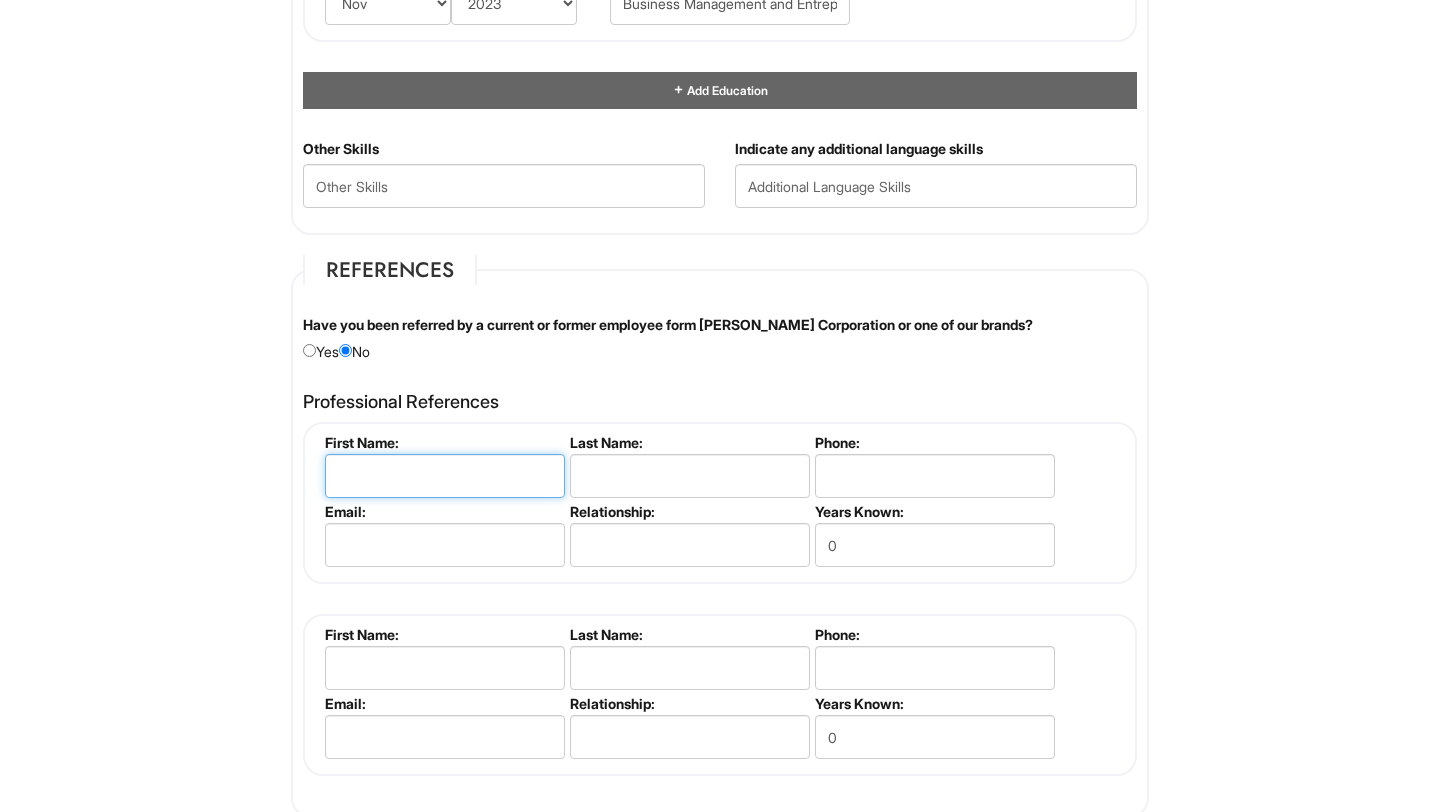 click at bounding box center (445, 476) 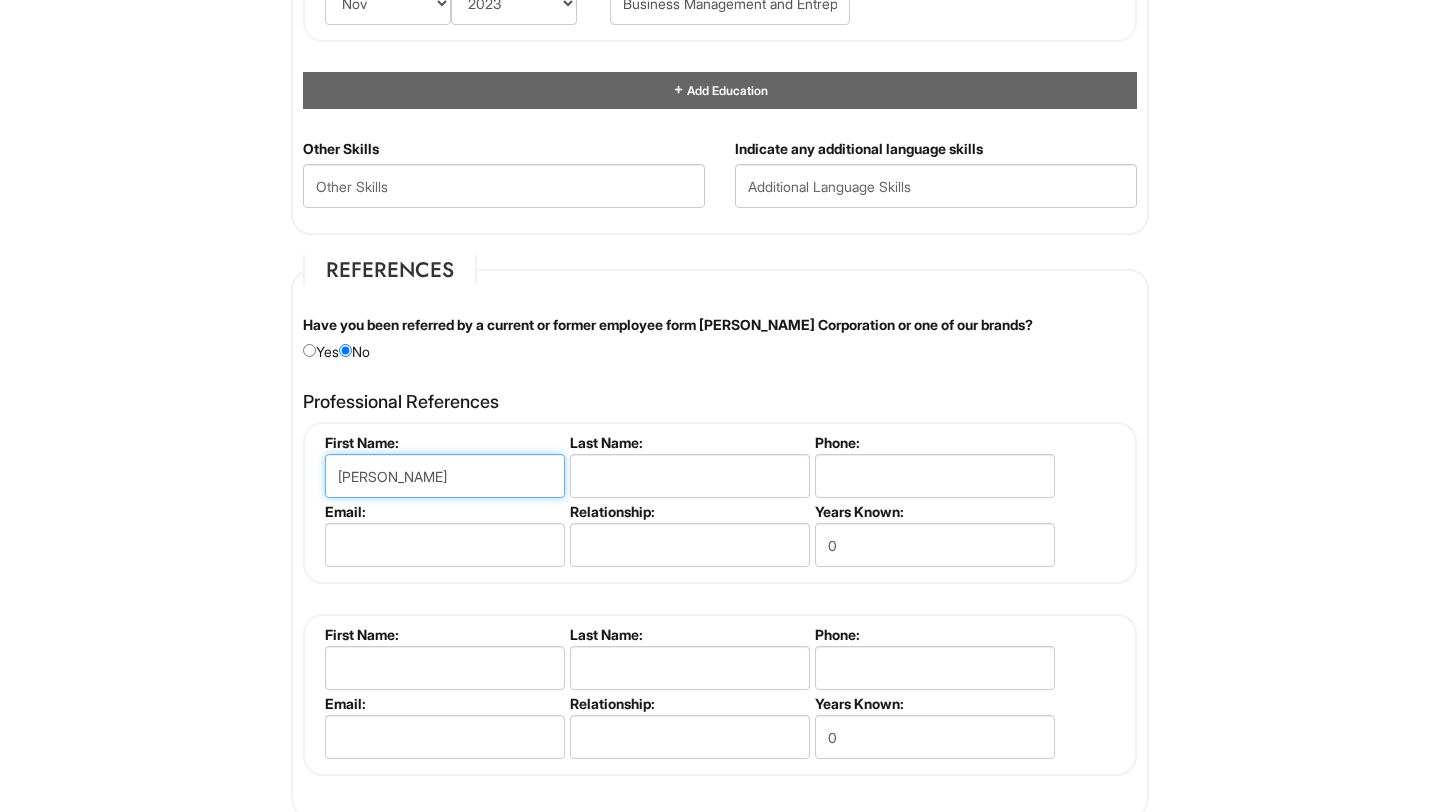 type on "Jocelin" 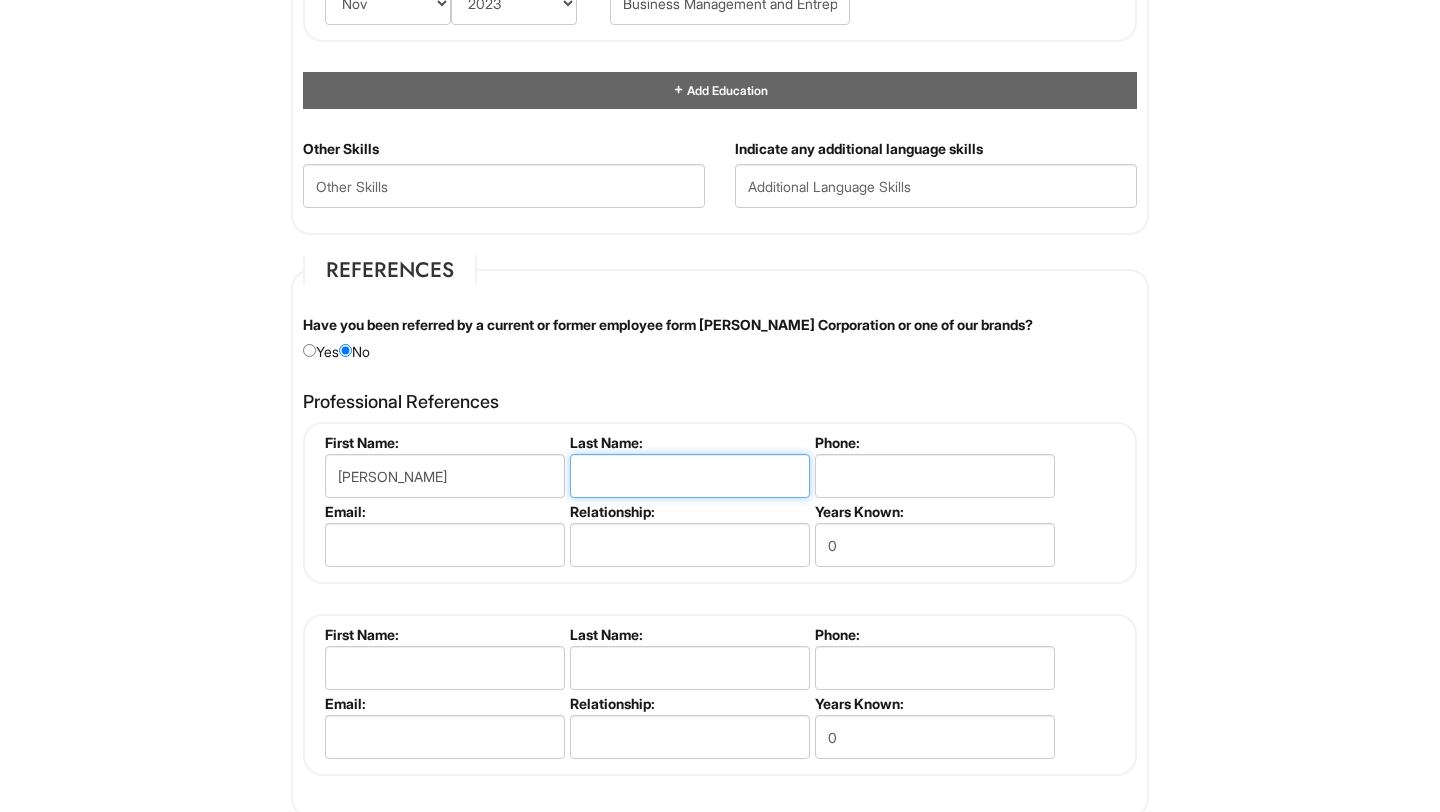 click at bounding box center [690, 476] 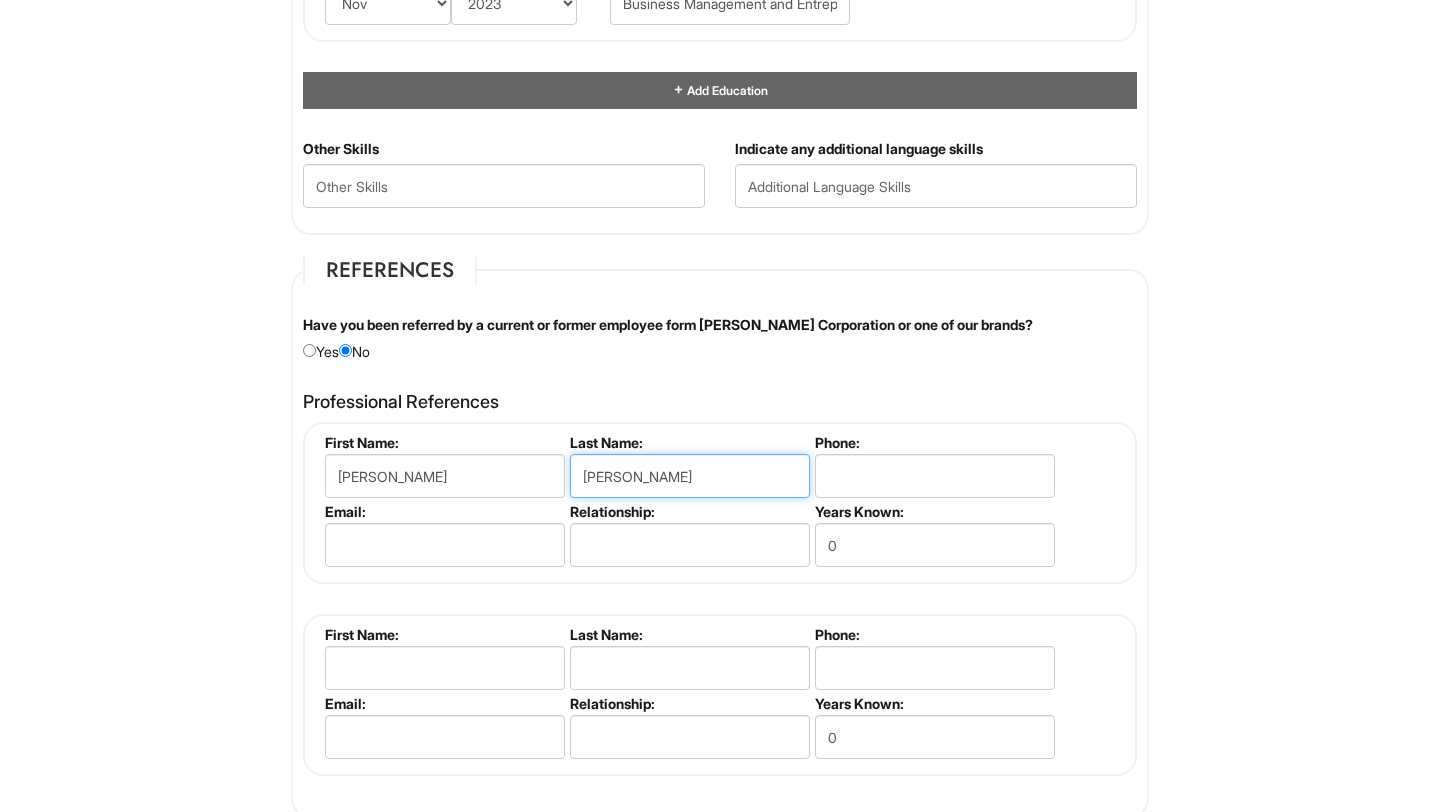 click on "lehner" at bounding box center [690, 476] 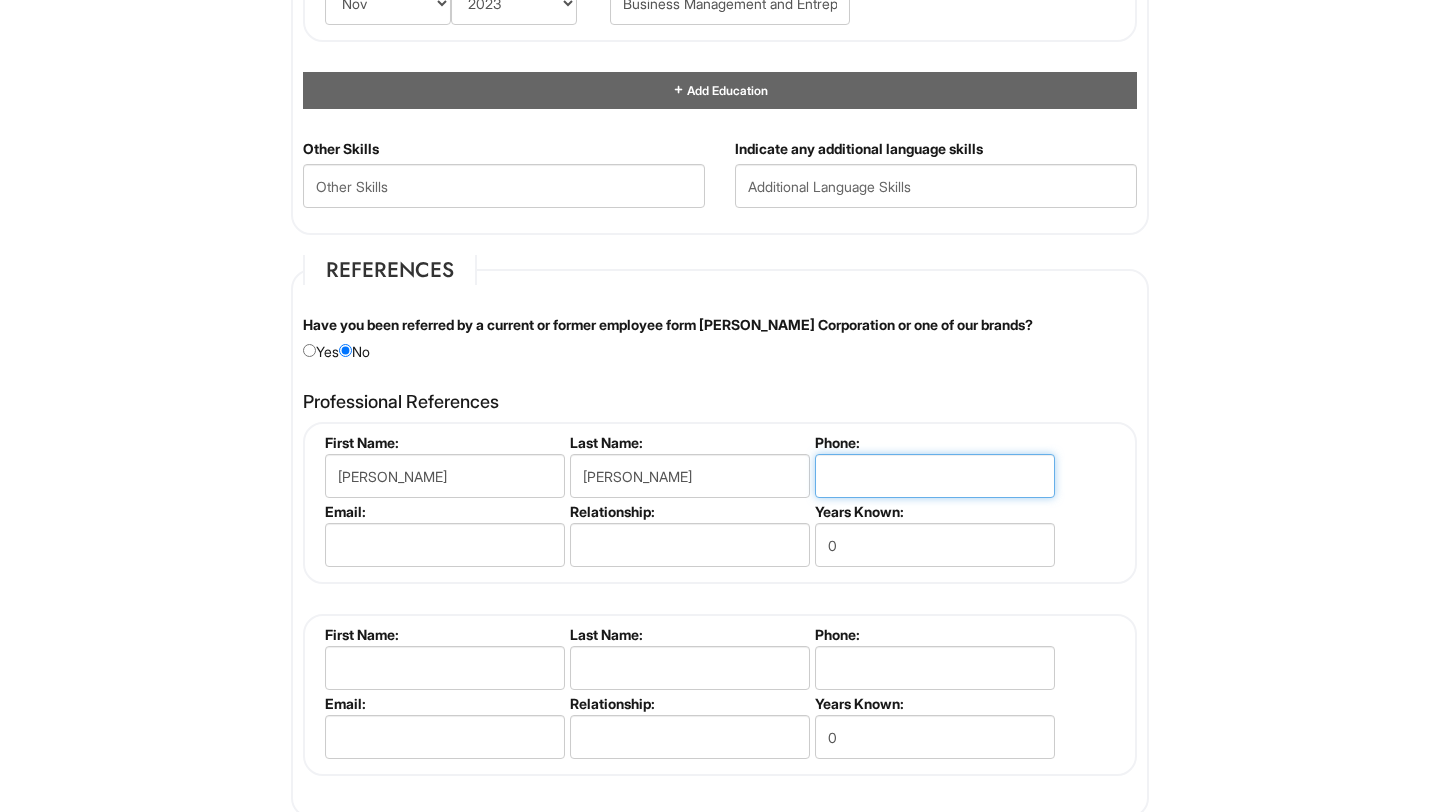 click at bounding box center (935, 476) 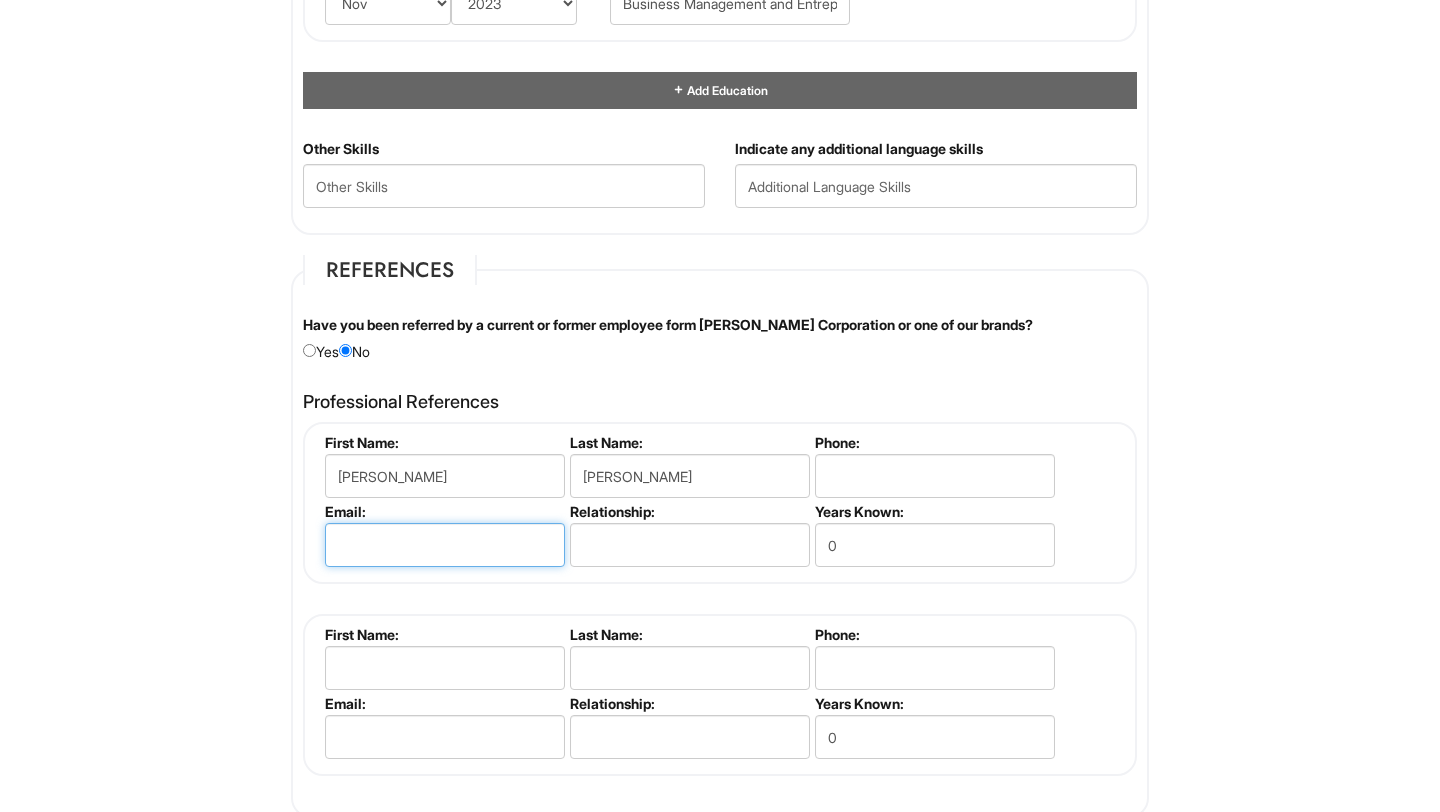 click at bounding box center [445, 545] 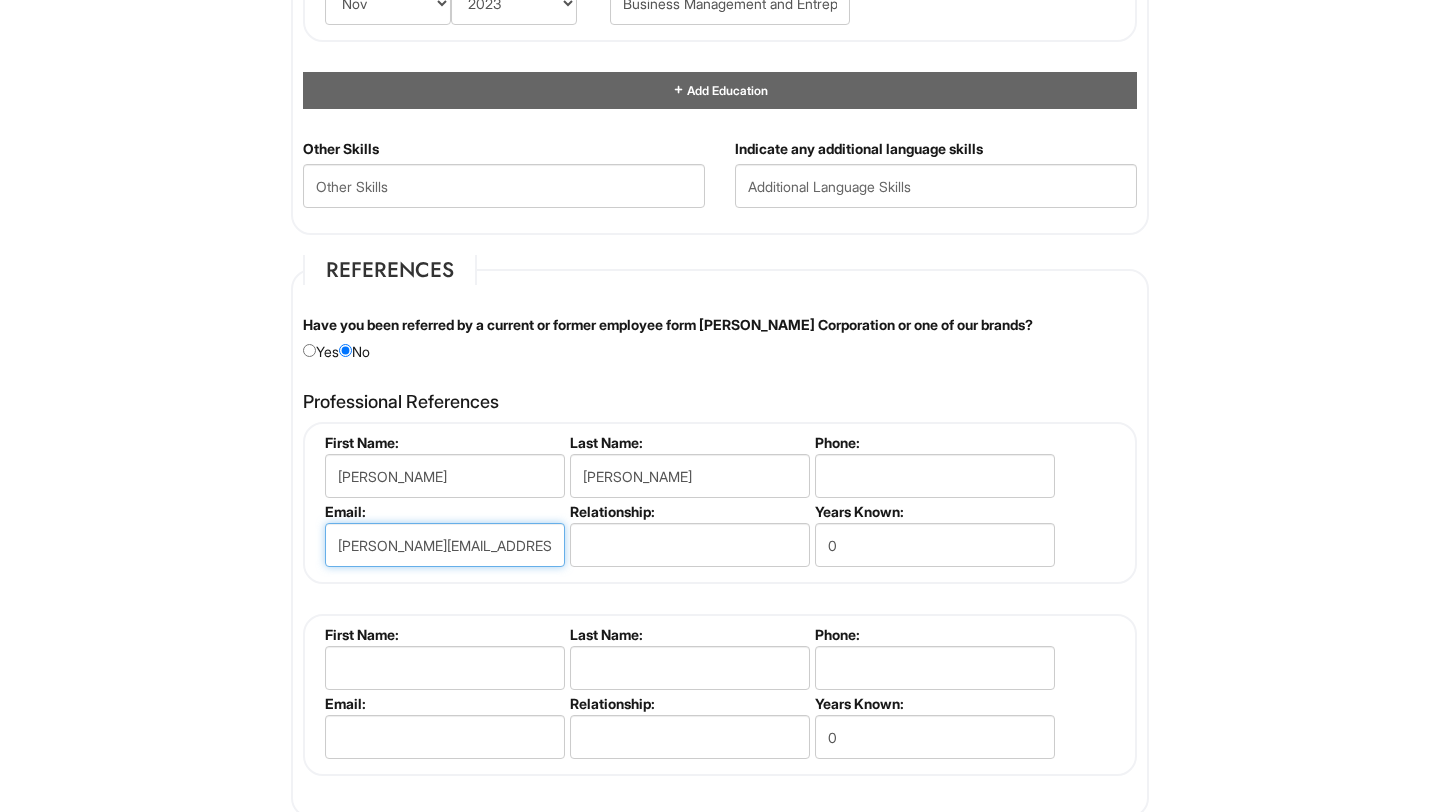 type on "jocelin.lehner@arcteryx.com" 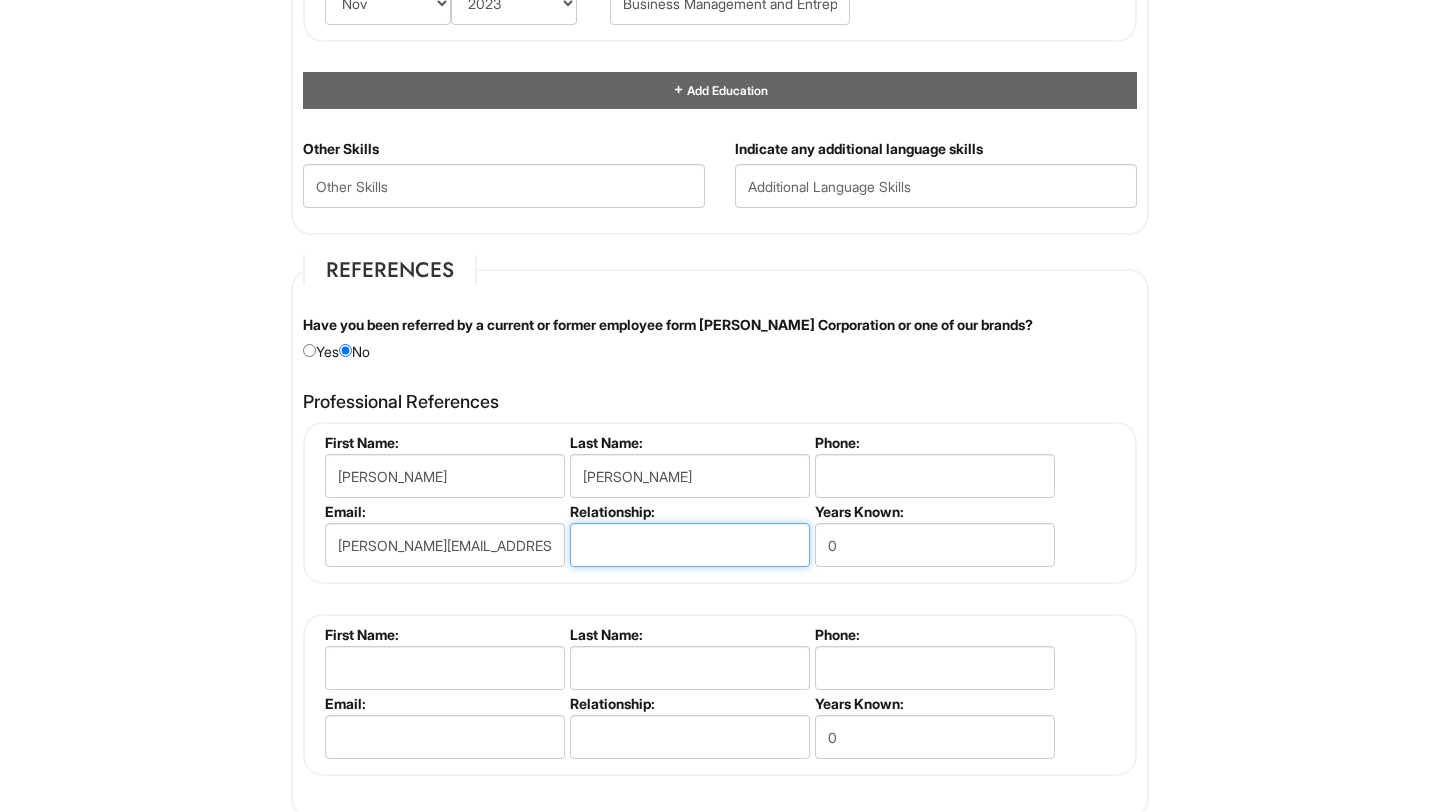 click at bounding box center [690, 545] 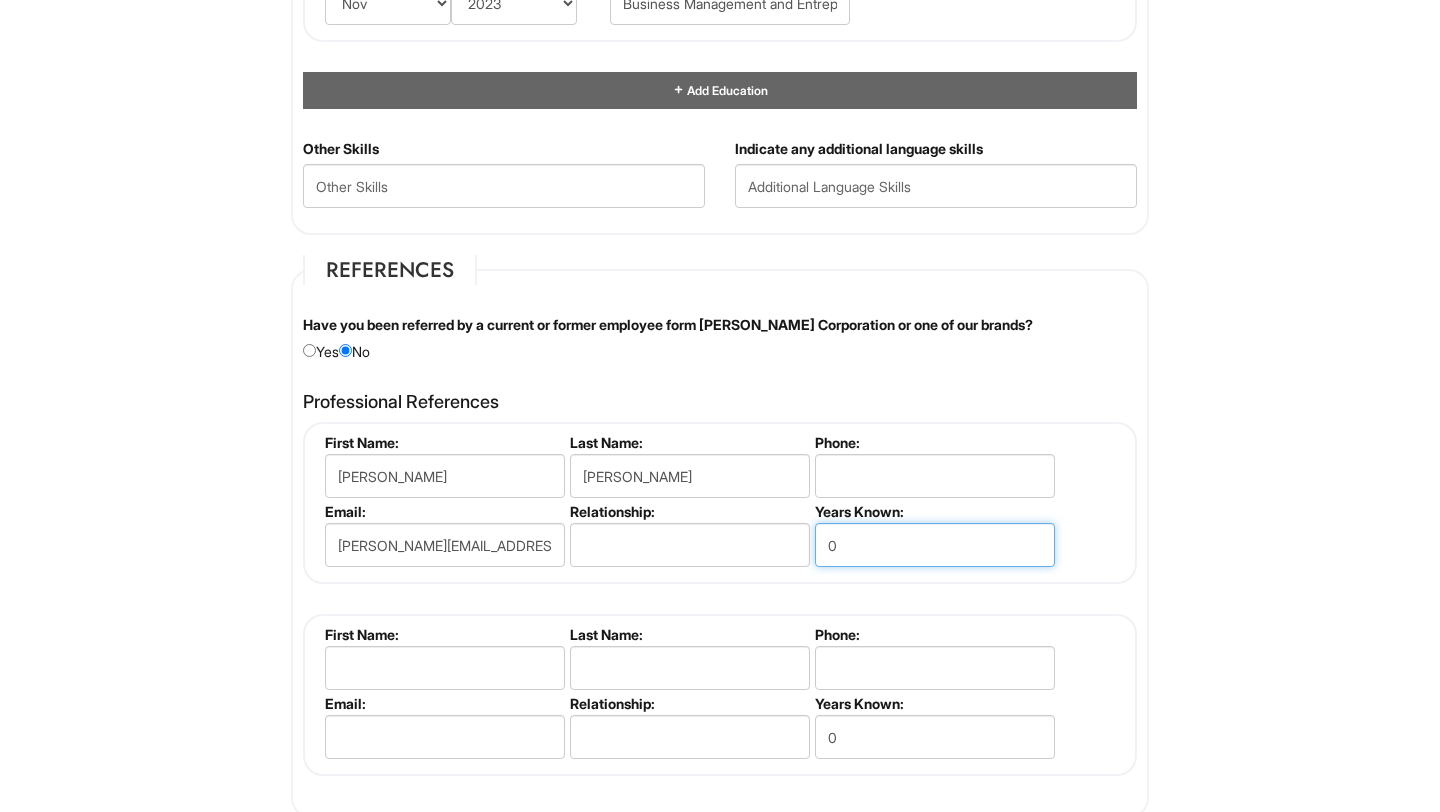 click on "0" at bounding box center [935, 545] 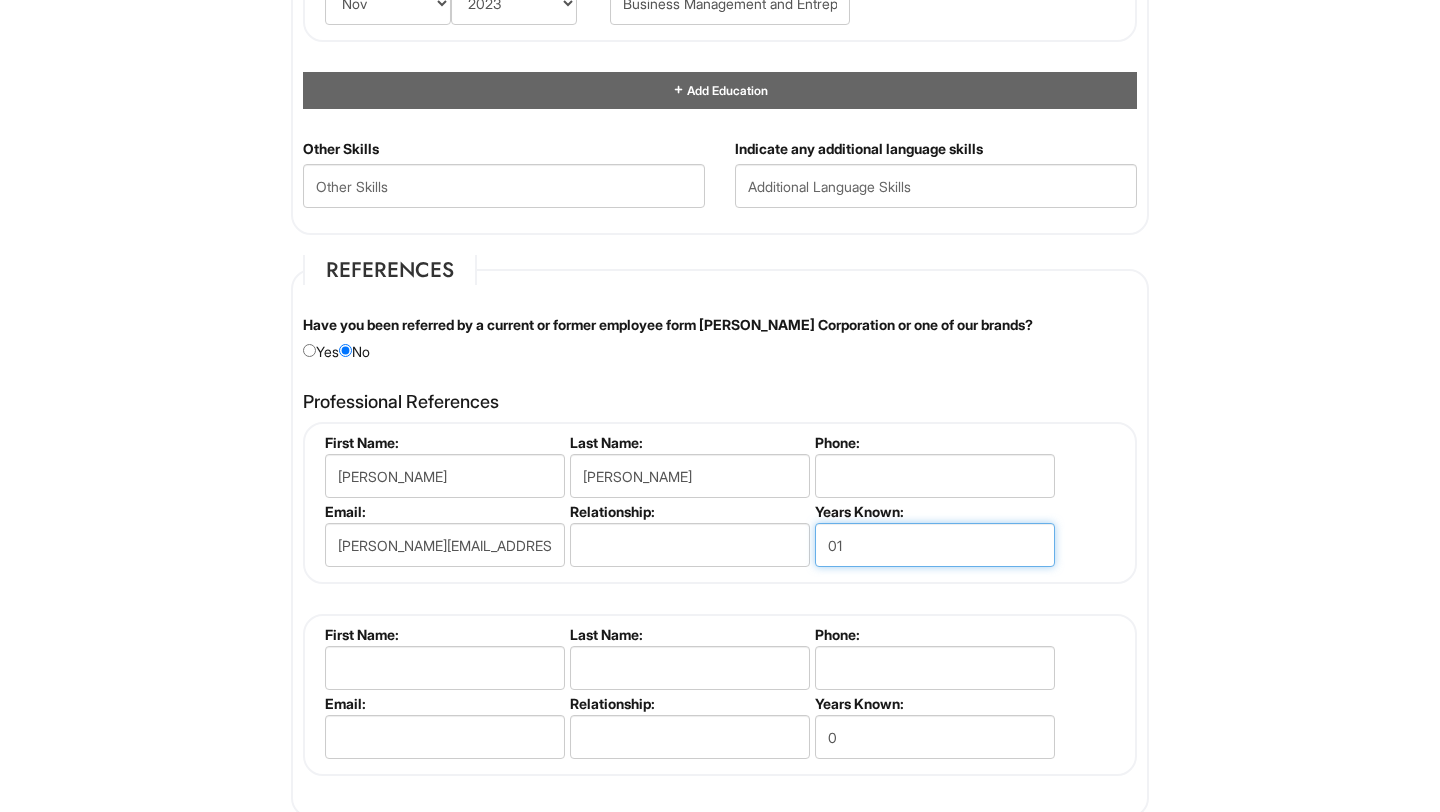 type on "0" 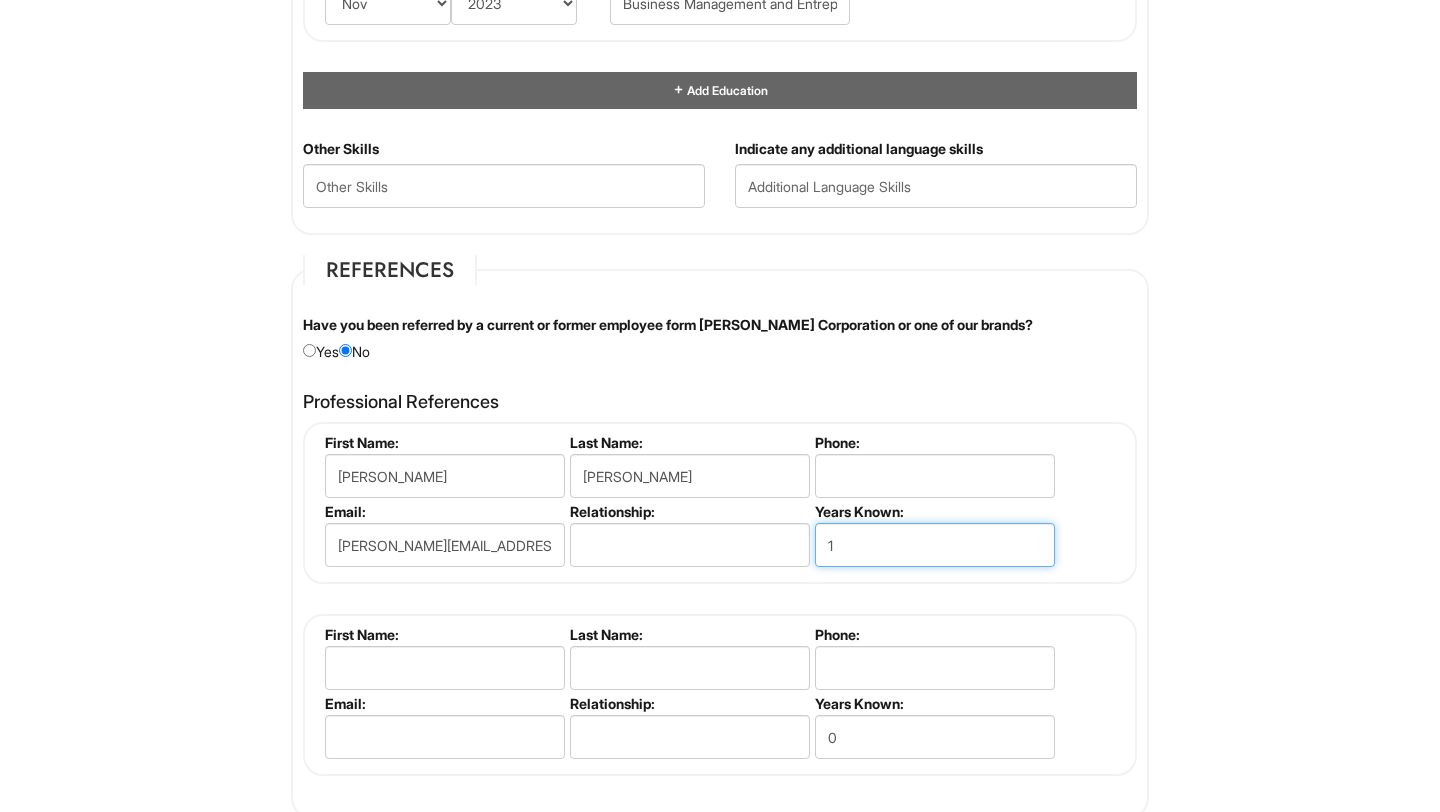 type on "1" 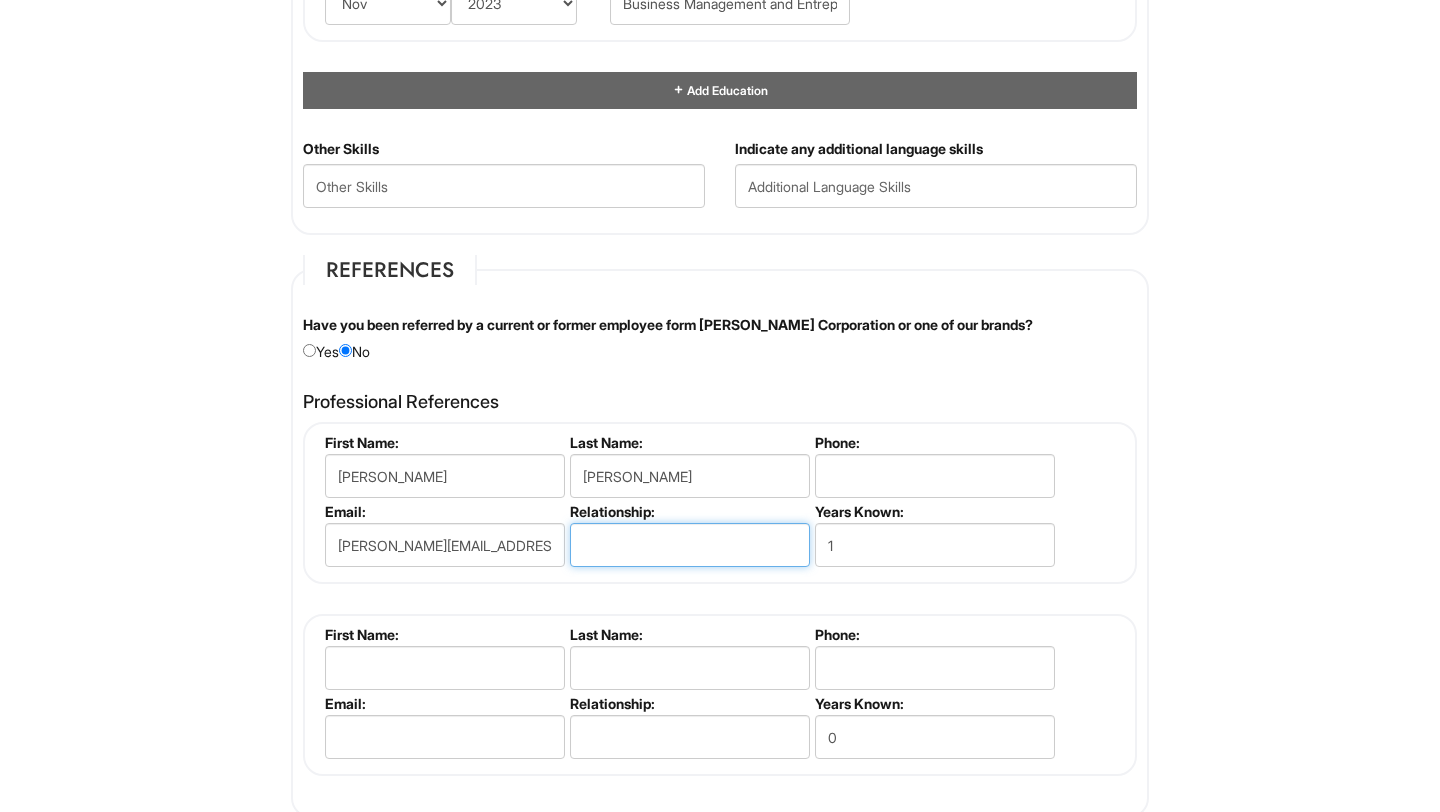 click at bounding box center (690, 545) 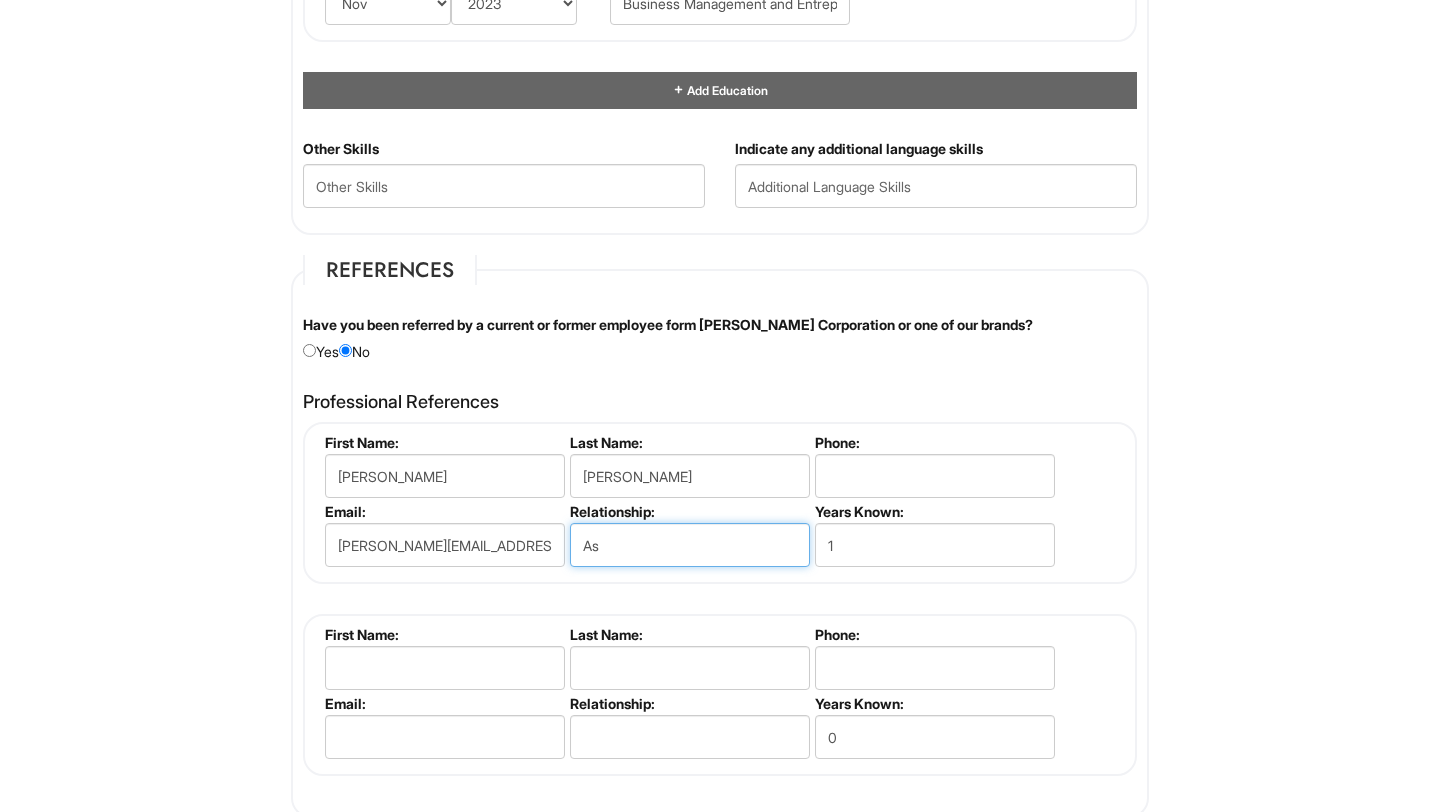 type on "A" 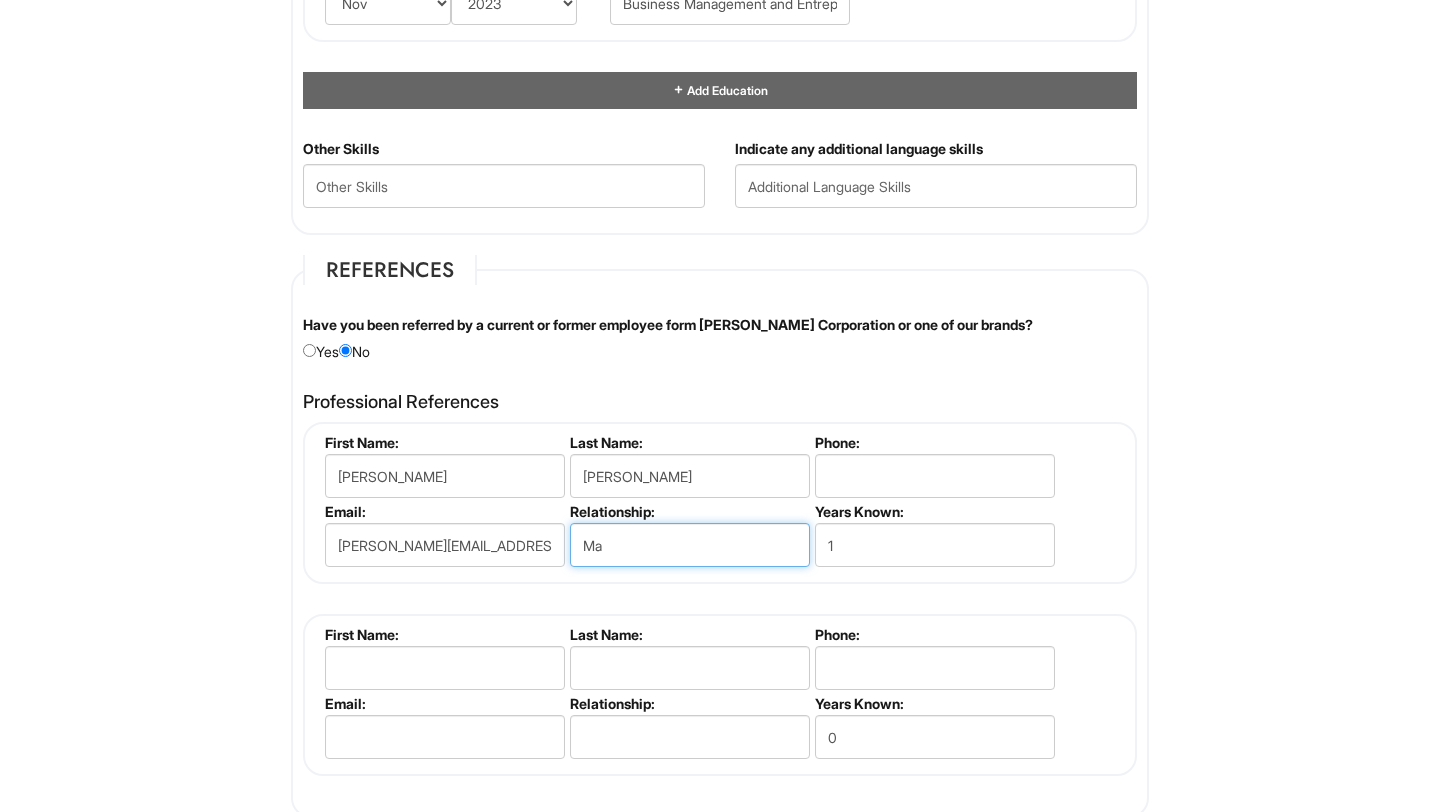 type on "M" 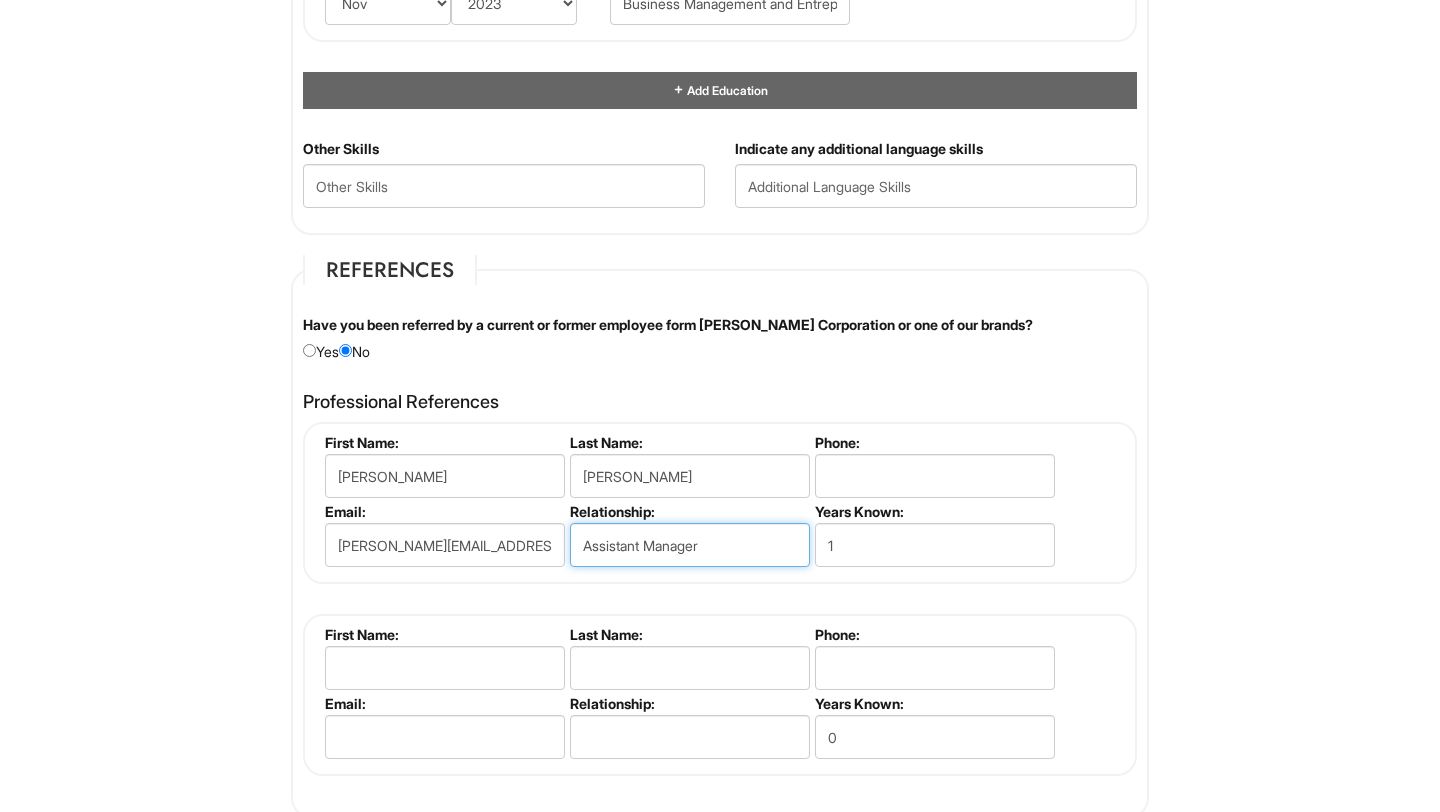 type on "Assistant Manager" 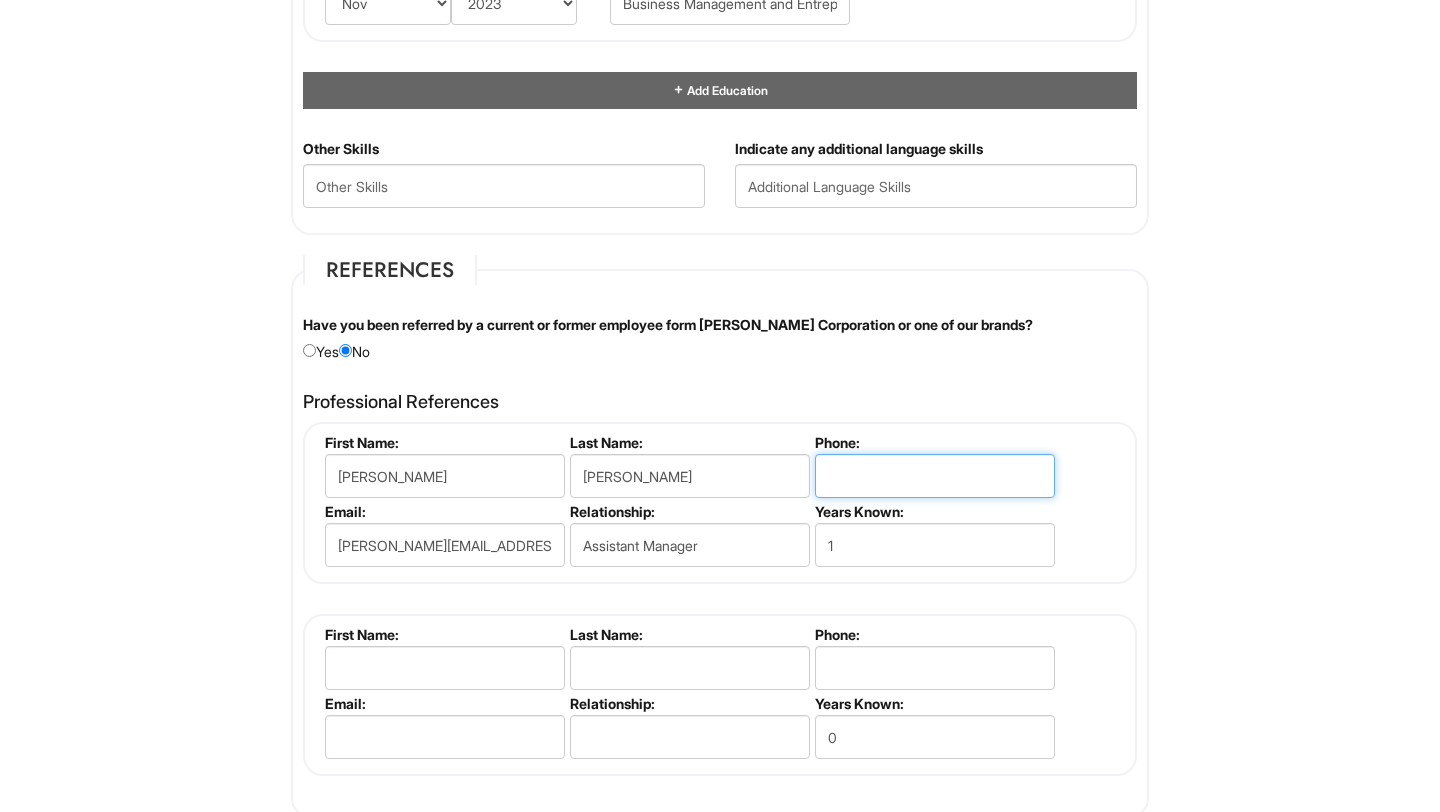 click at bounding box center (935, 476) 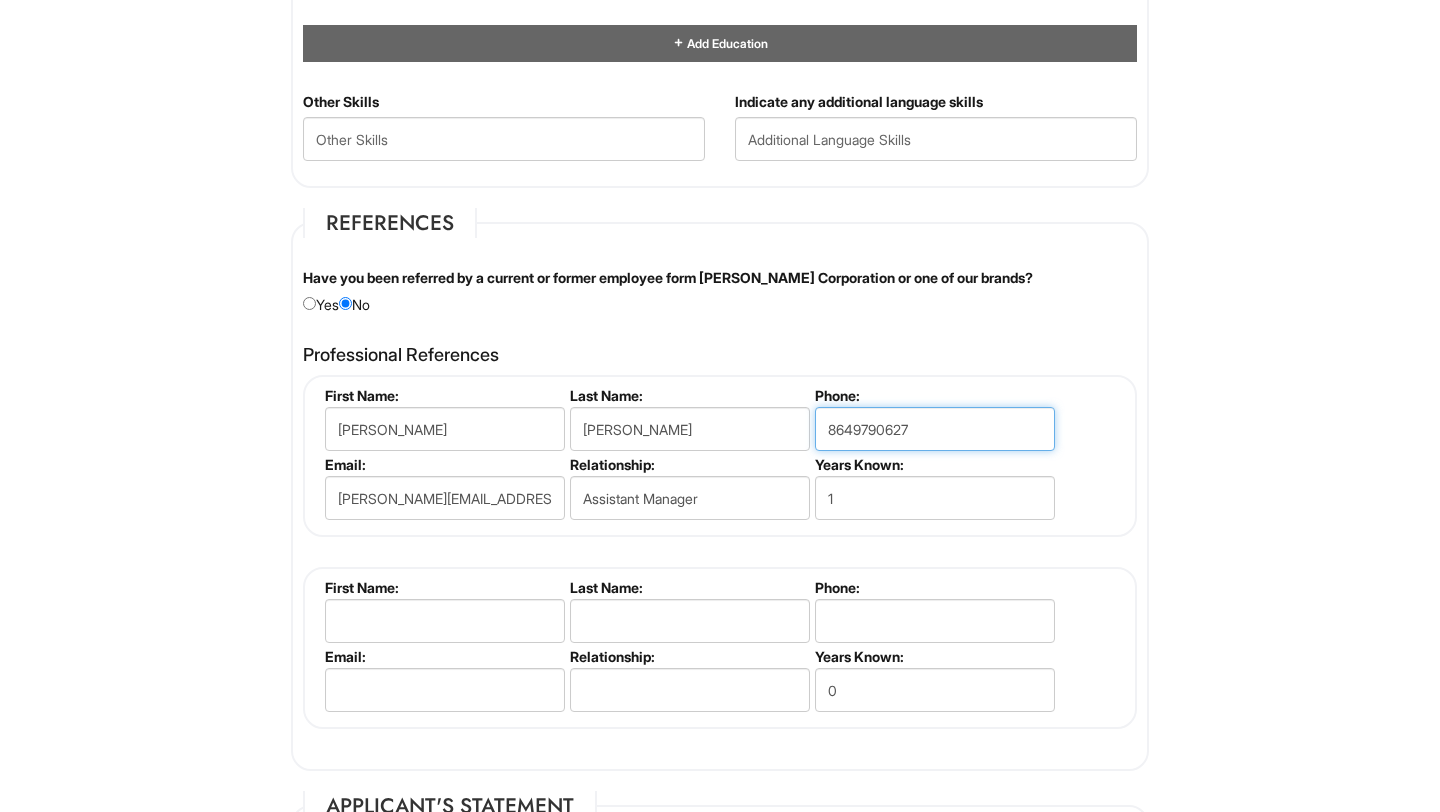 scroll, scrollTop: 2180, scrollLeft: 0, axis: vertical 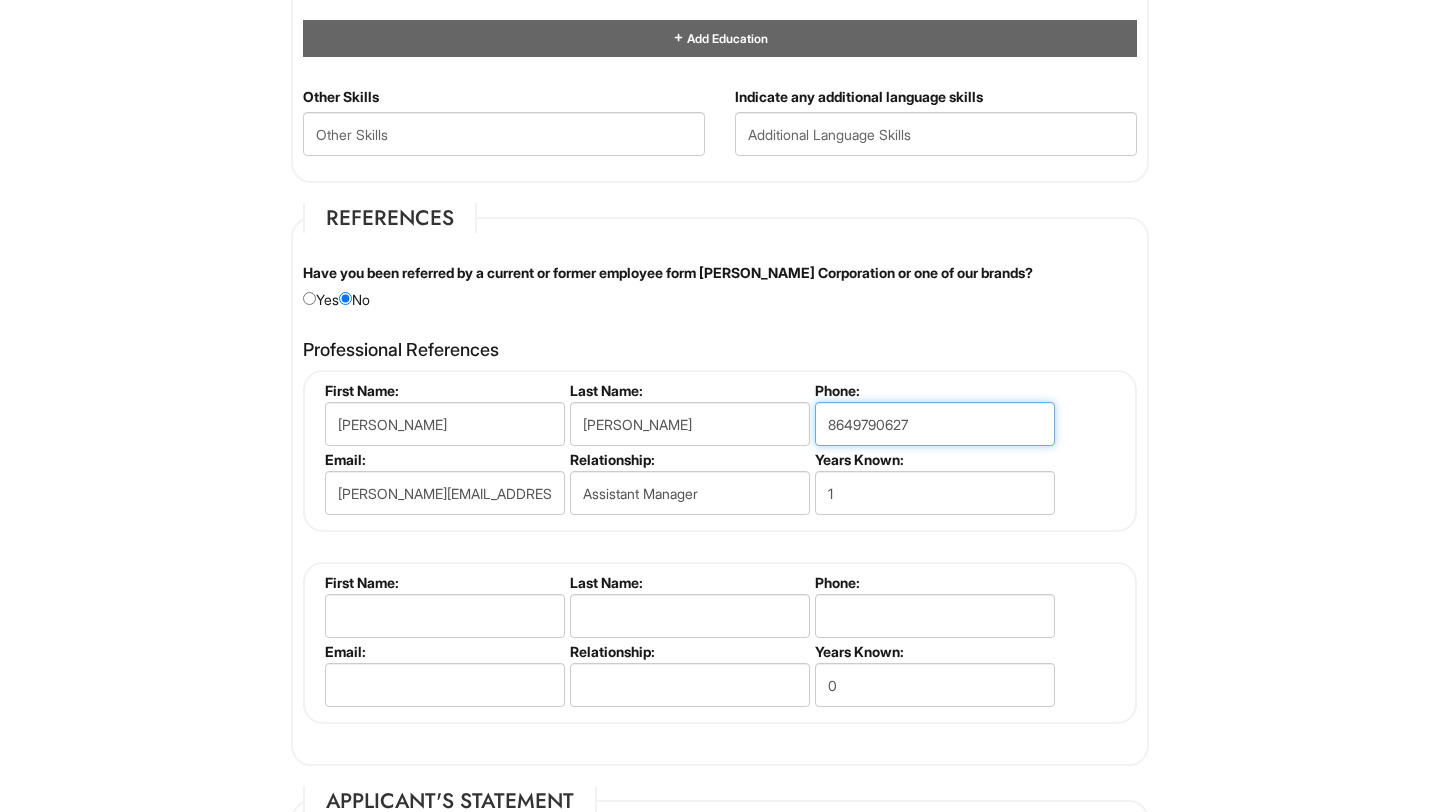 type on "8649790627" 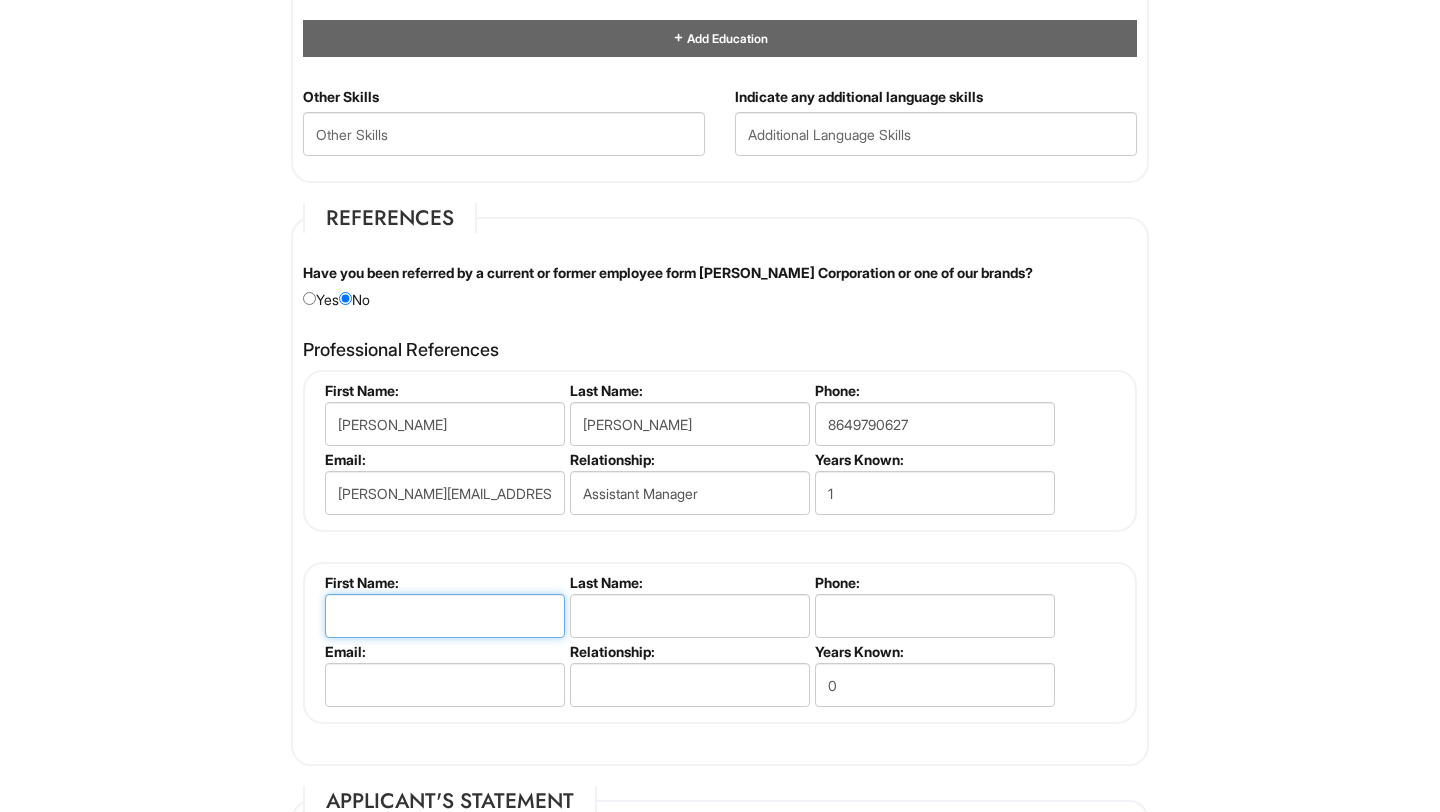 click at bounding box center [445, 616] 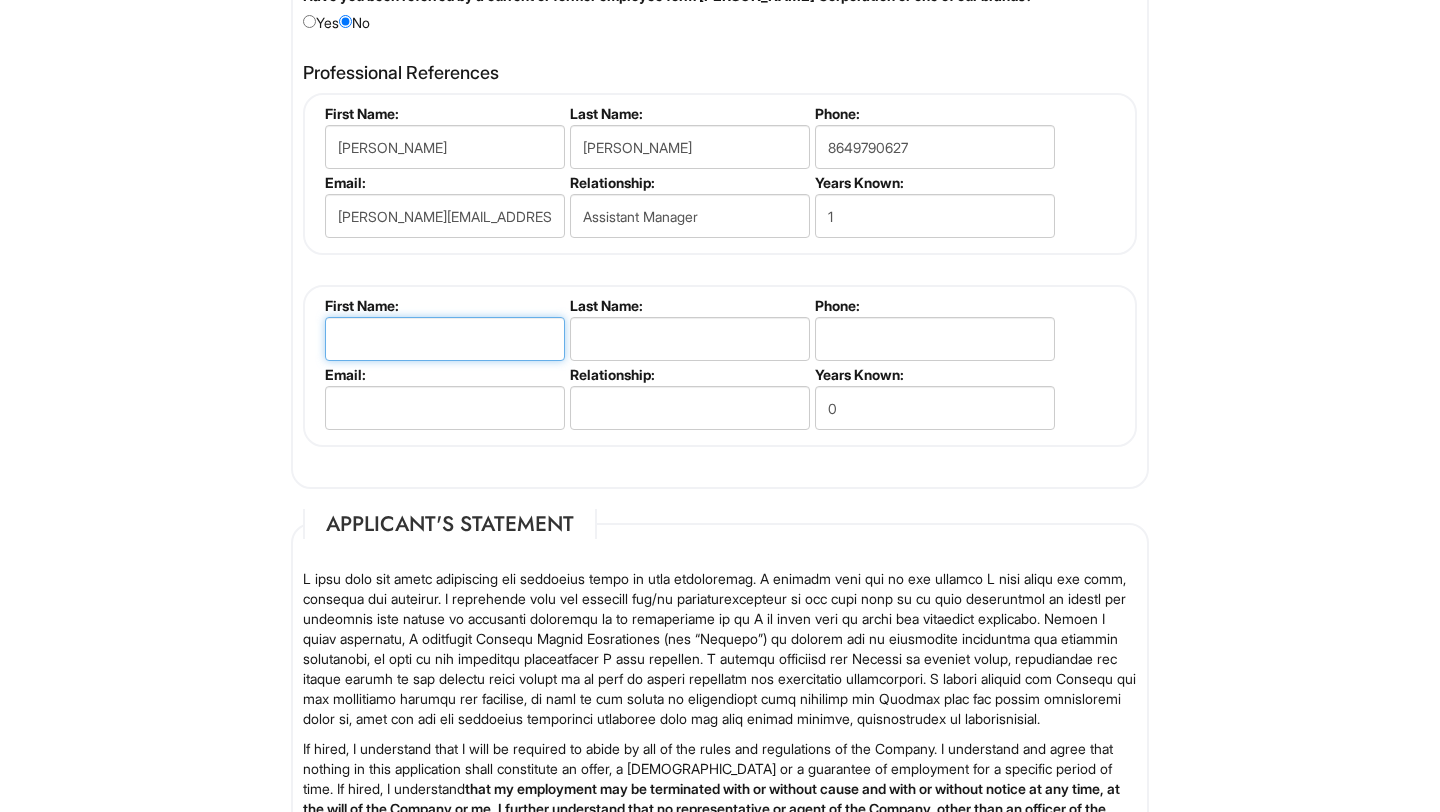 scroll, scrollTop: 2456, scrollLeft: 0, axis: vertical 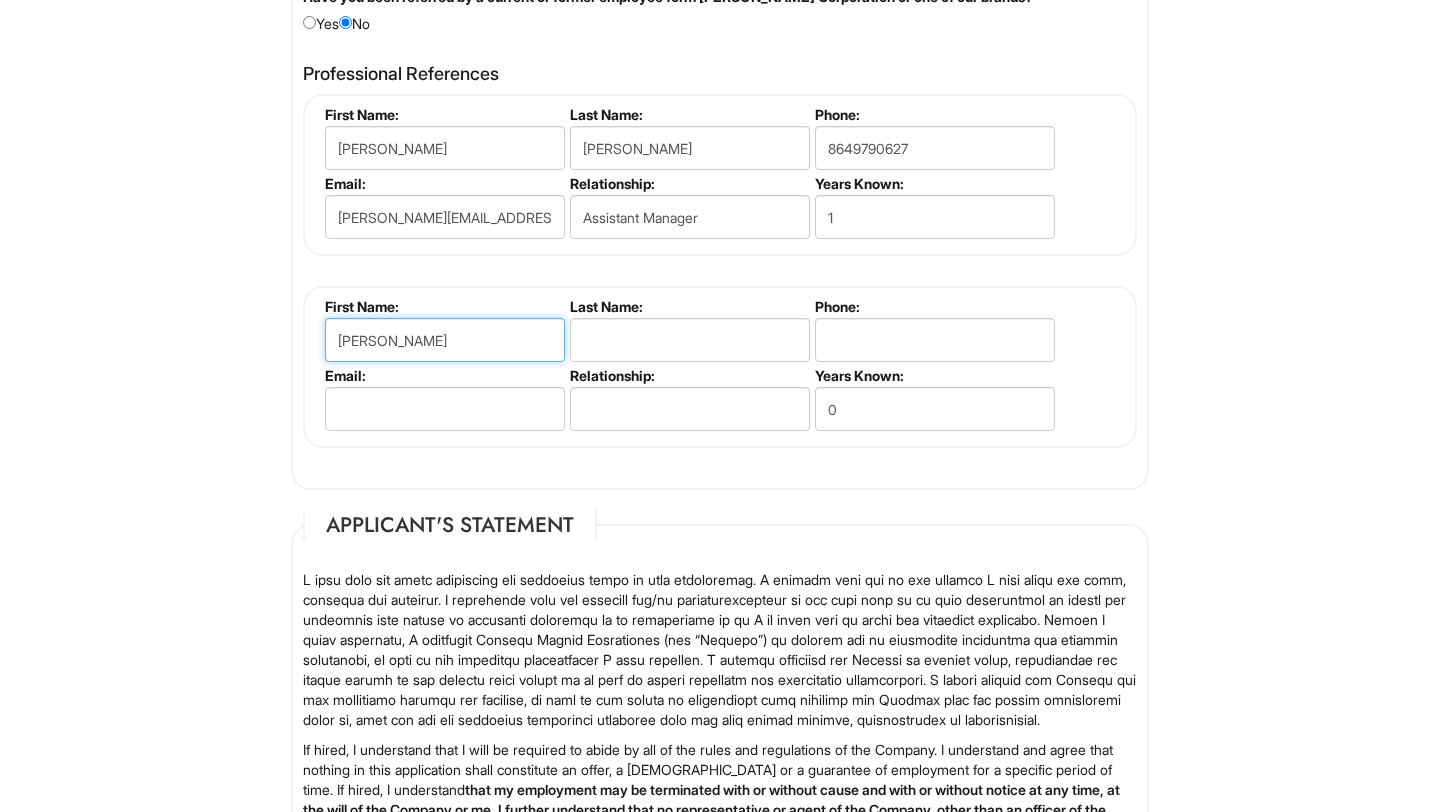 type on "Milton" 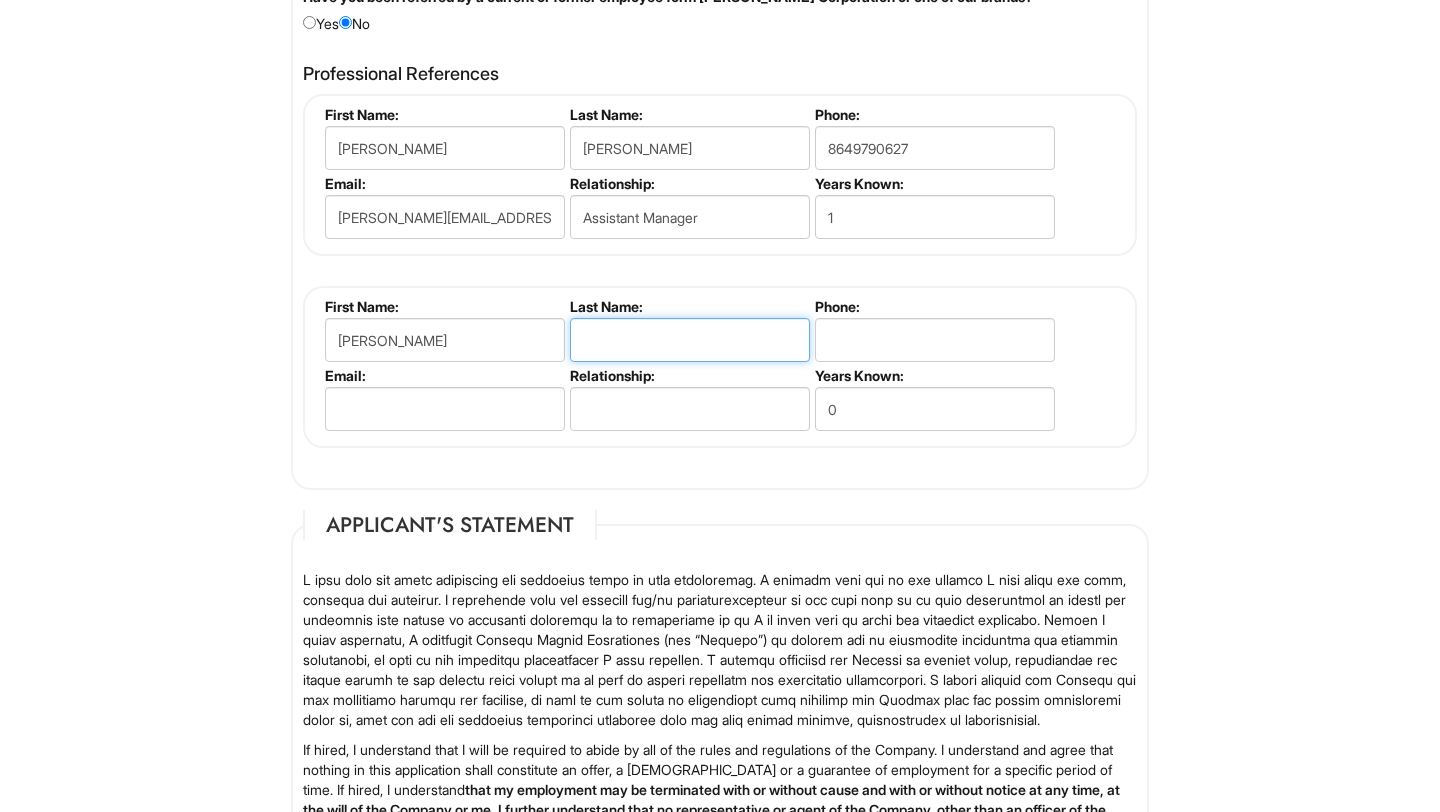 click at bounding box center (690, 340) 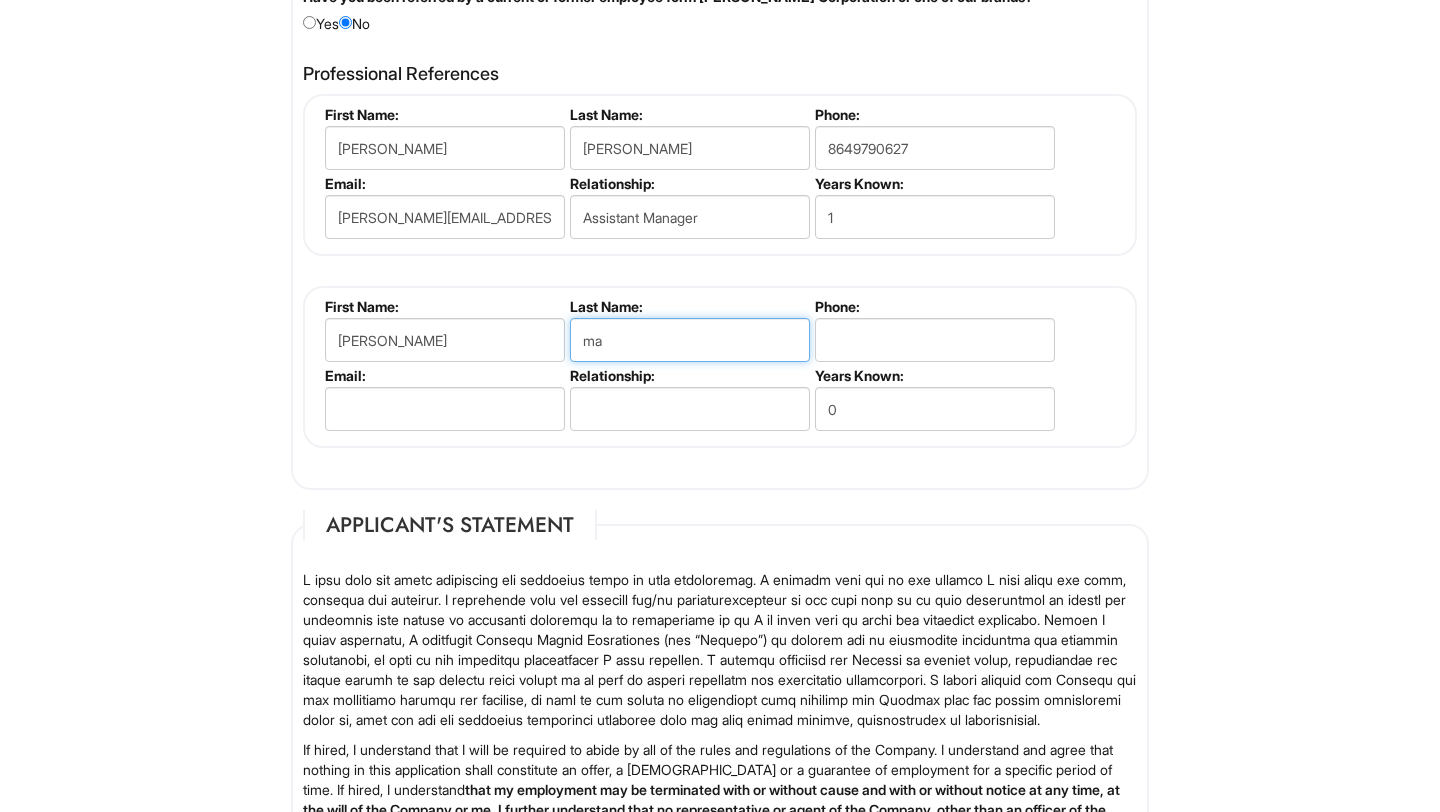 type on "m" 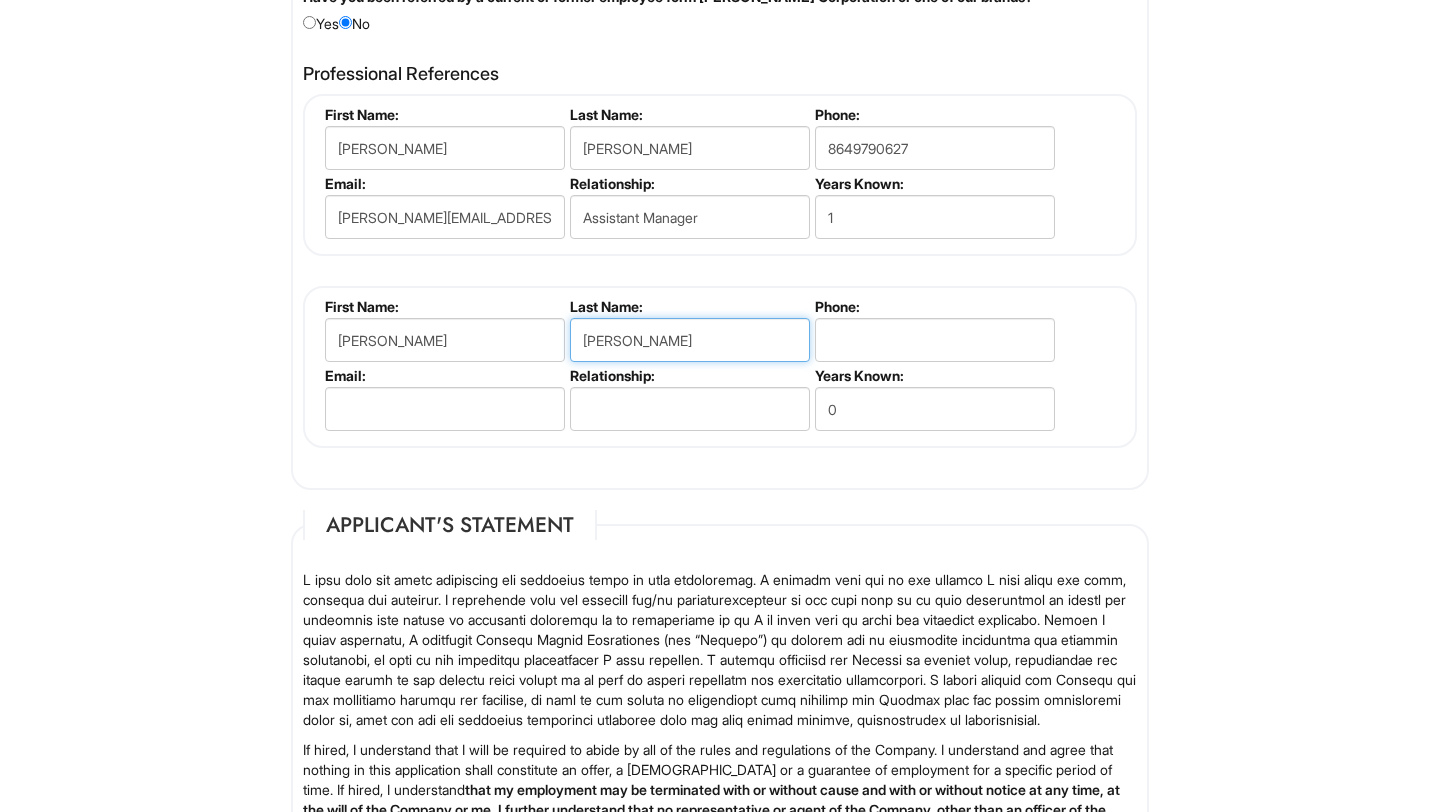 type on "Matute" 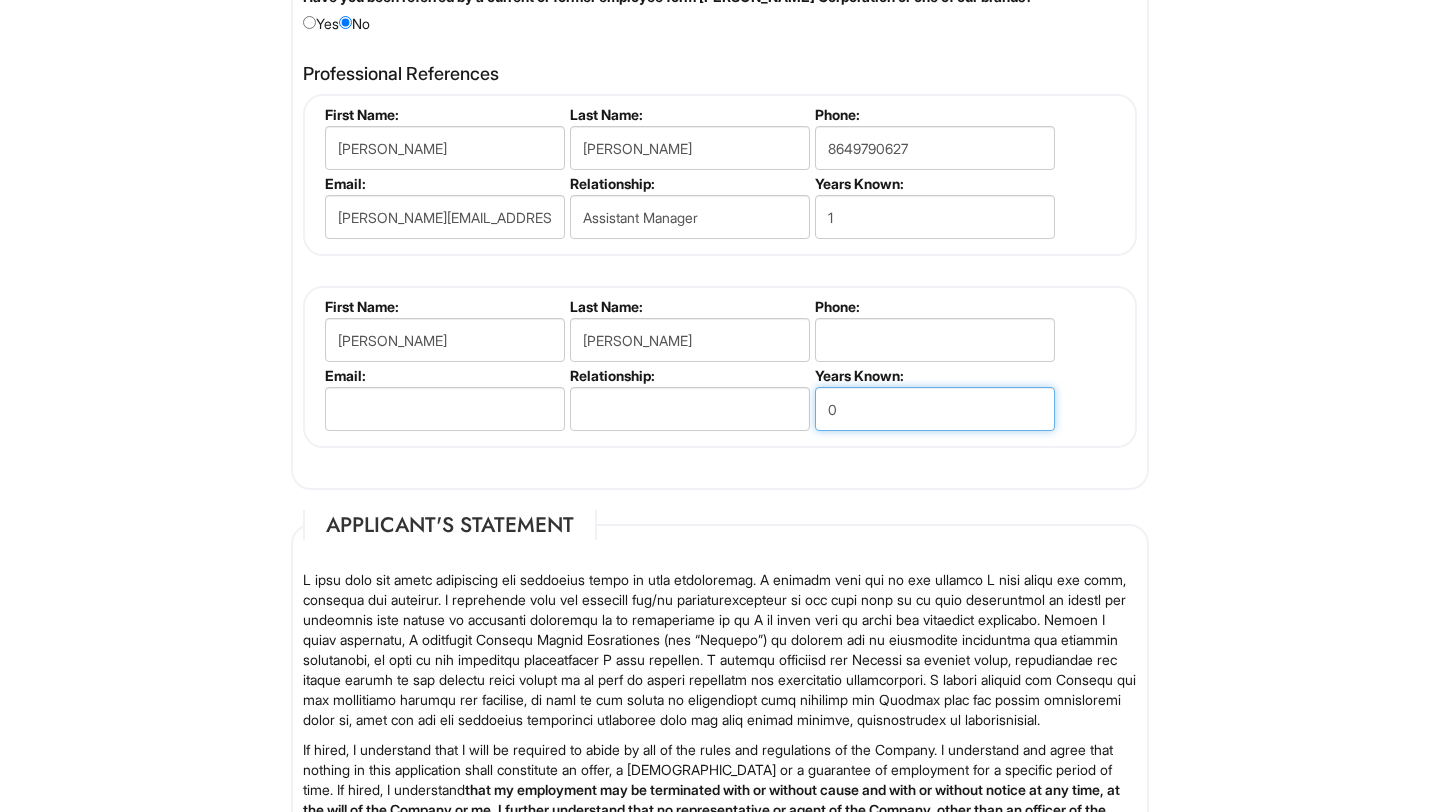 click on "0" at bounding box center [935, 409] 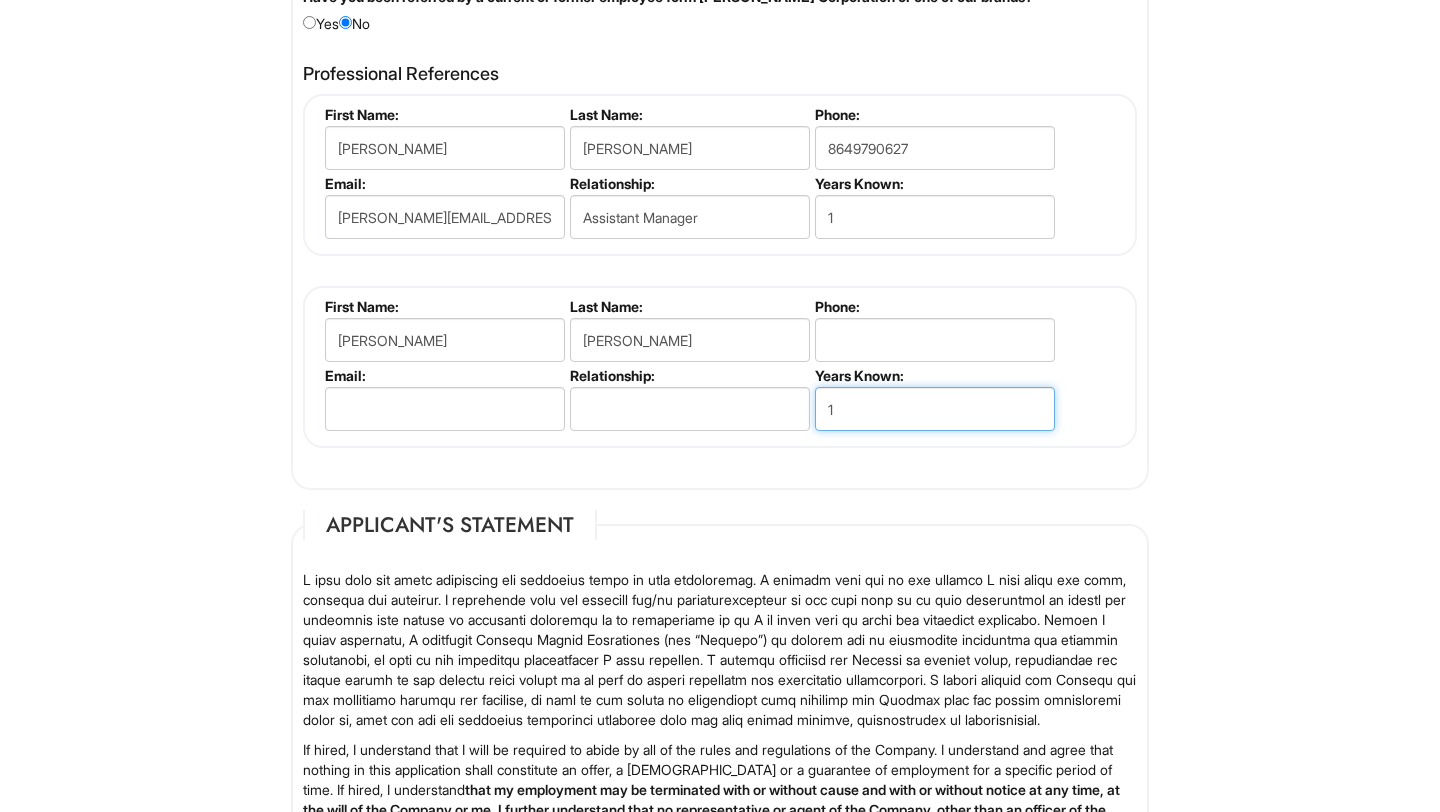 type on "1" 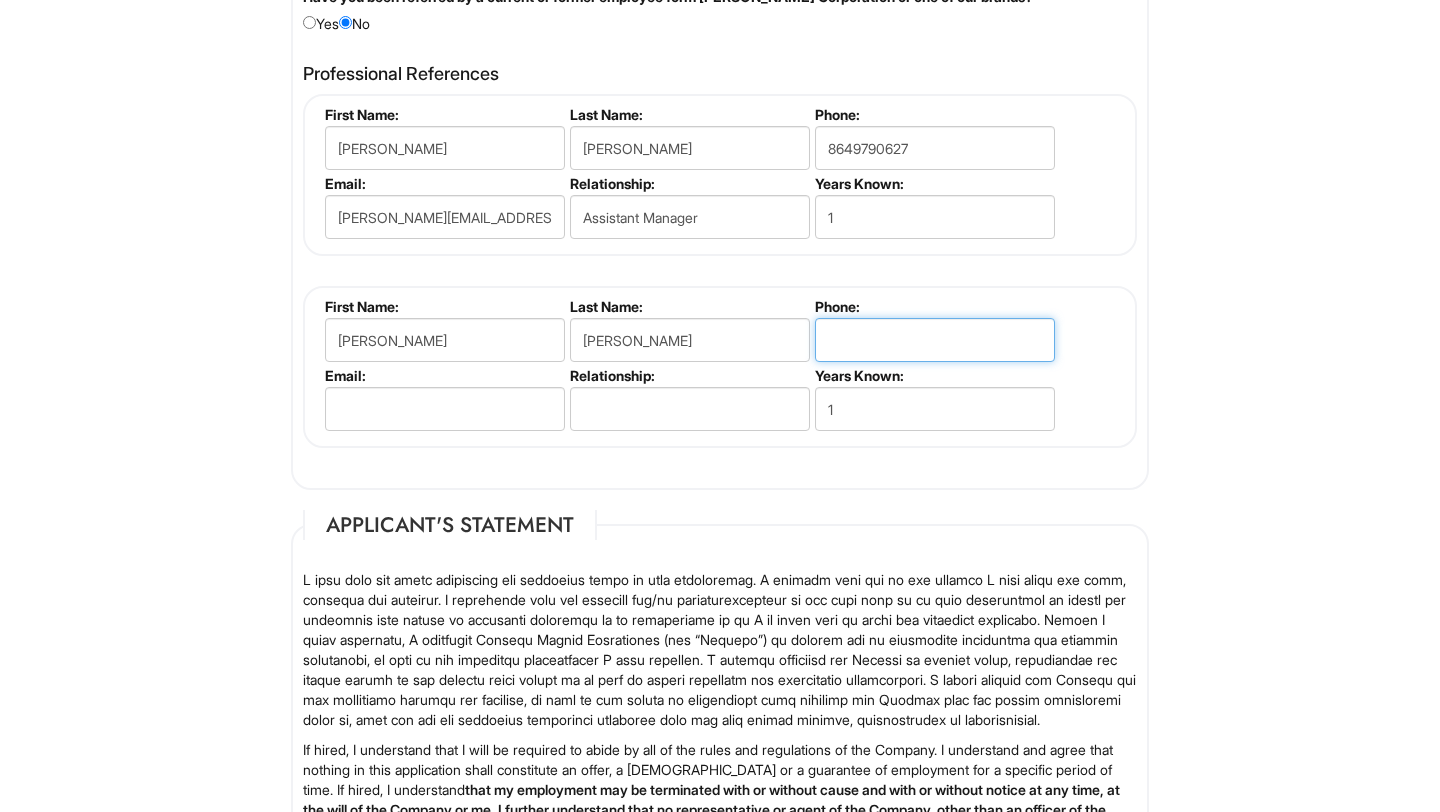 click at bounding box center [935, 340] 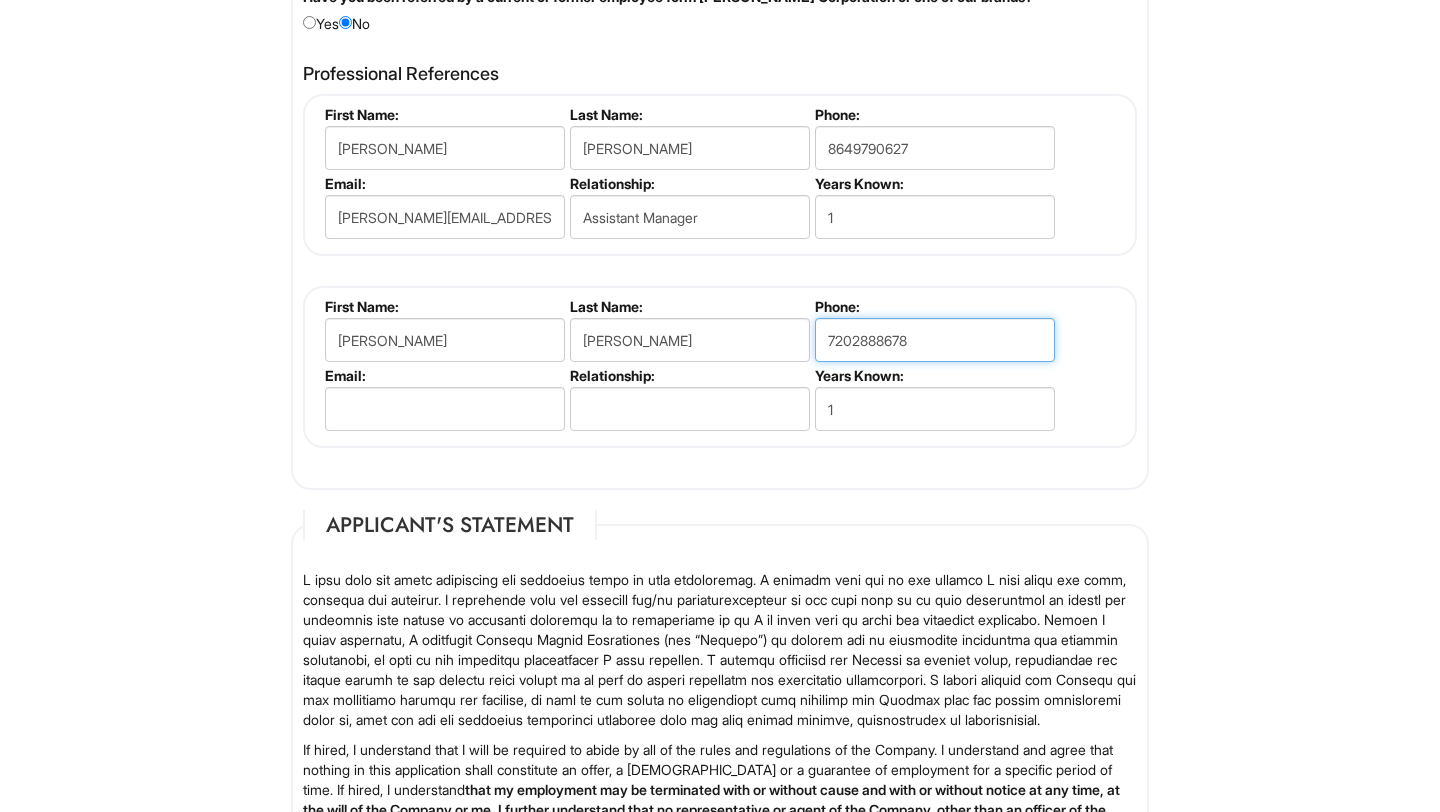 type on "7202888678" 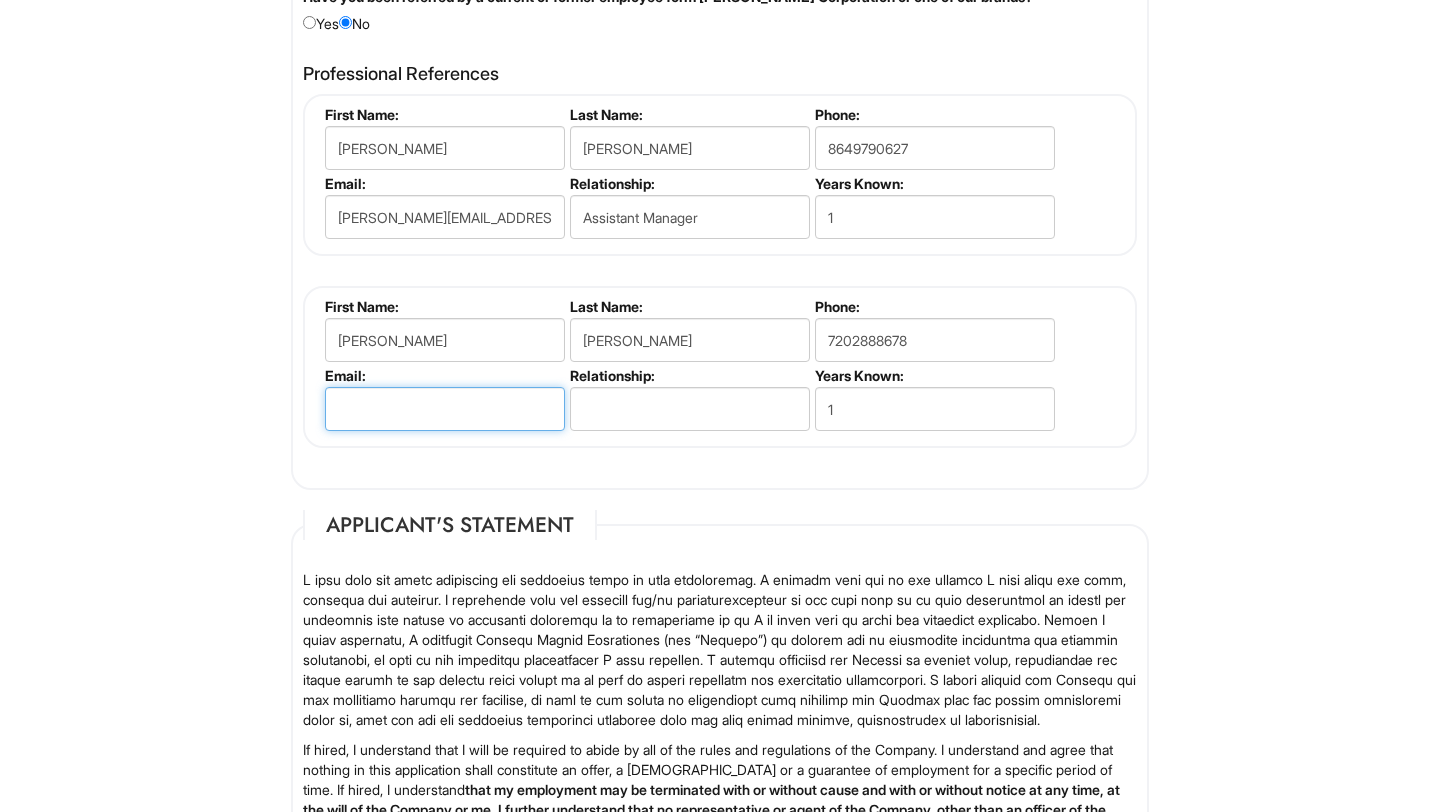 click at bounding box center (445, 409) 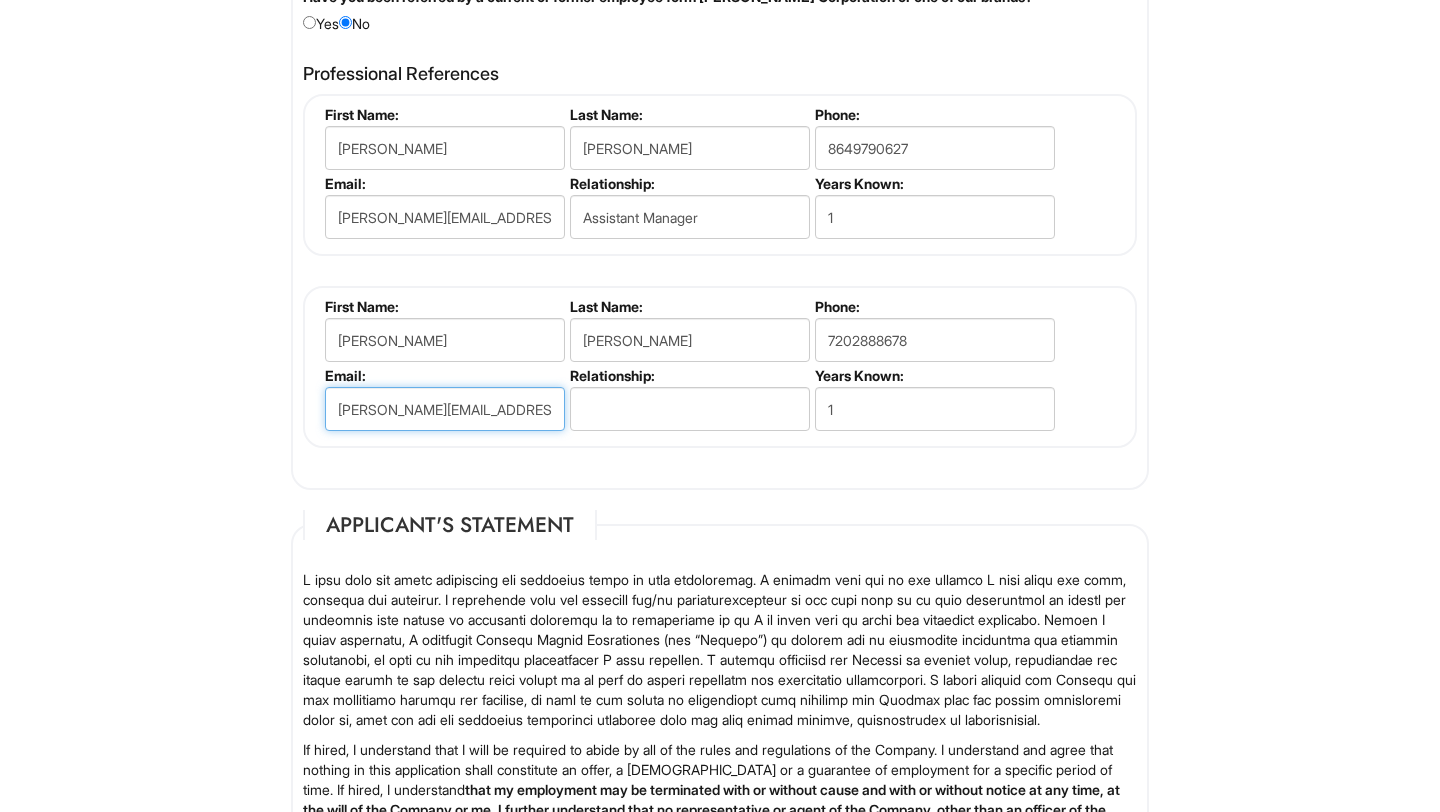 type on "milton.matute@arcteryx.com" 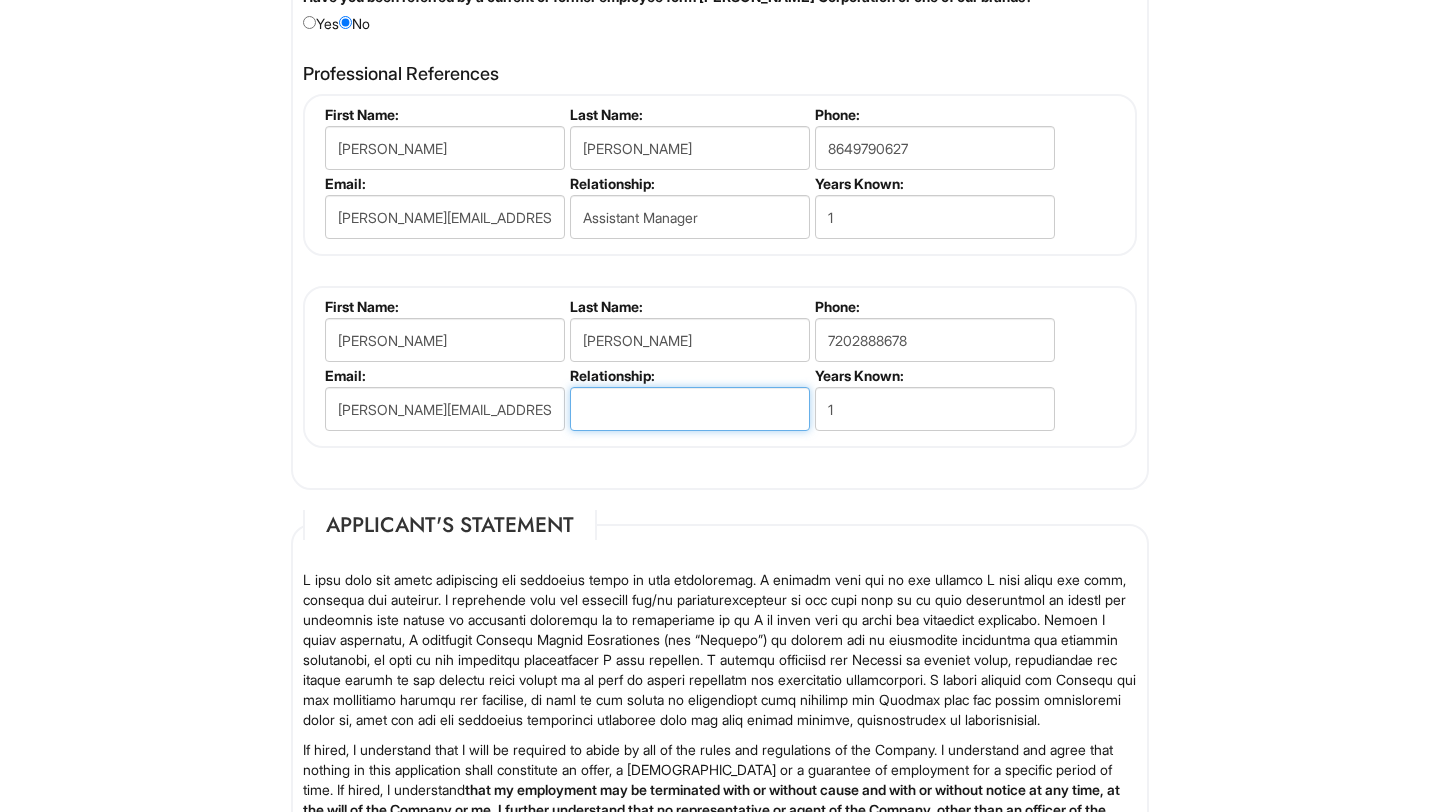 click at bounding box center [690, 409] 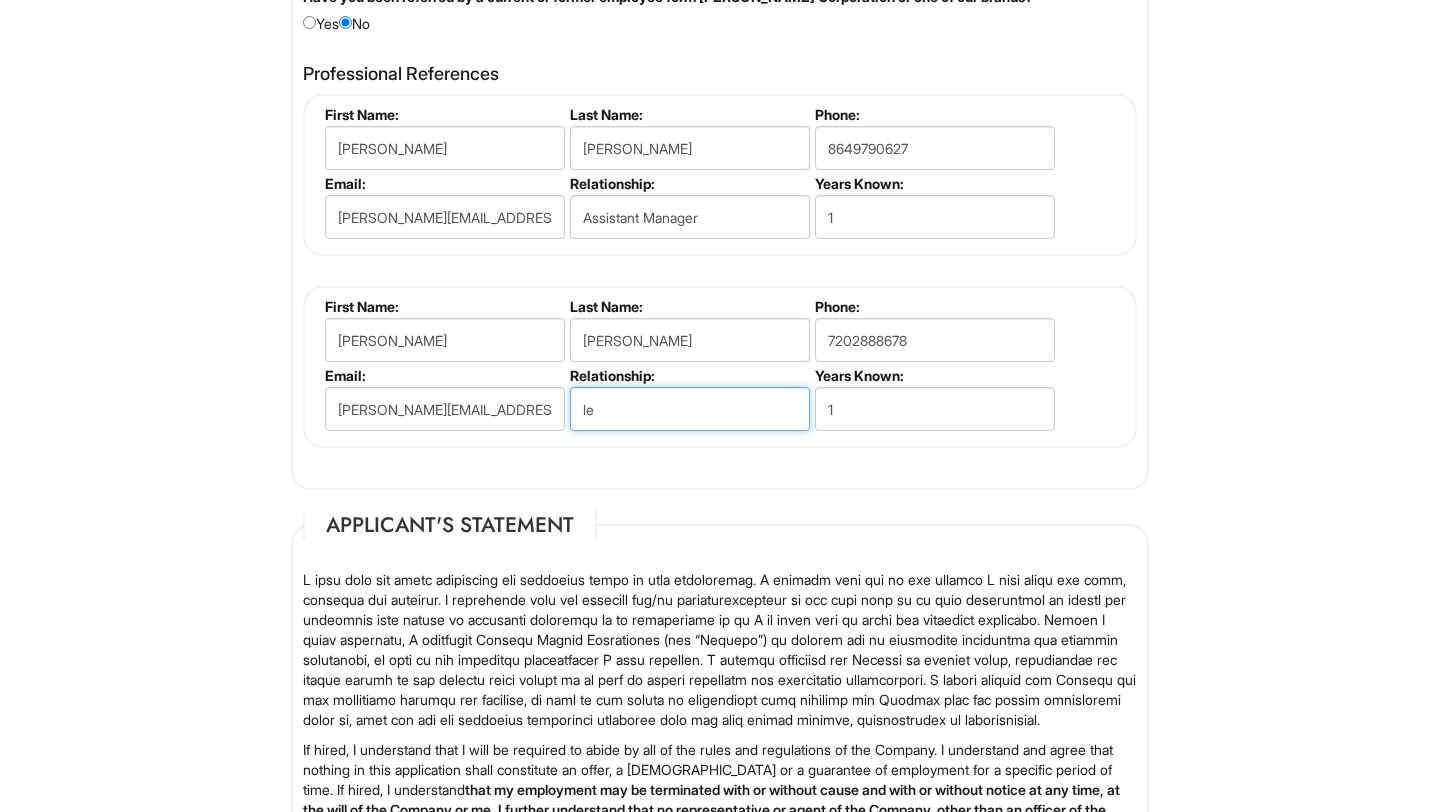 type on "l" 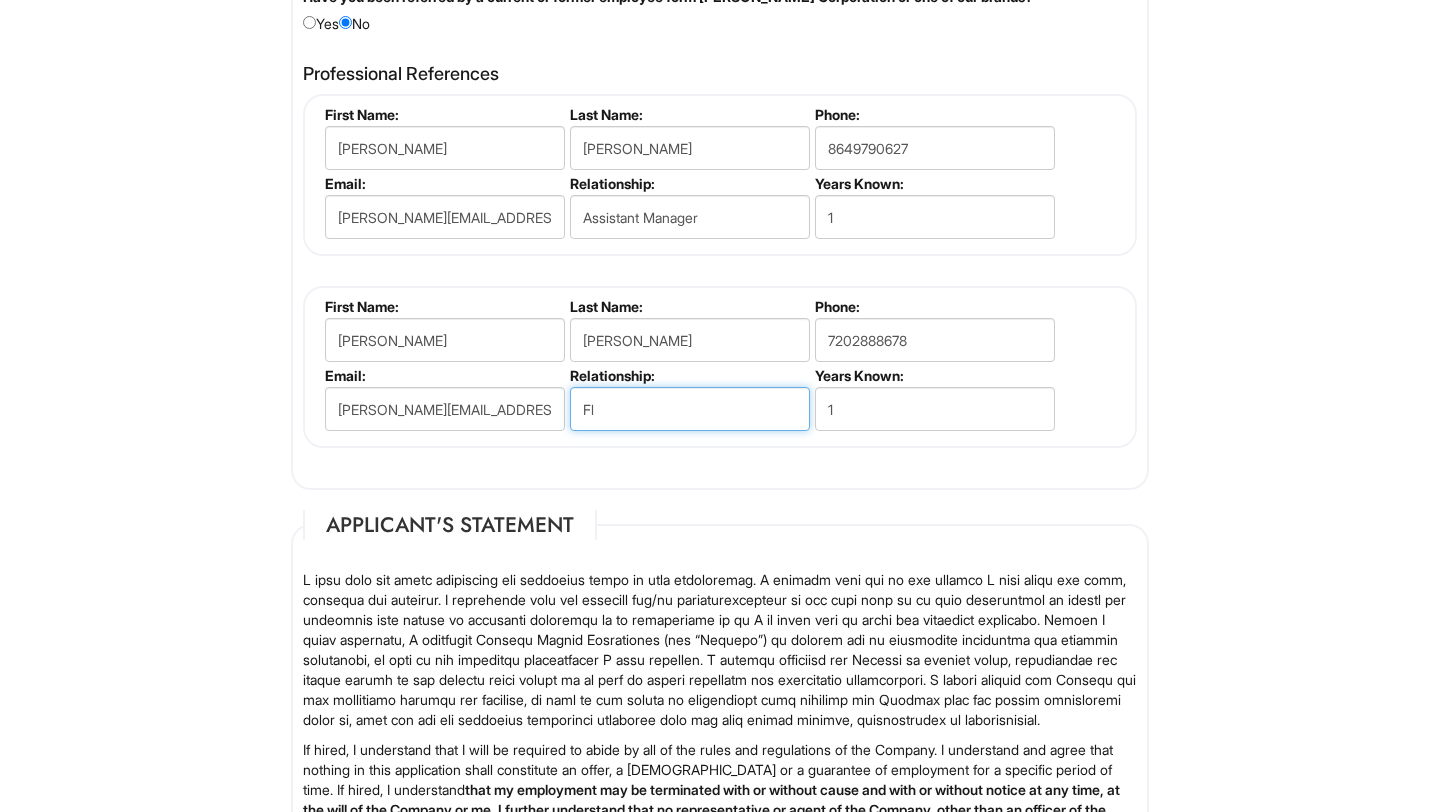type on "F" 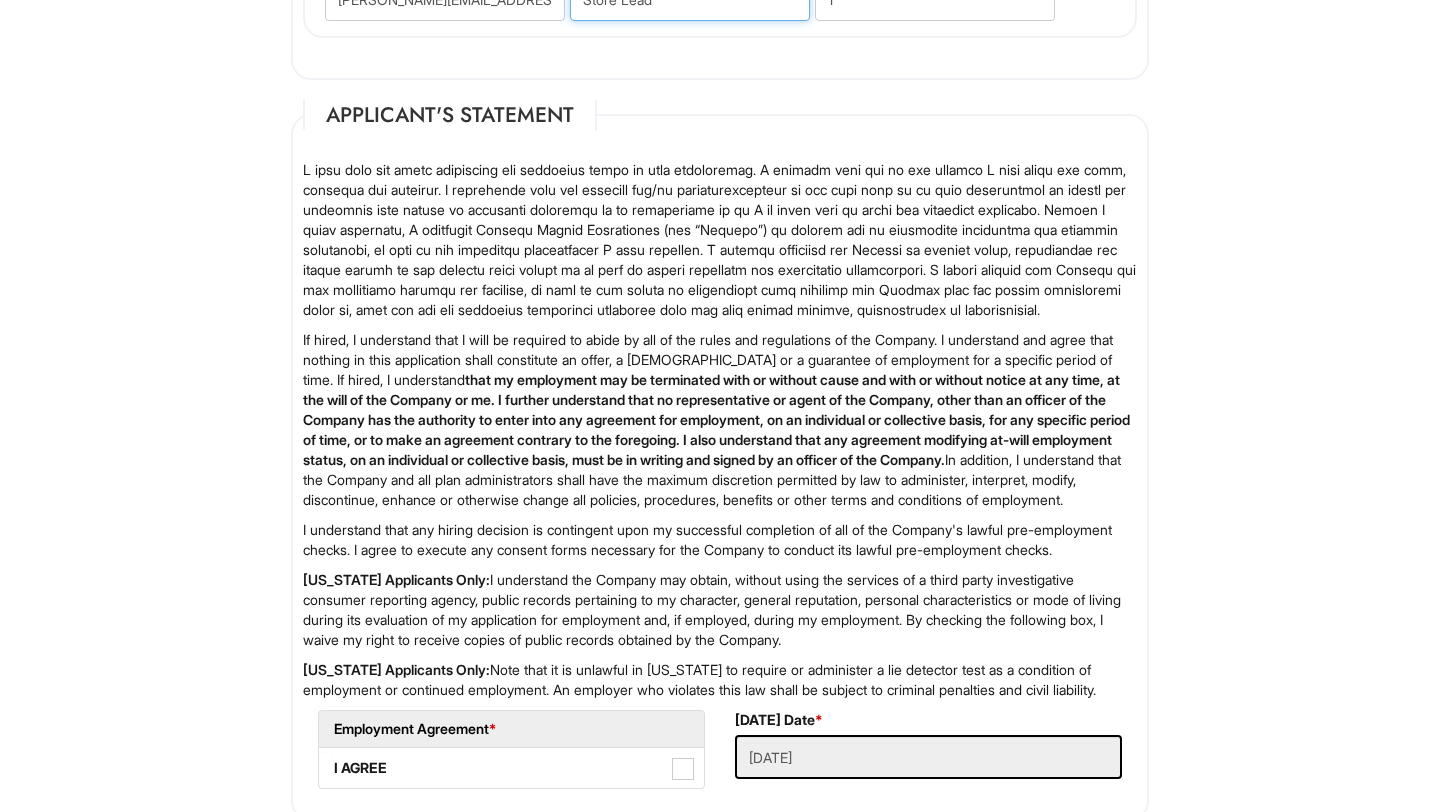scroll, scrollTop: 3174, scrollLeft: 0, axis: vertical 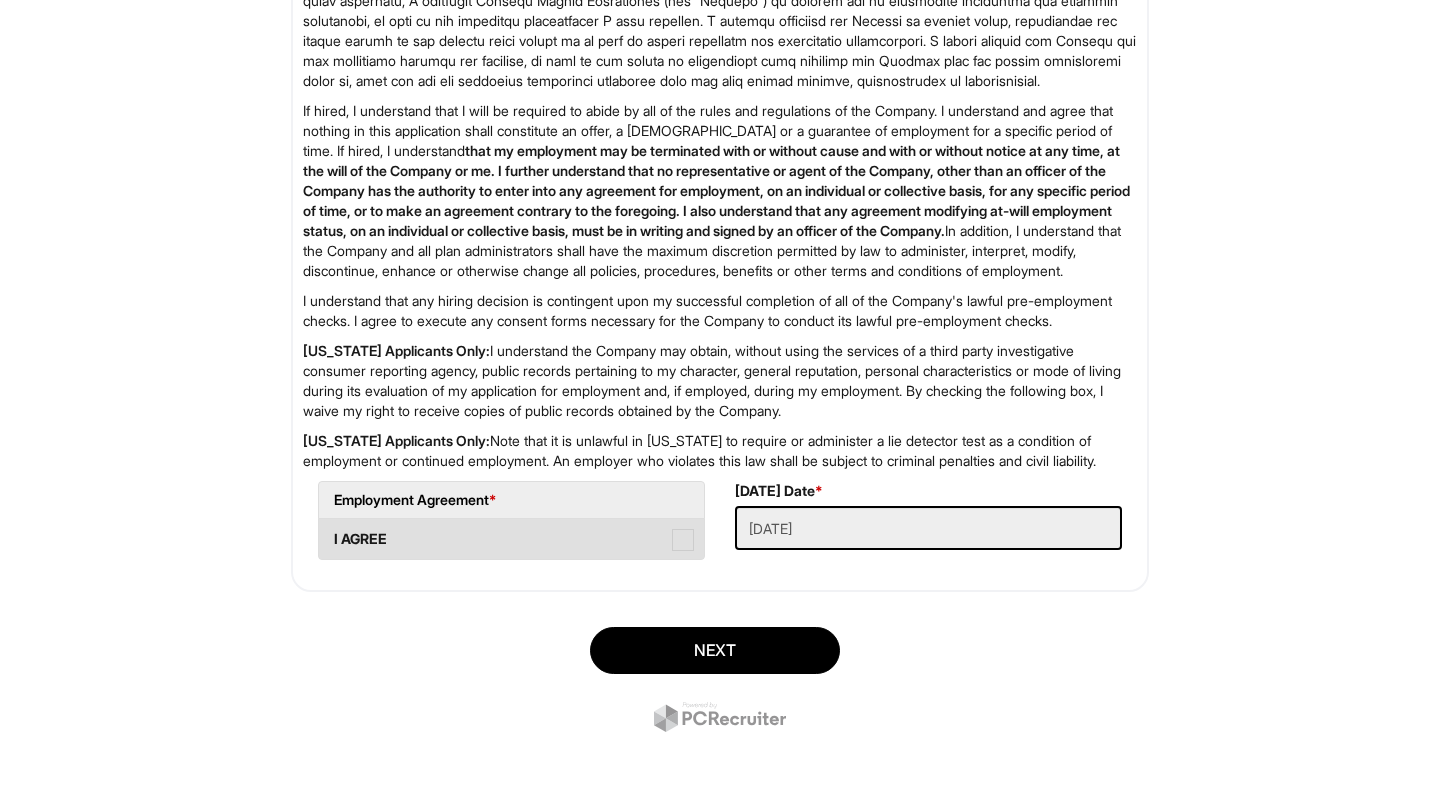 type on "Store Lead" 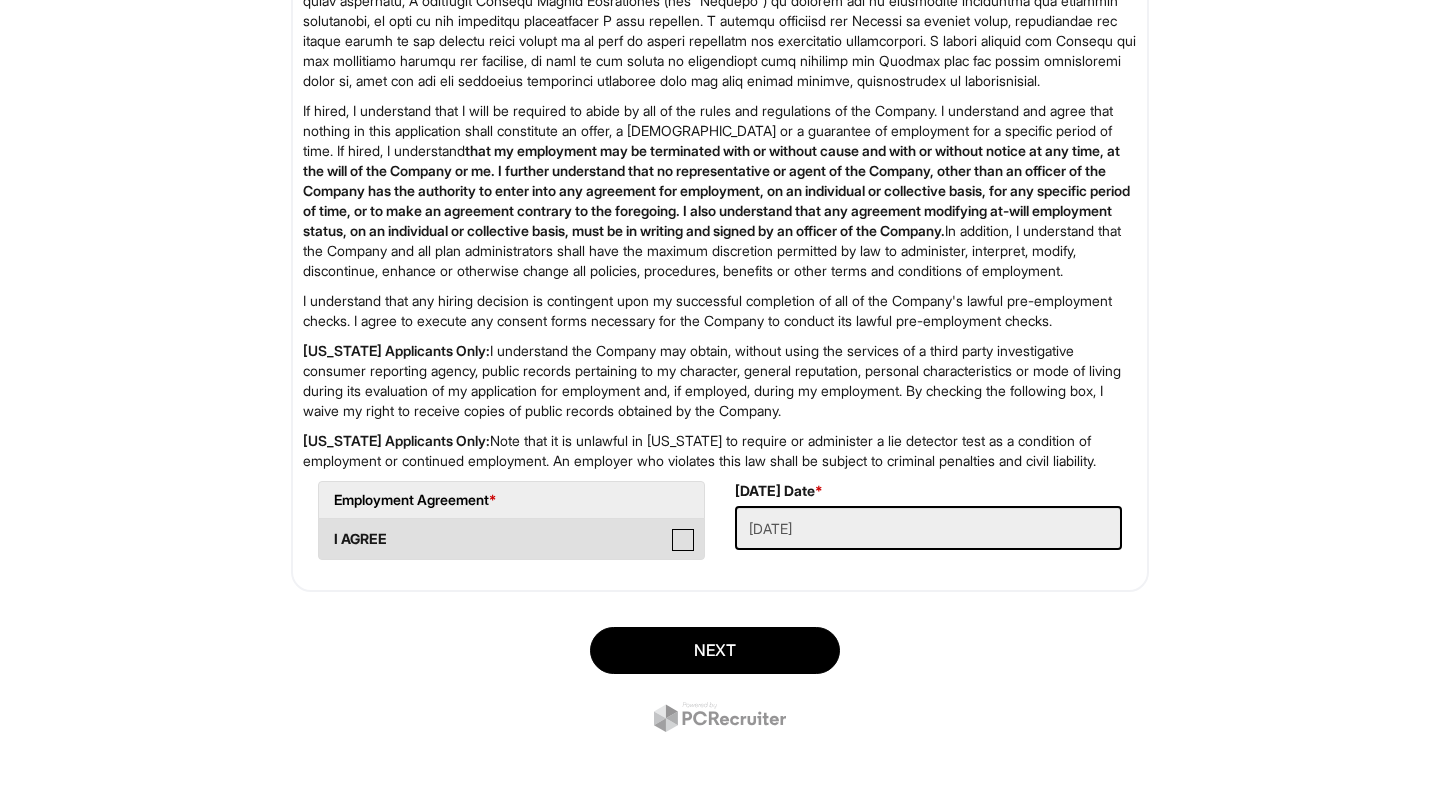 click on "I AGREE" at bounding box center (325, 529) 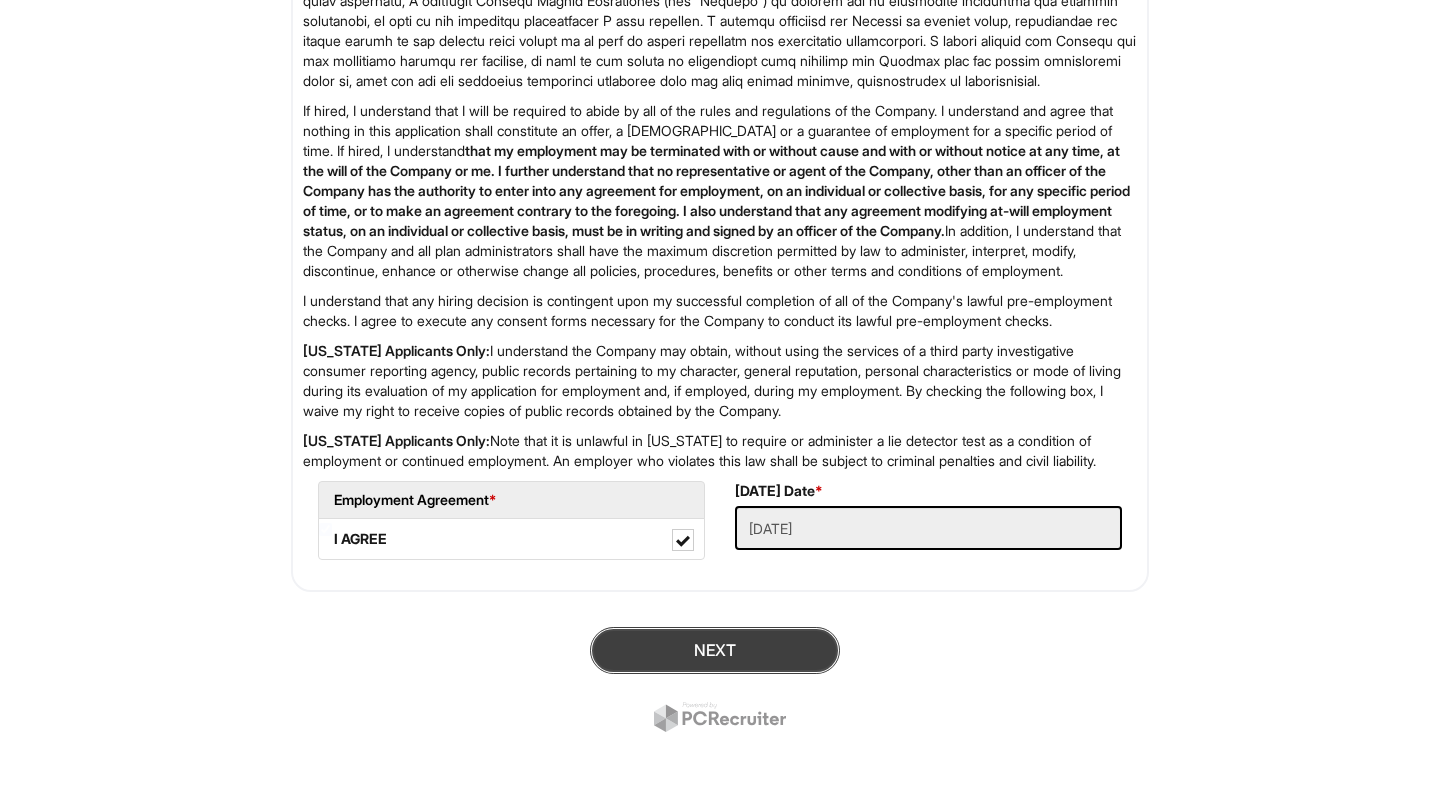click on "Next" at bounding box center [715, 650] 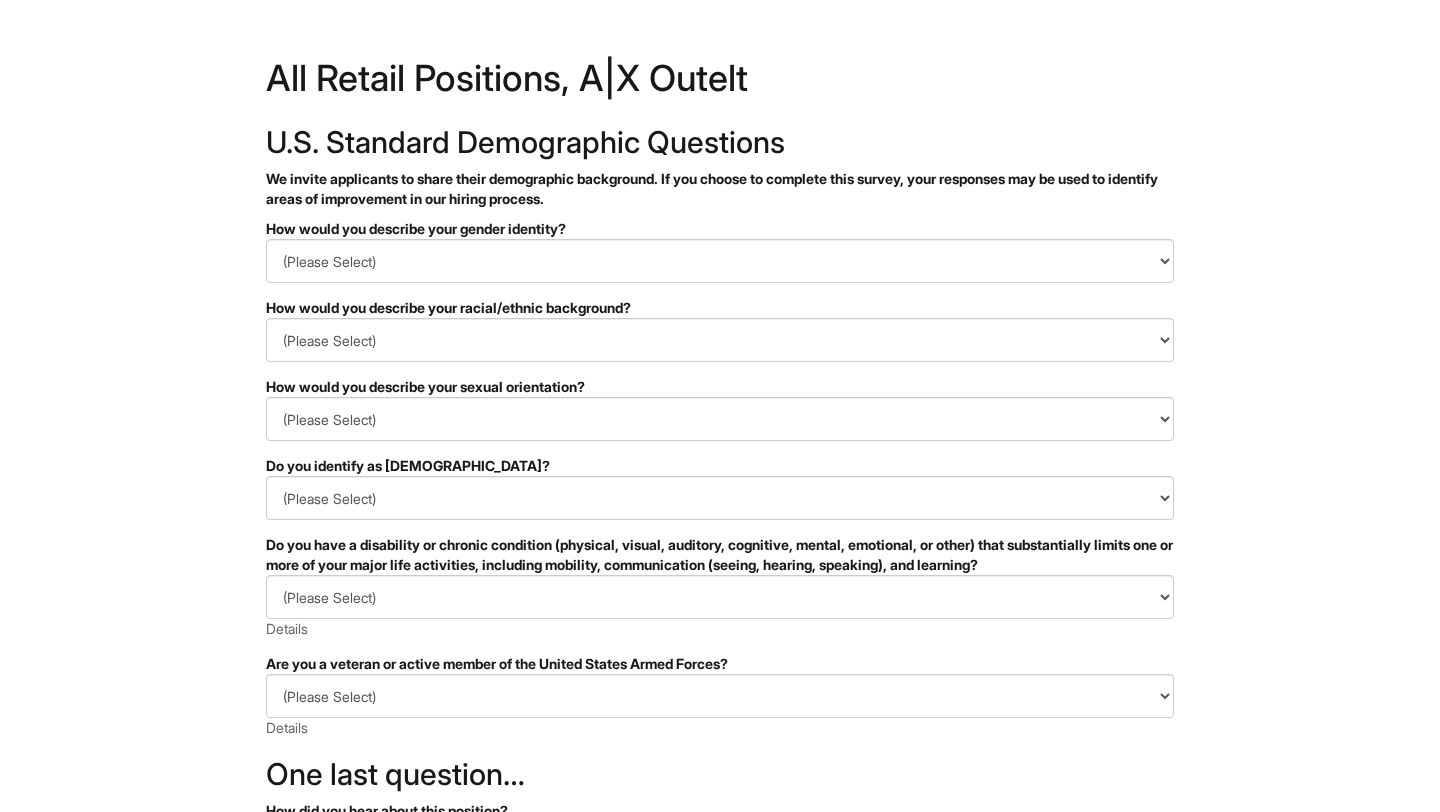 scroll, scrollTop: 0, scrollLeft: 0, axis: both 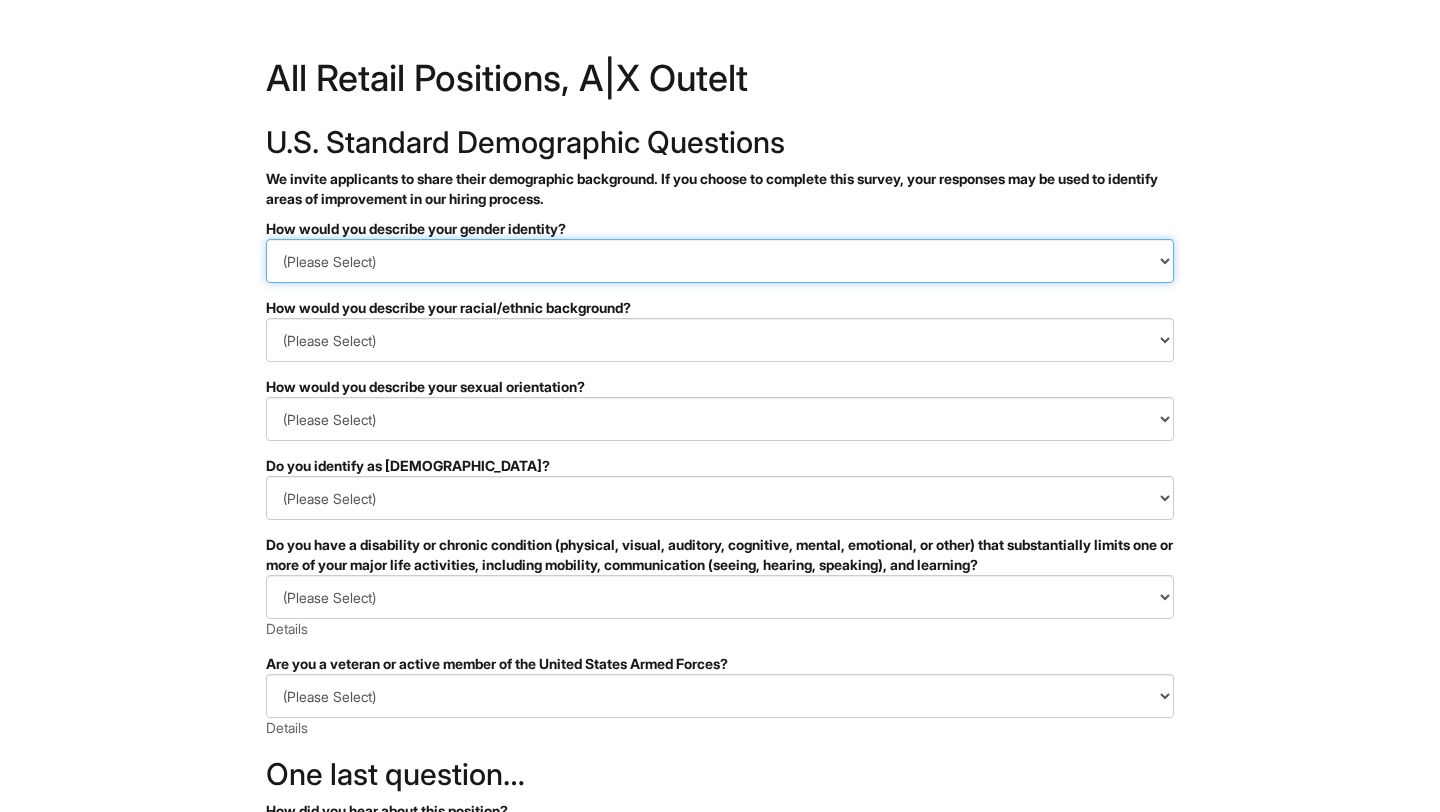 click on "(Please Select) Man Woman Non-binary I prefer to self-describe I don't wish to answer" at bounding box center (720, 261) 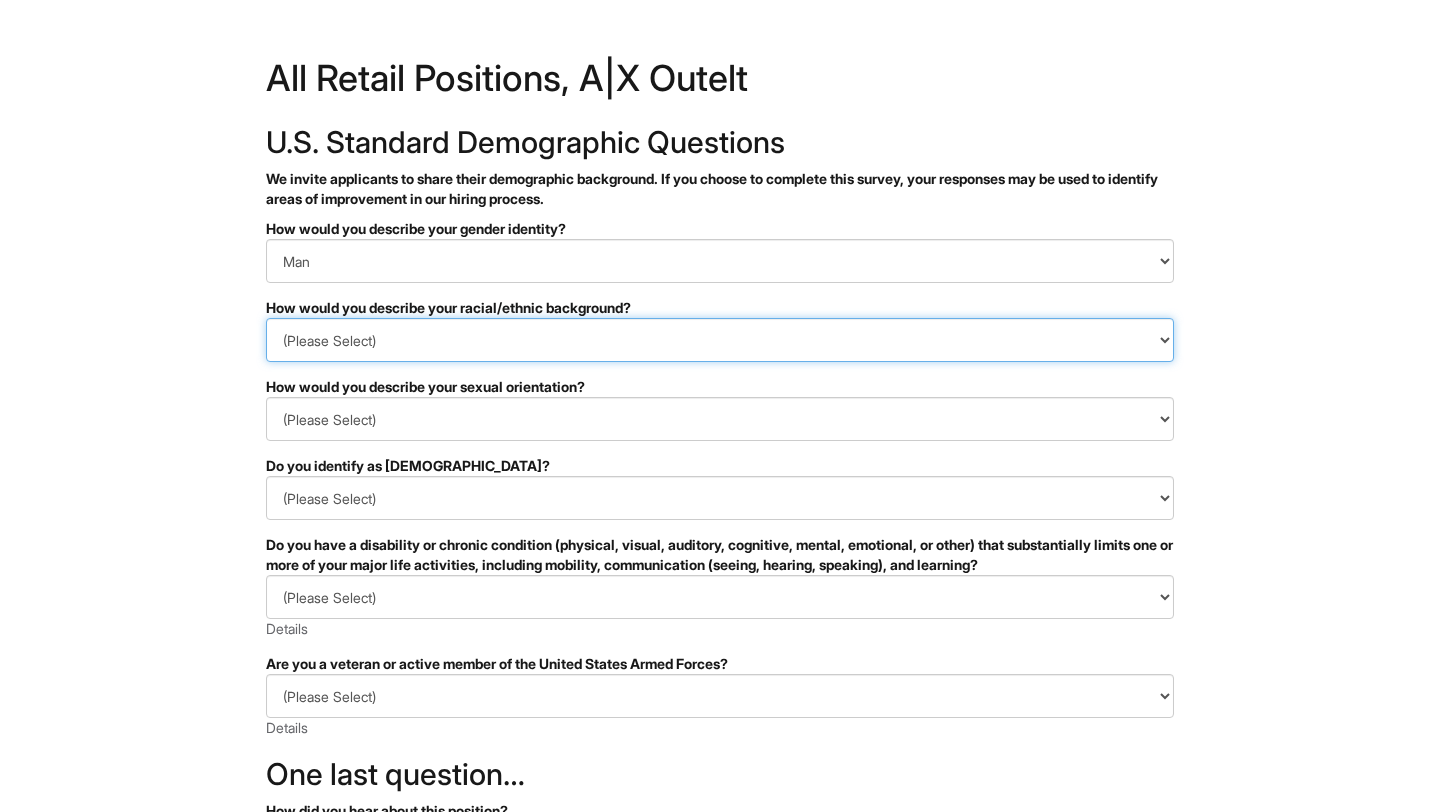 click on "(Please Select) Black or of African descent    East Asian    Hispanic, Latinx or of Spanish Origin    Indigenous, American Indian or Alaska Native    Middle Eastern or North African    Native Hawaiian or Pacific Islander    South Asian    Southeast Asian    White or European    I prefer to self-describe    I don't wish to answer" at bounding box center [720, 340] 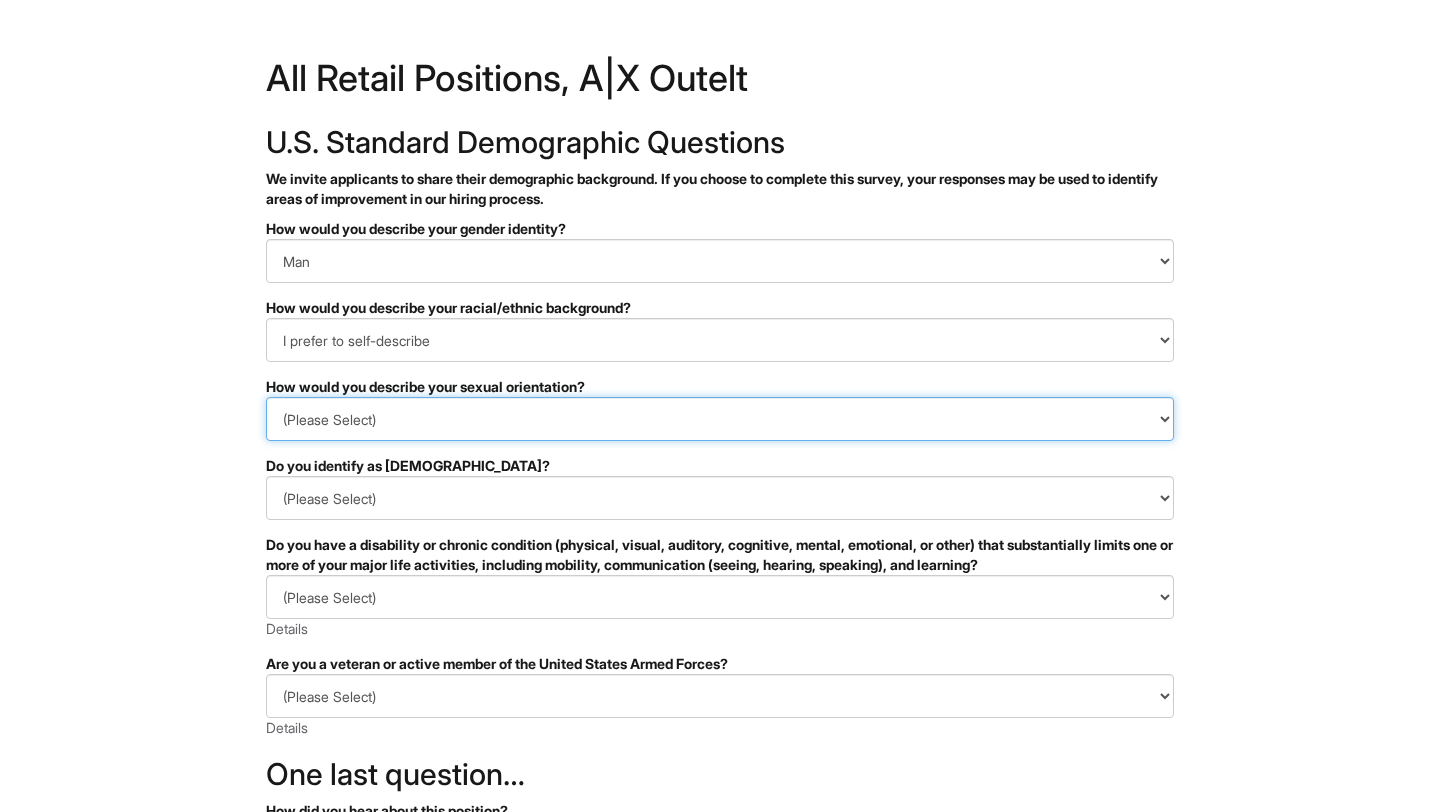 click on "(Please Select) Asexual Bisexual and/or pansexual Gay Heterosexual Lesbian Queer I prefer to self-describe I don't wish to answer" at bounding box center (720, 419) 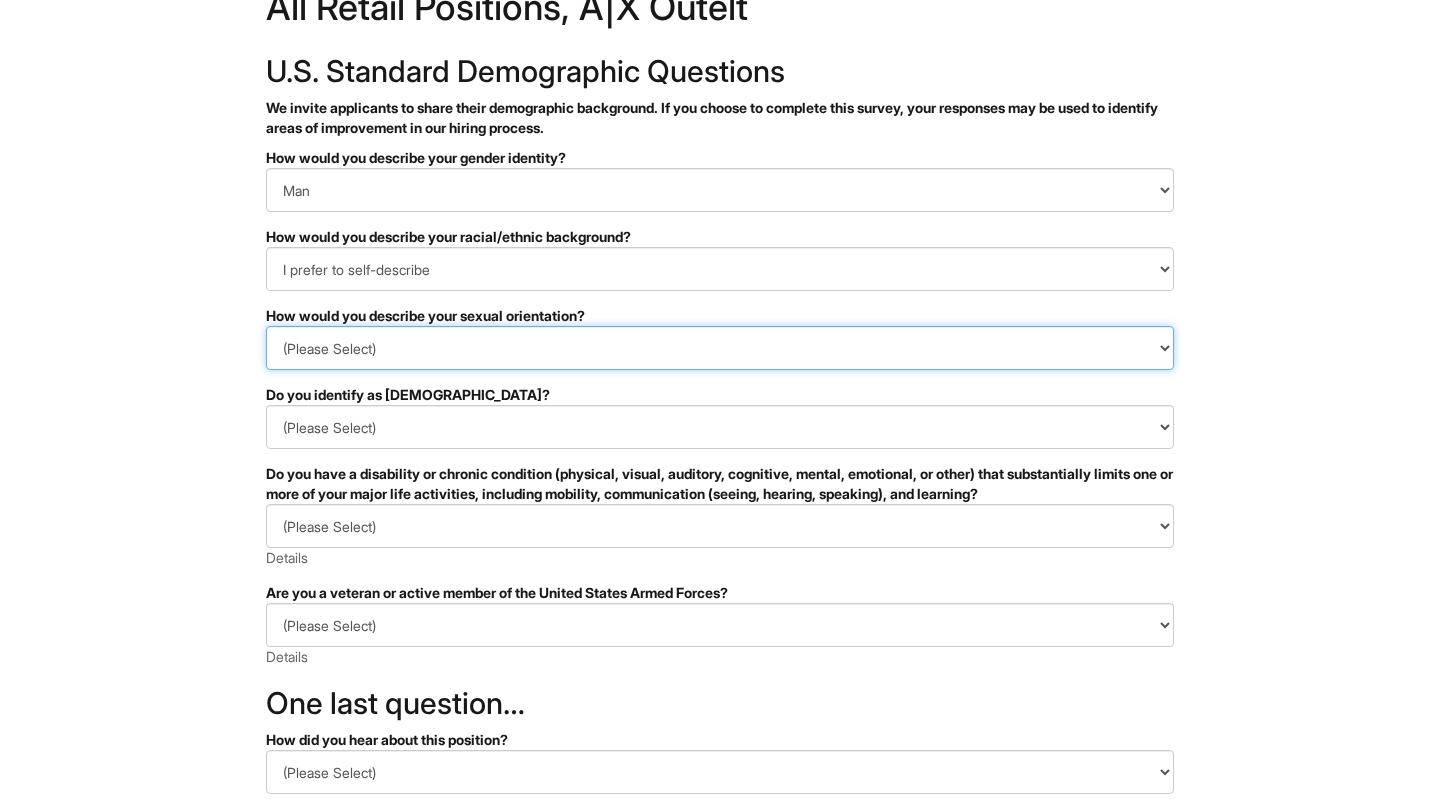 scroll, scrollTop: 73, scrollLeft: 0, axis: vertical 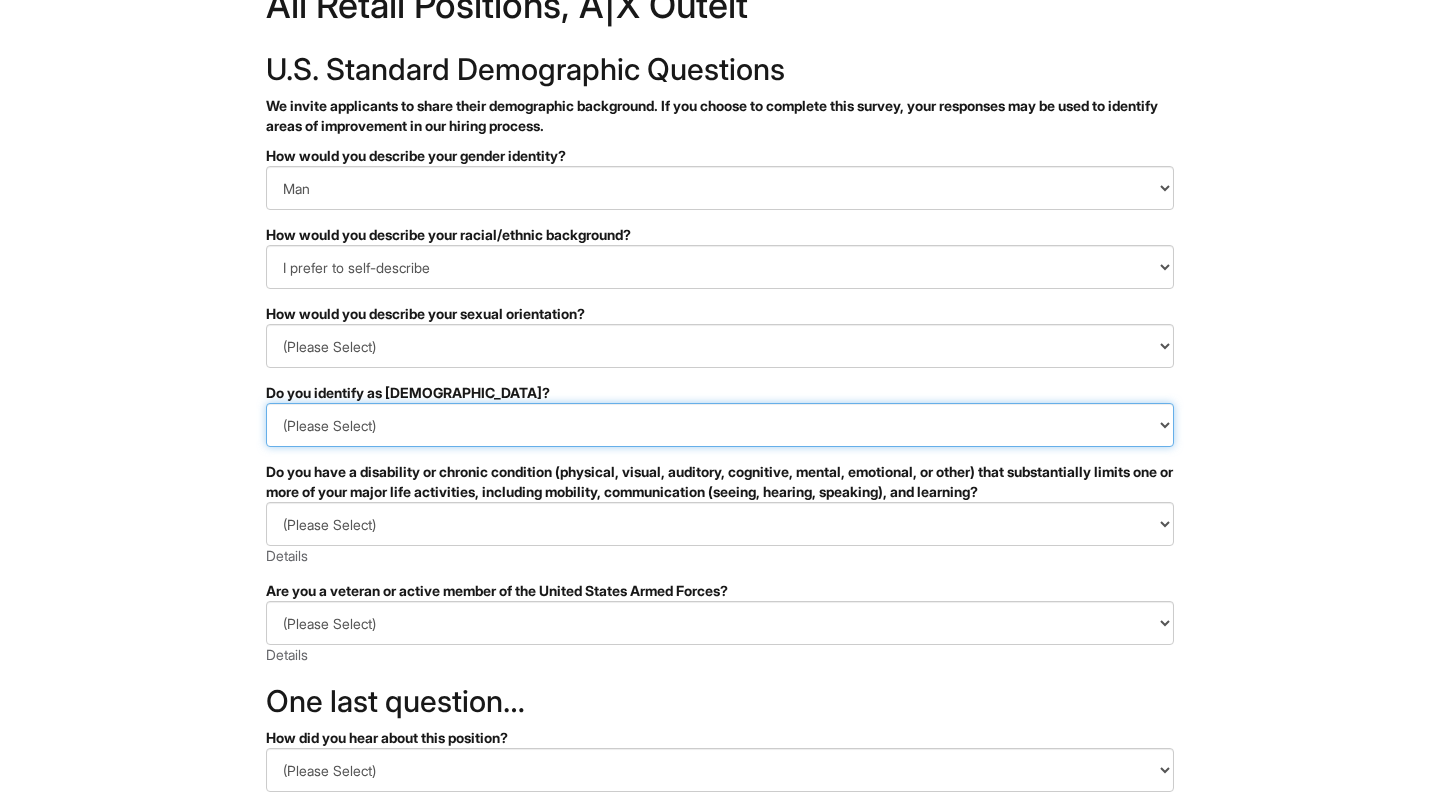 click on "(Please Select) Yes No I prefer to self-describe I don't wish to answer" at bounding box center [720, 425] 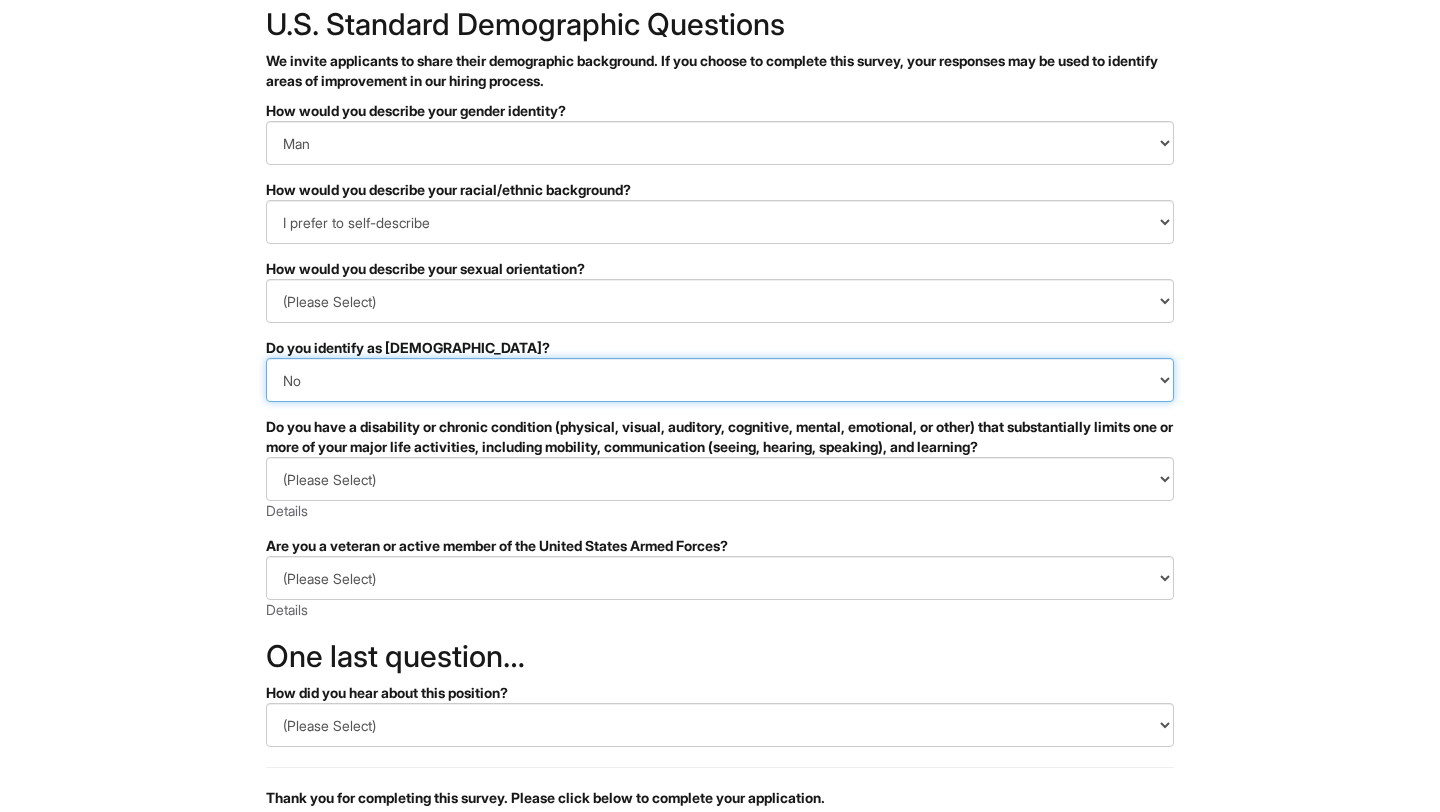 scroll, scrollTop: 154, scrollLeft: 0, axis: vertical 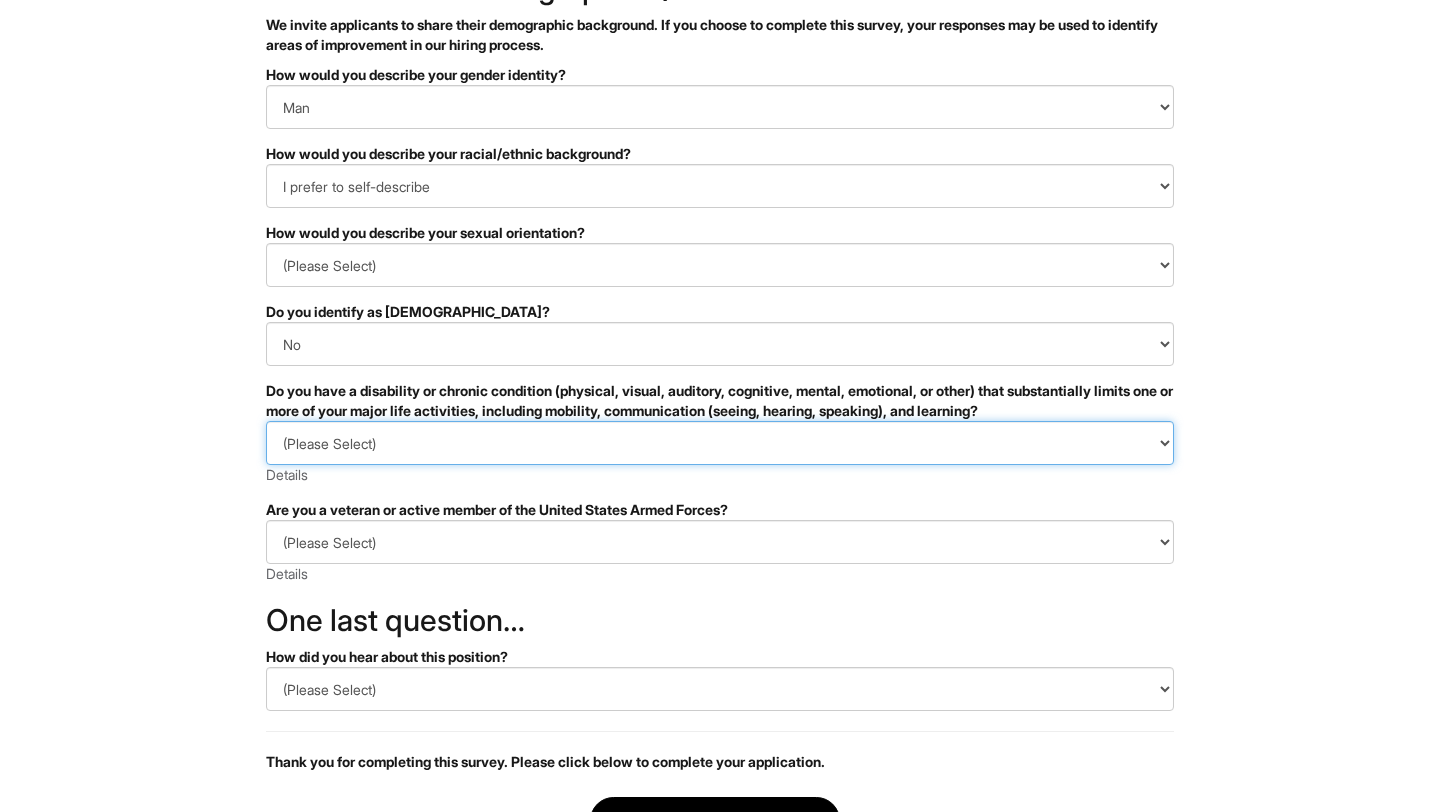 click on "(Please Select) YES, I HAVE A DISABILITY (or previously had a disability) NO, I DON'T HAVE A DISABILITY I DON'T WISH TO ANSWER" at bounding box center [720, 443] 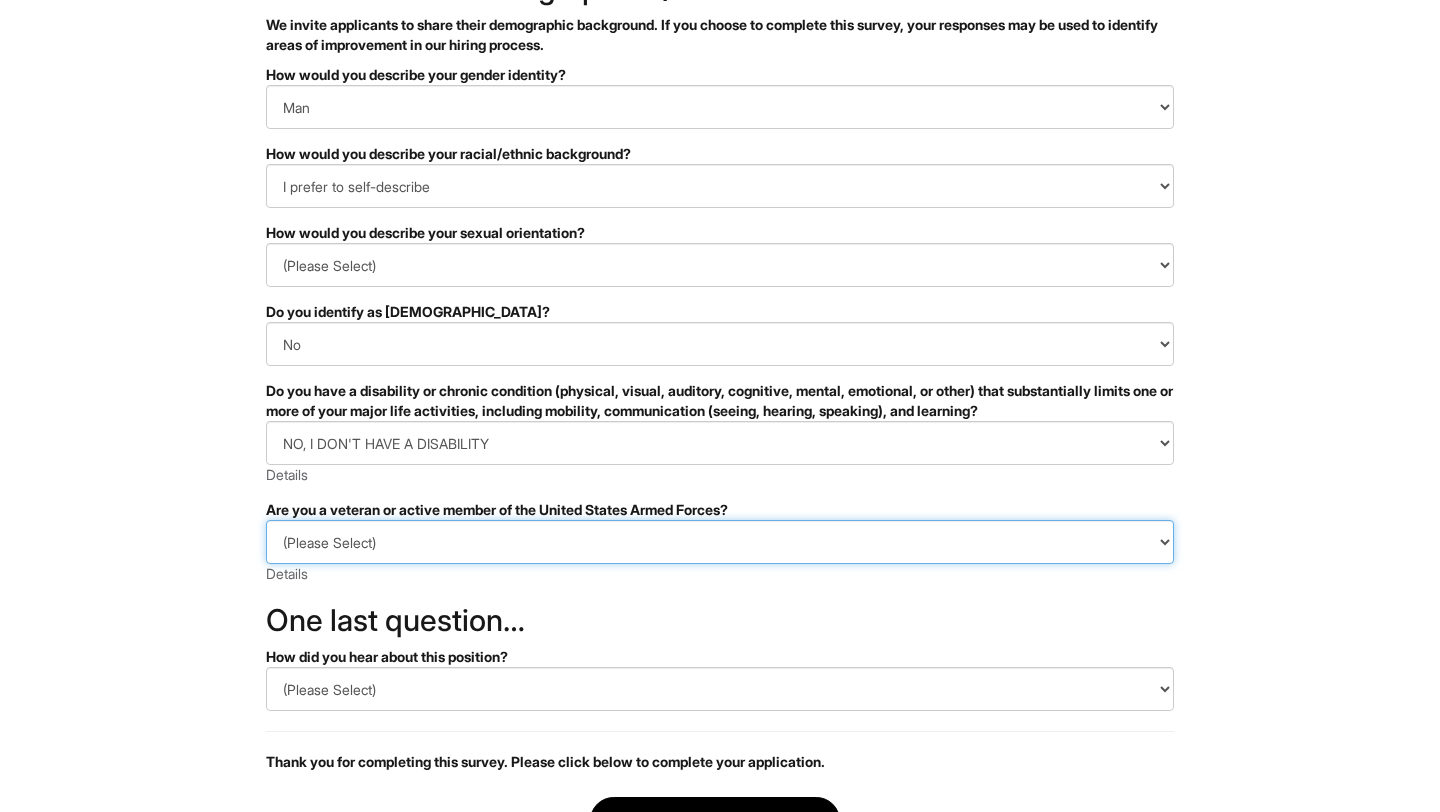 click on "(Please Select) I IDENTIFY AS ONE OR MORE OF THE CLASSIFICATIONS OF PROTECTED VETERANS LISTED I AM NOT A PROTECTED VETERAN I PREFER NOT TO ANSWER" at bounding box center (720, 542) 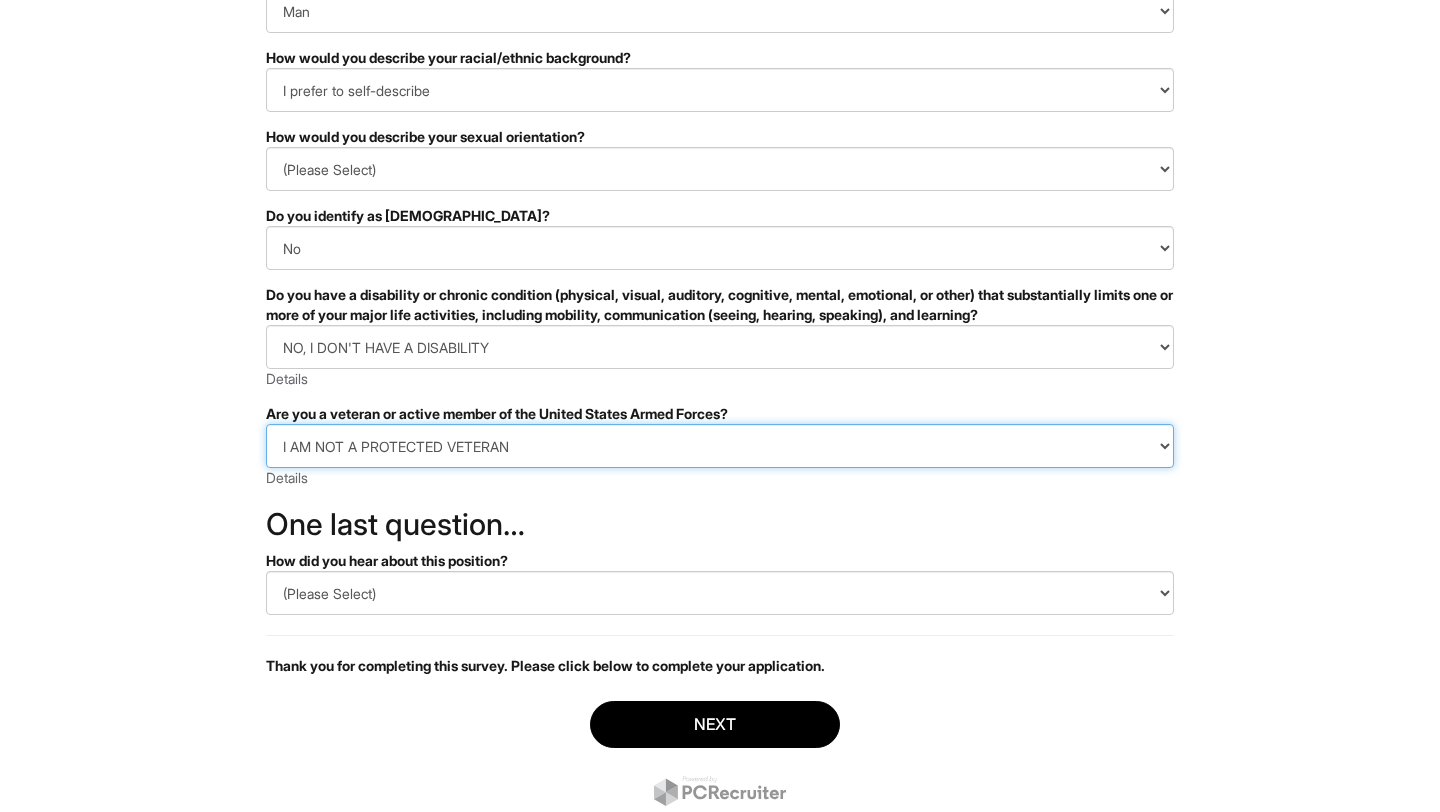 scroll, scrollTop: 255, scrollLeft: 0, axis: vertical 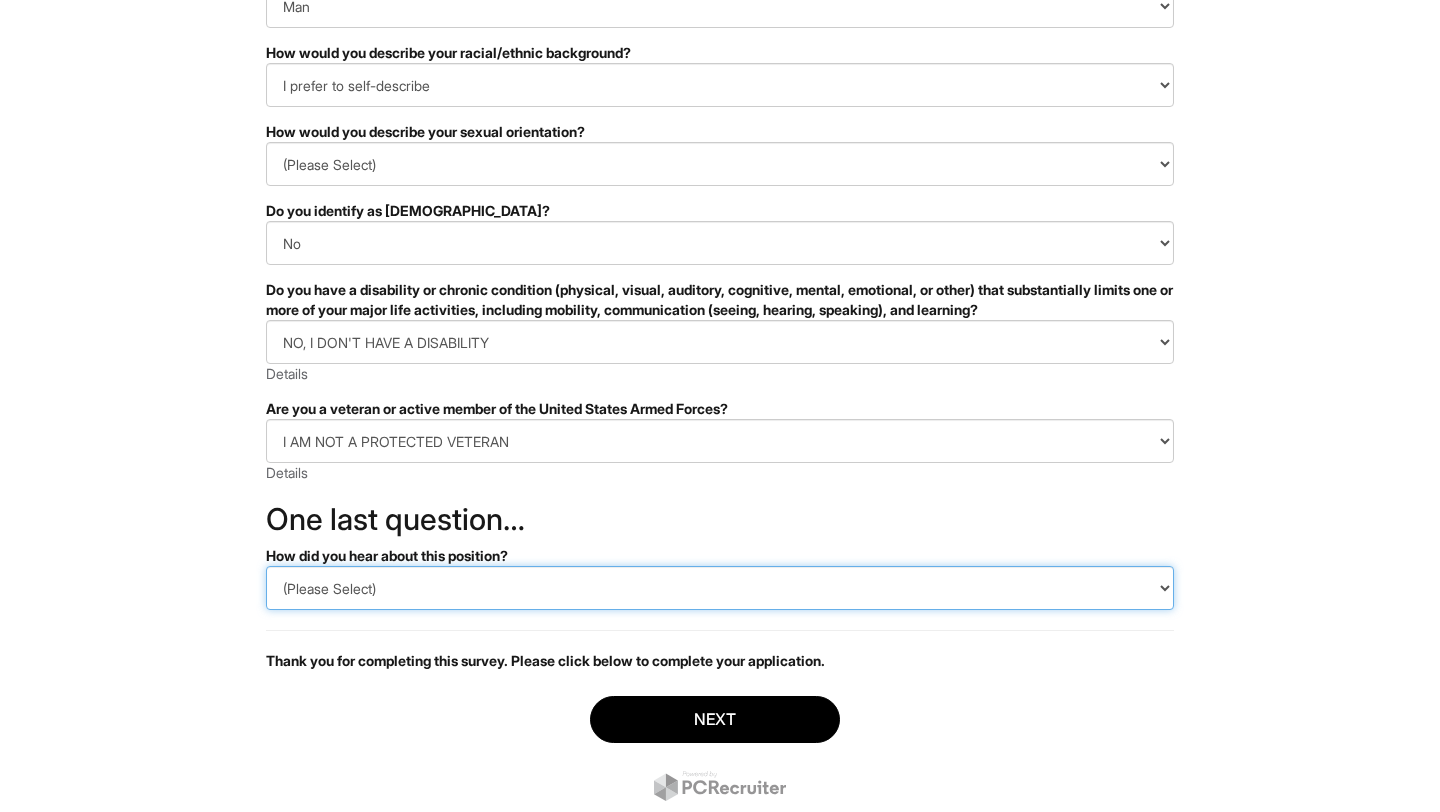 click on "(Please Select) CareerBuilder Indeed LinkedIn Monster Referral Other" at bounding box center (720, 588) 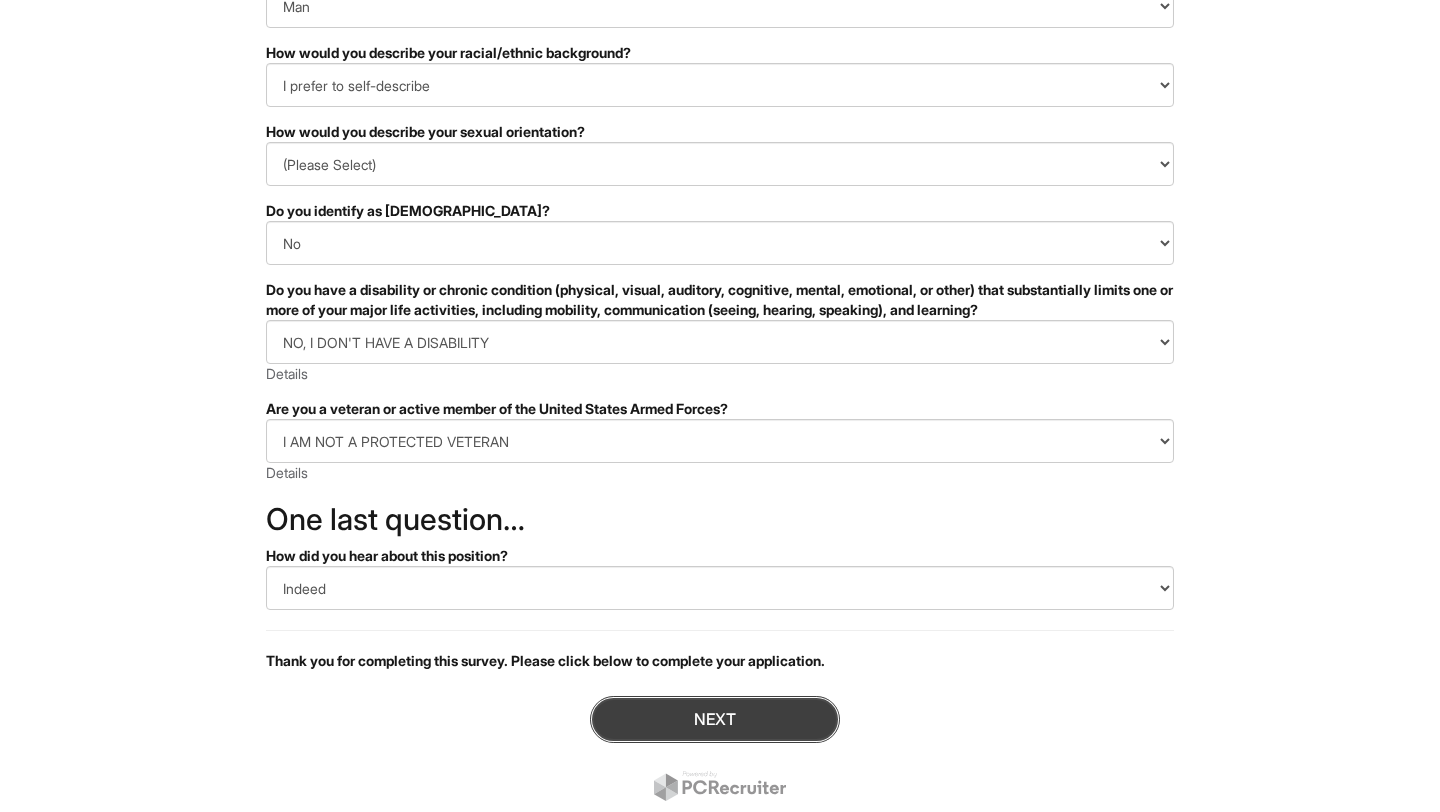 drag, startPoint x: 720, startPoint y: 713, endPoint x: 484, endPoint y: 529, distance: 299.2524 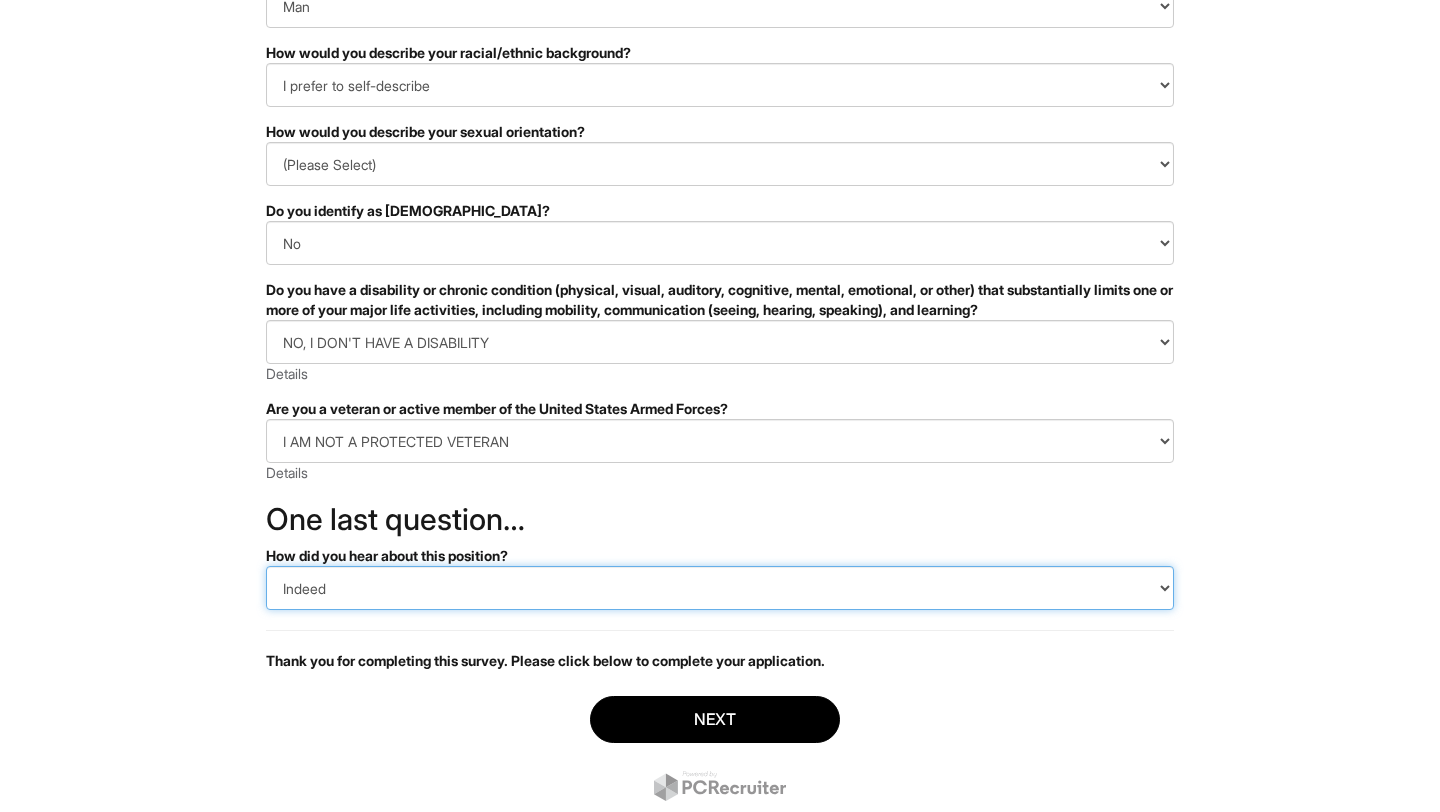 click on "(Please Select) CareerBuilder Indeed LinkedIn Monster Referral Other" at bounding box center [720, 588] 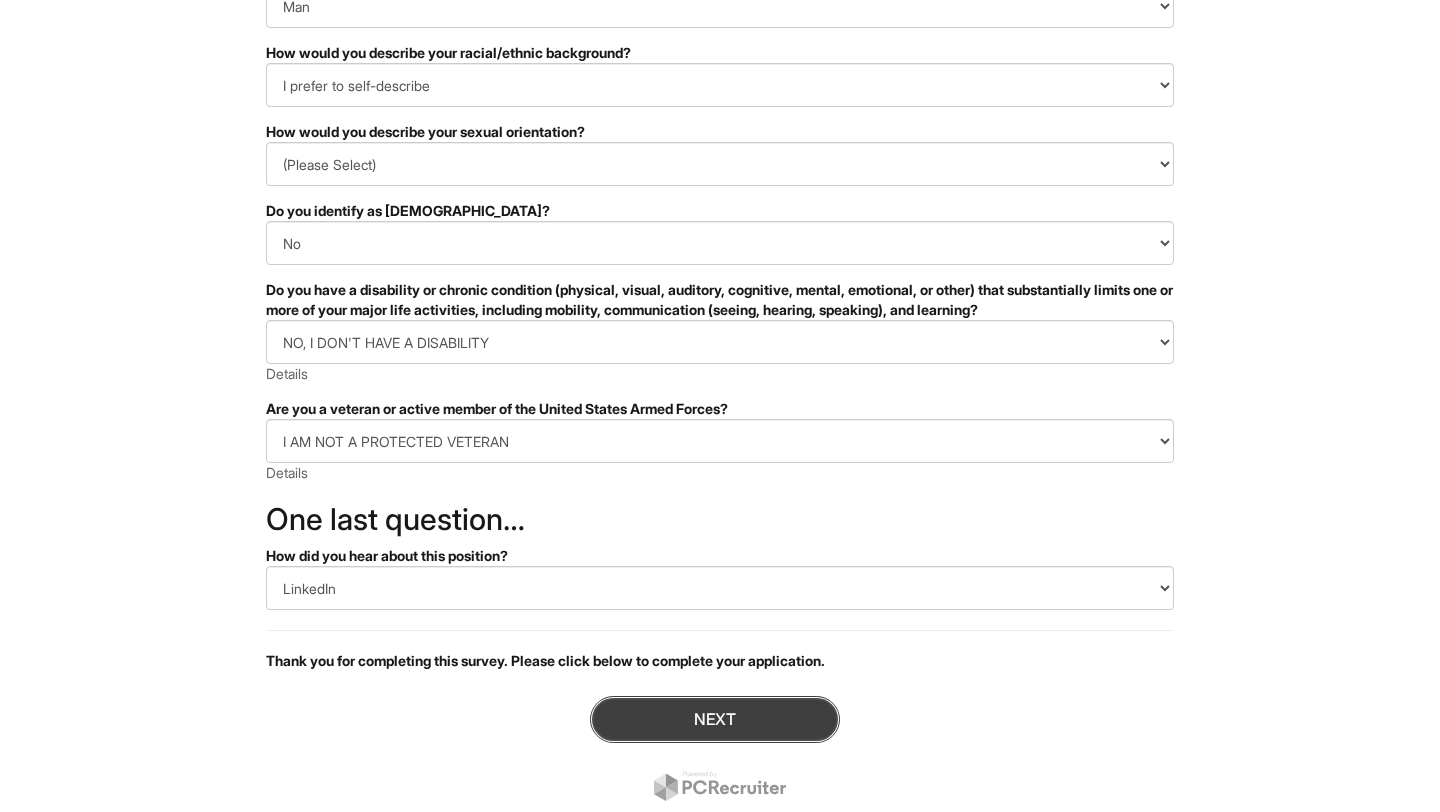 click on "Next" at bounding box center (715, 719) 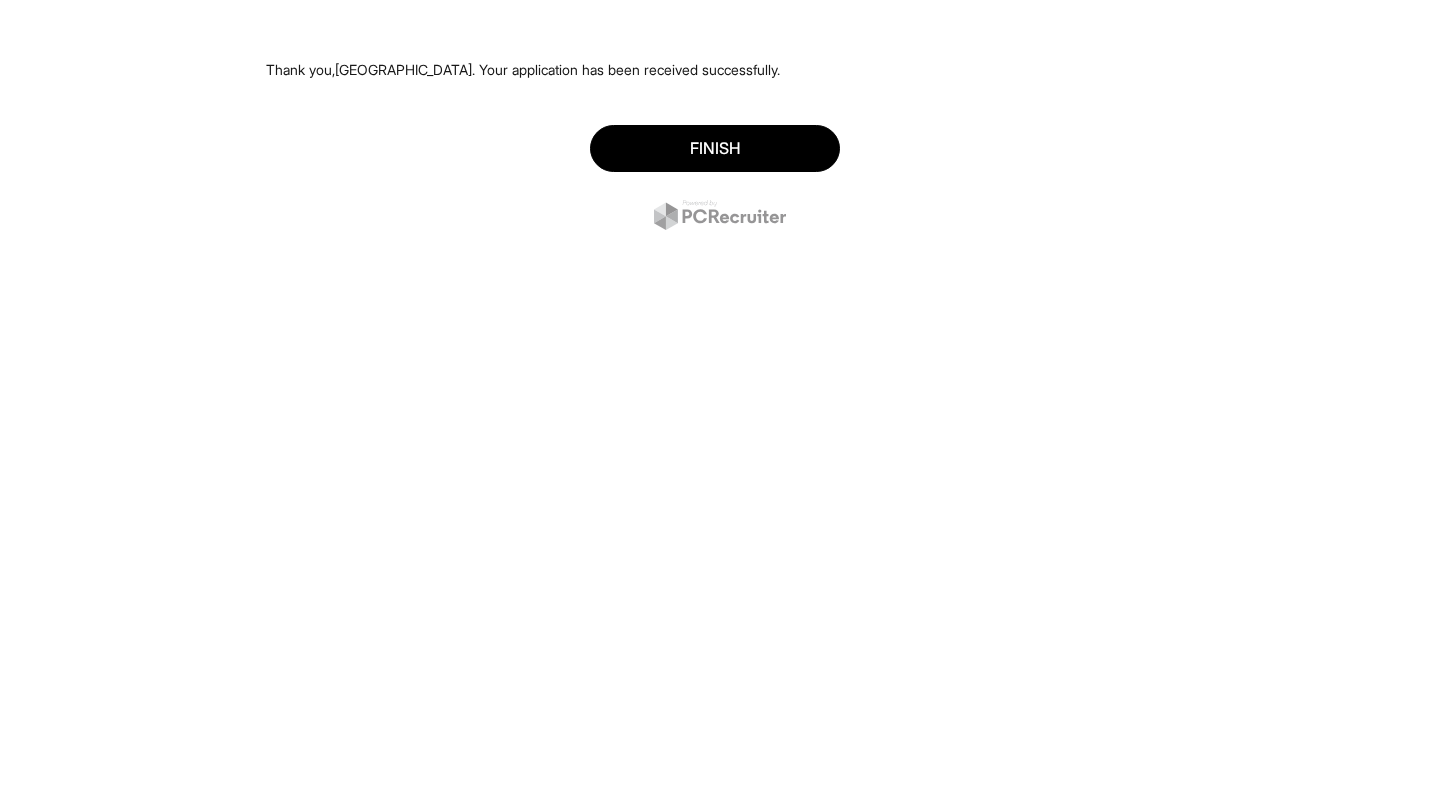 scroll, scrollTop: 0, scrollLeft: 0, axis: both 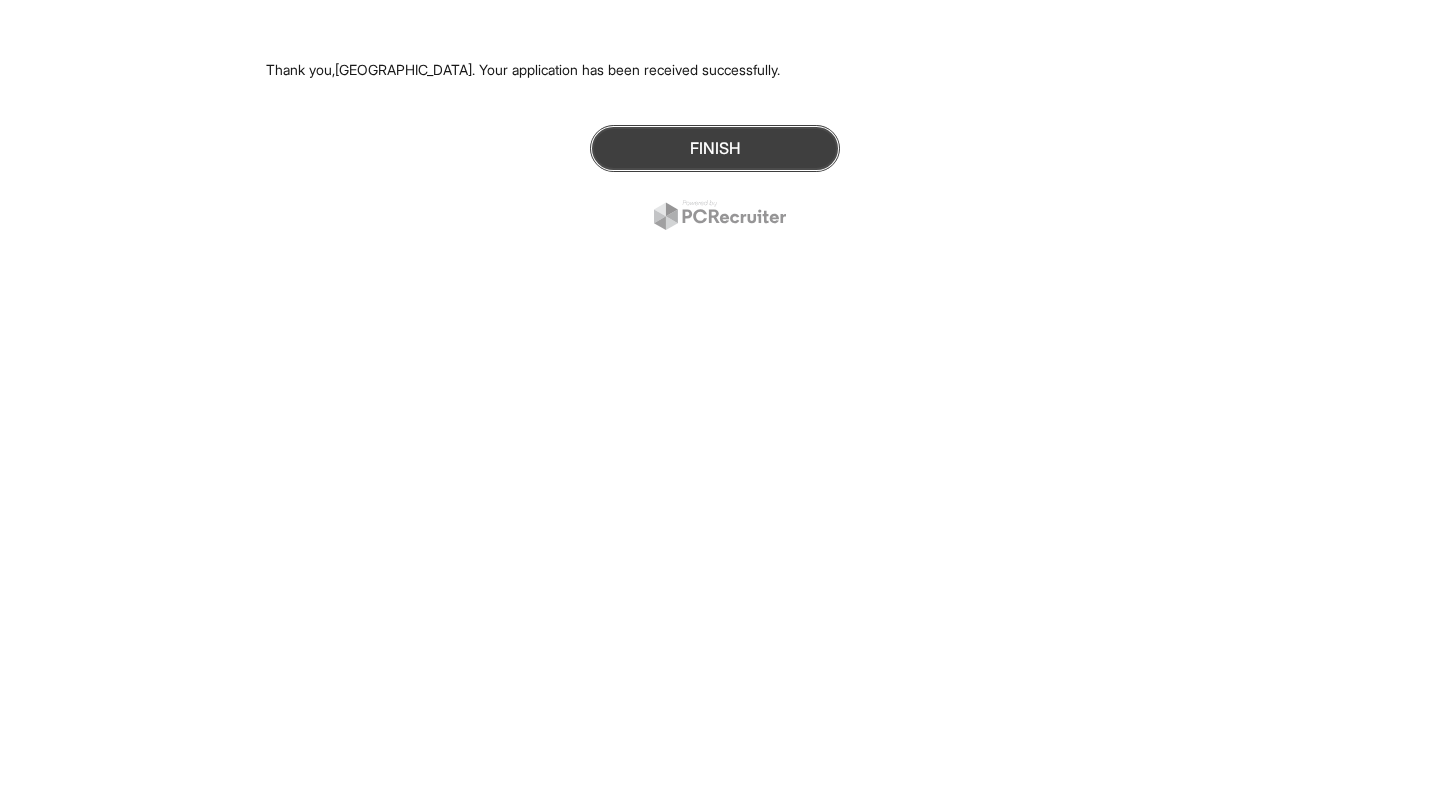 click on "Finish" at bounding box center (715, 148) 